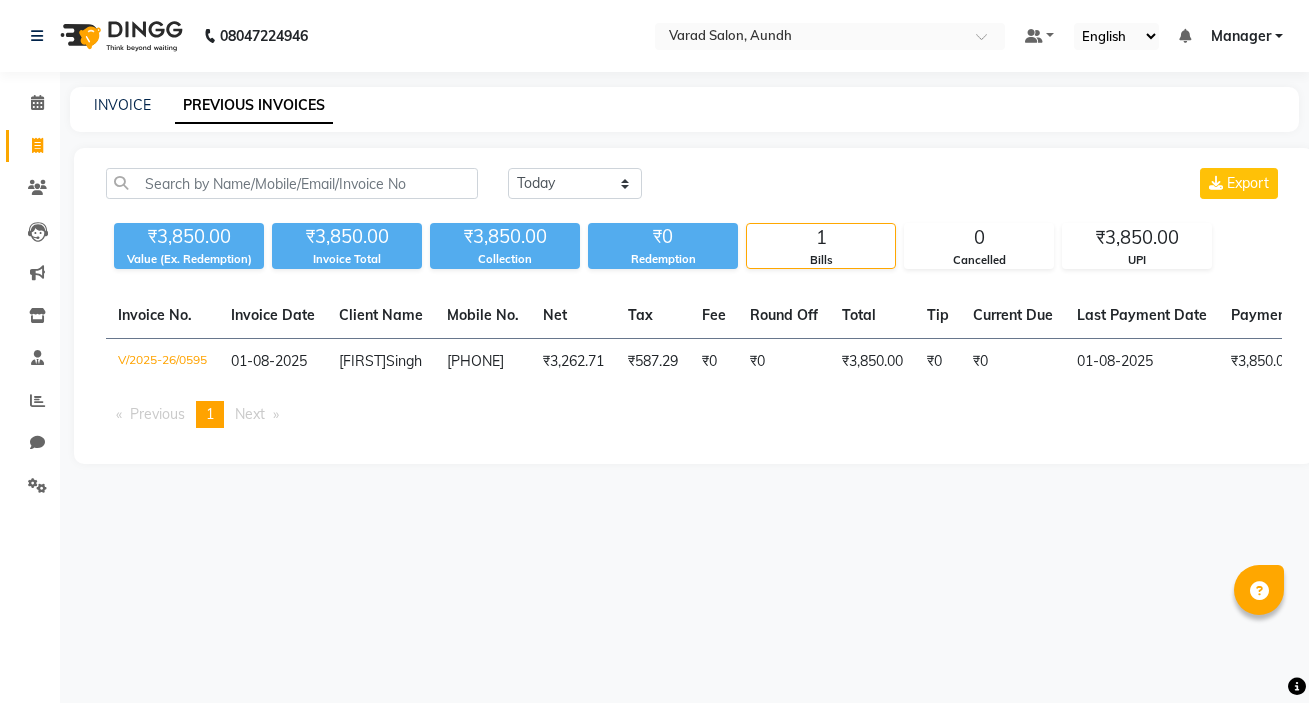 scroll, scrollTop: 0, scrollLeft: 0, axis: both 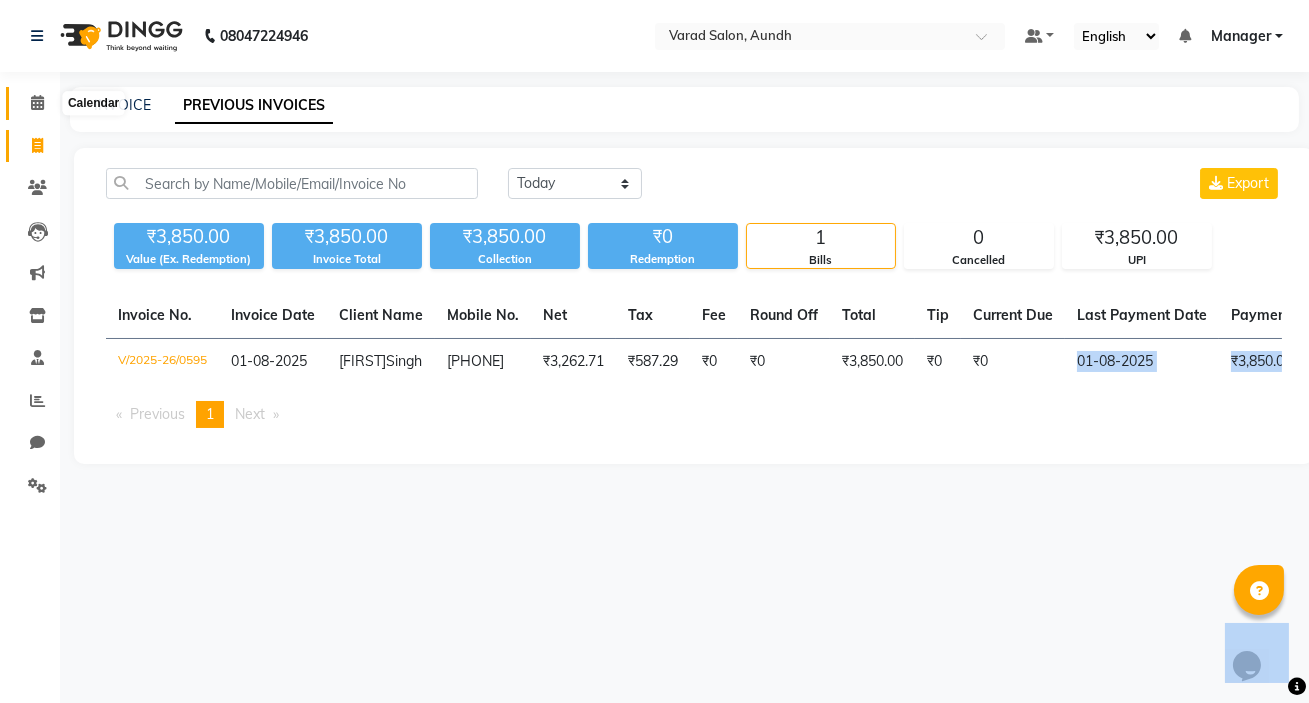 click 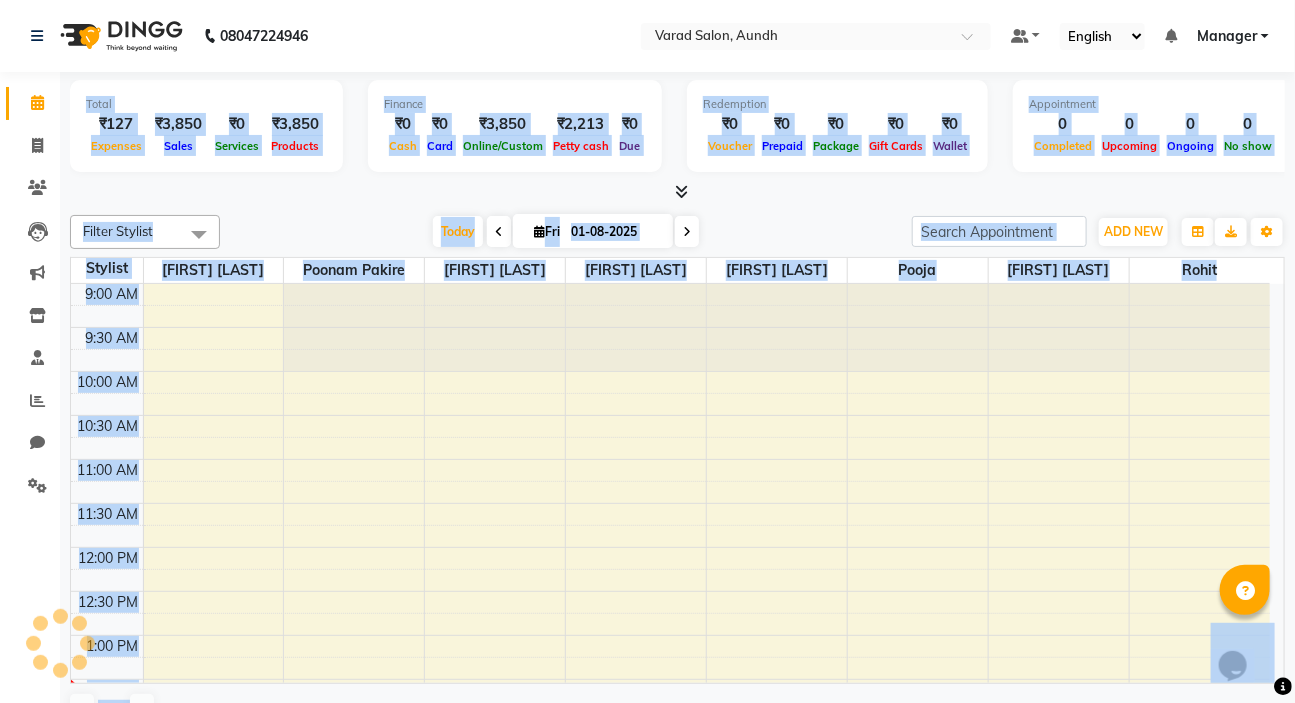 scroll, scrollTop: 351, scrollLeft: 0, axis: vertical 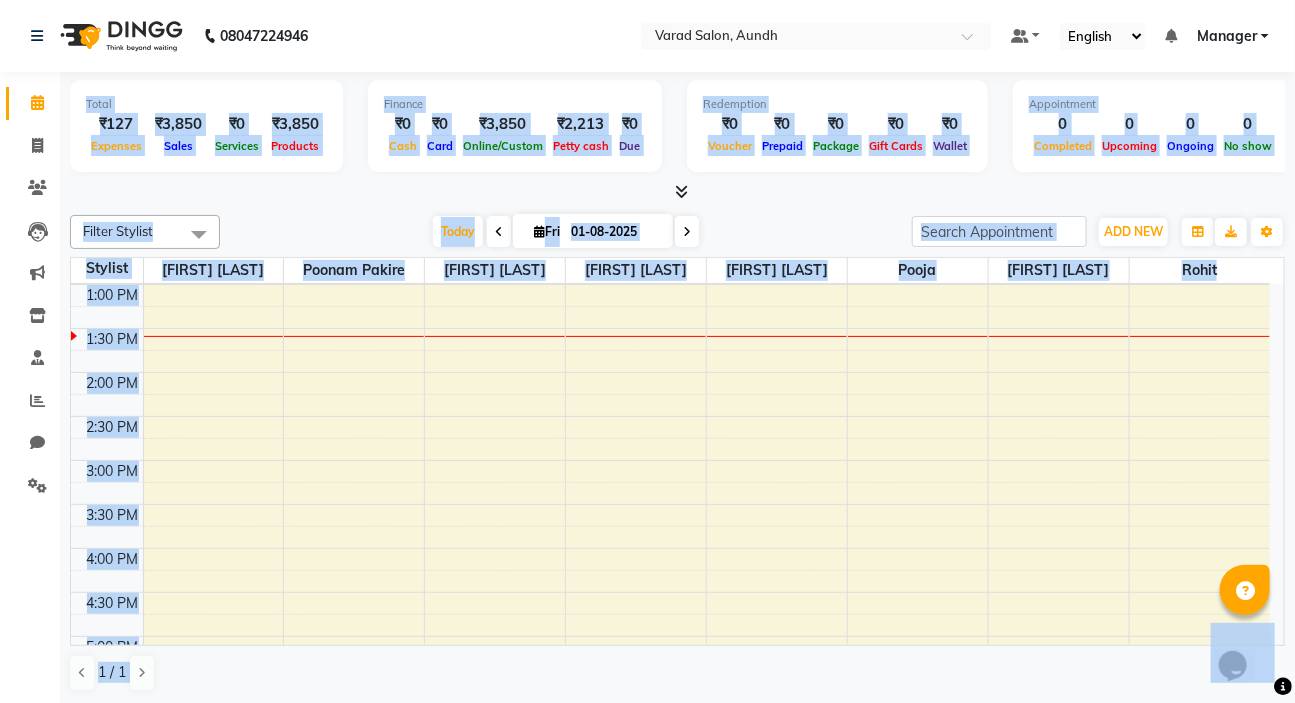 click on "9:00 AM 9:30 AM 10:00 AM 10:30 AM 11:00 AM 11:30 AM 12:00 PM 12:30 PM 1:00 PM 1:30 PM 2:00 PM 2:30 PM 3:00 PM 3:30 PM 4:00 PM 4:30 PM 5:00 PM 5:30 PM 6:00 PM 6:30 PM 7:00 PM 7:30 PM 8:00 PM 8:30 PM 9:00 PM 9:30 PM" at bounding box center (670, 504) 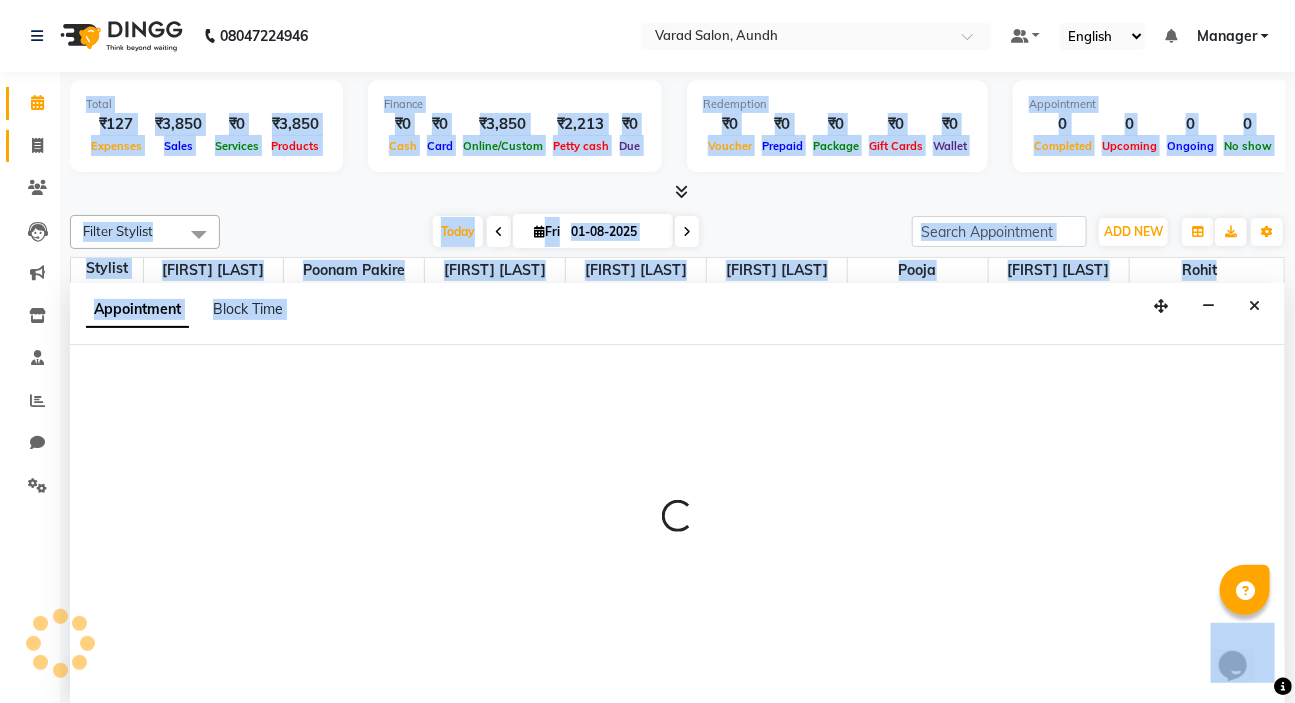 select on "72519" 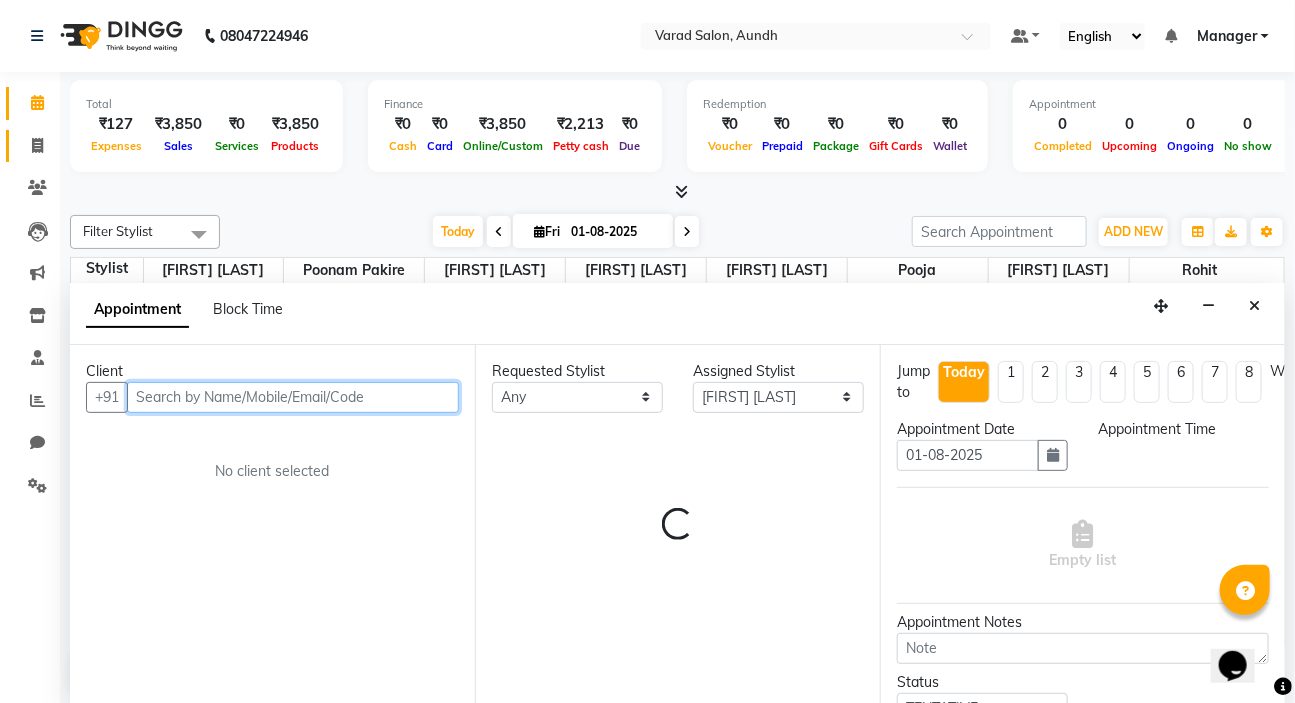 select on "900" 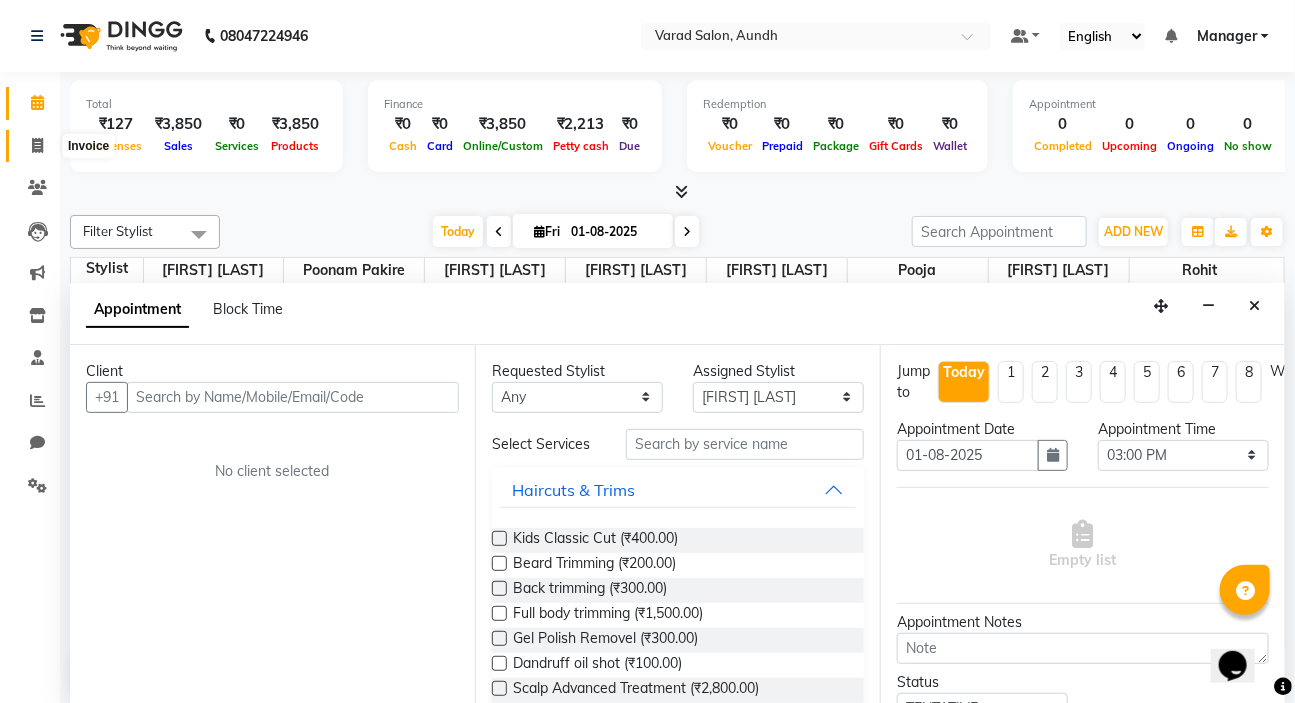 click 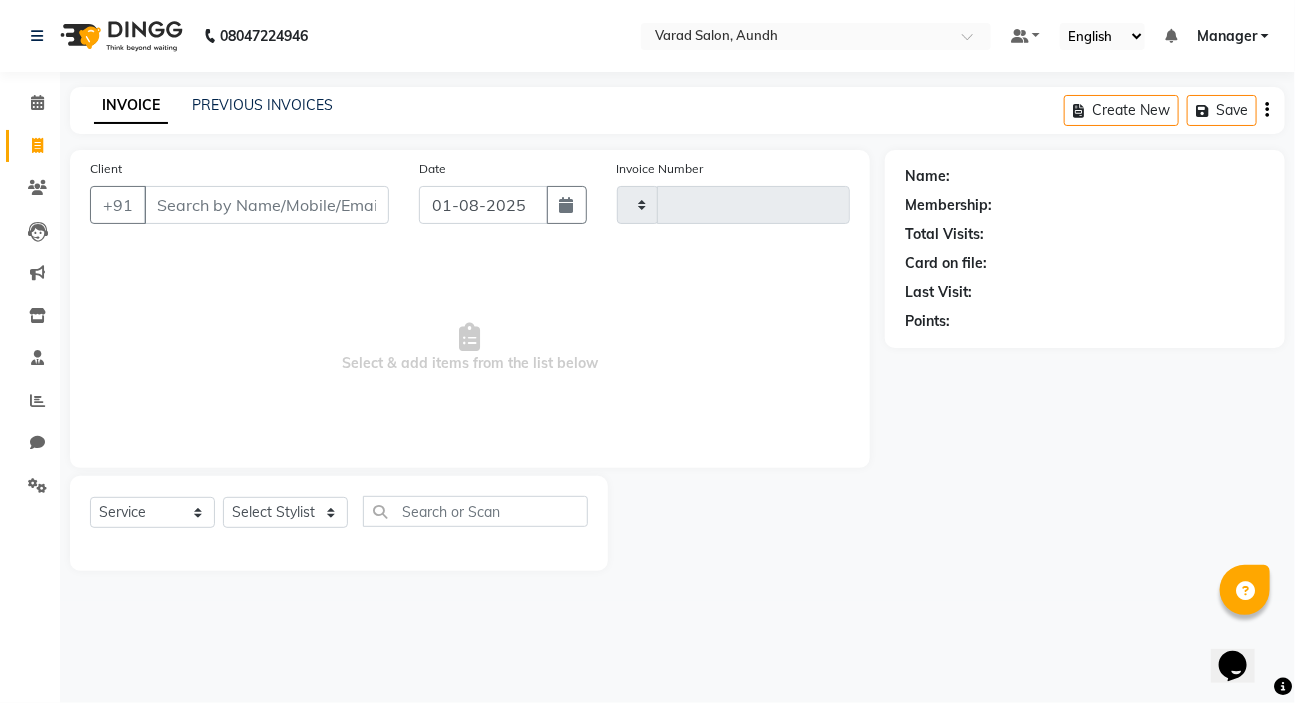 scroll, scrollTop: 0, scrollLeft: 0, axis: both 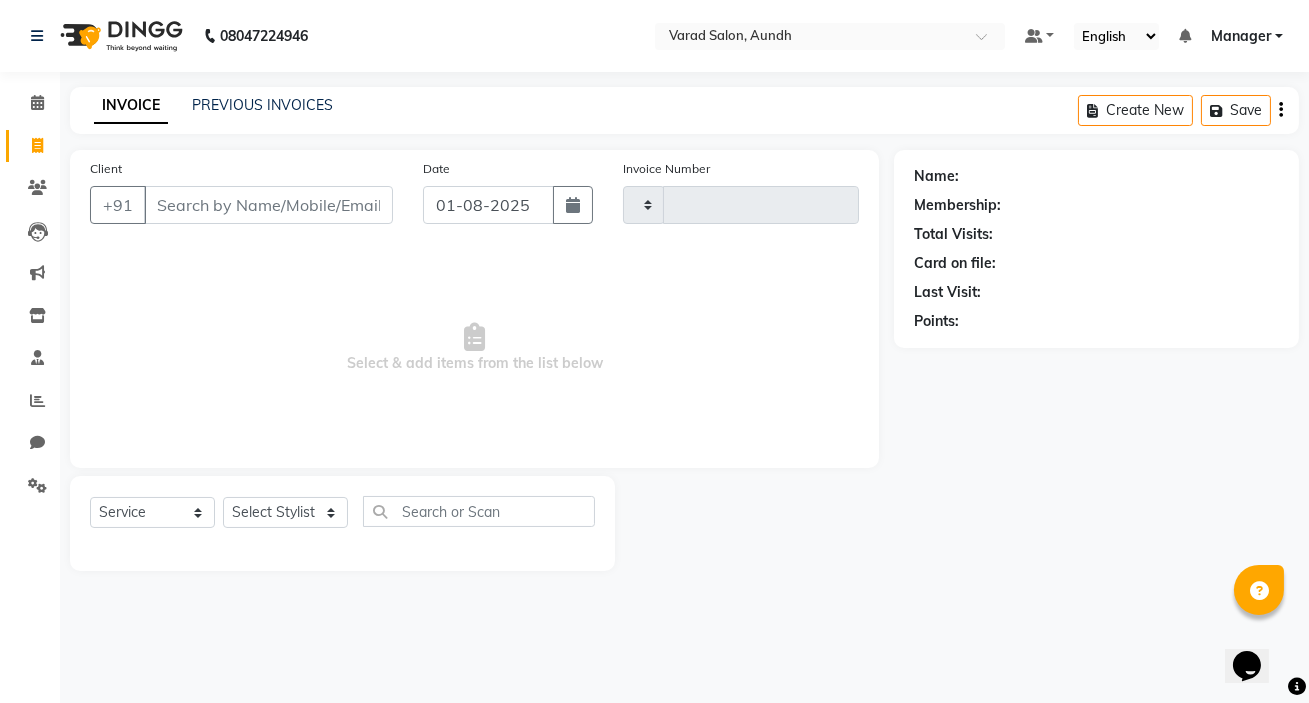 type on "0596" 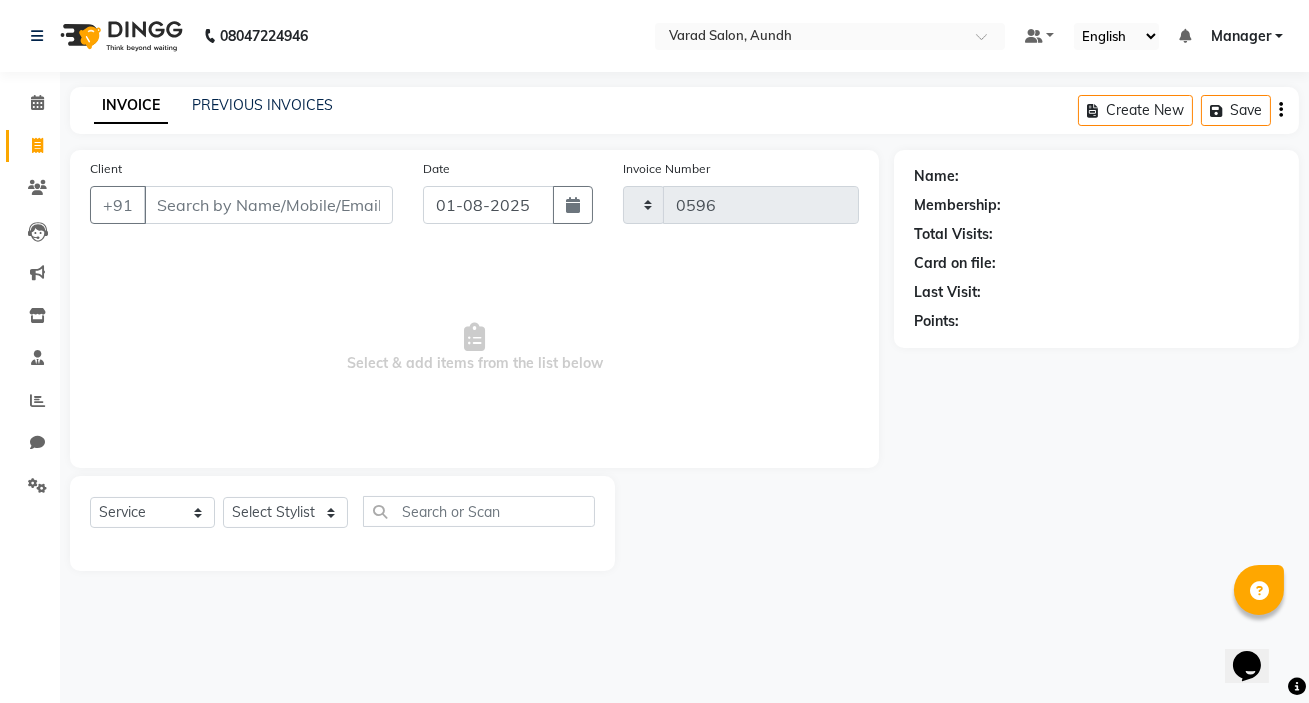 select on "7550" 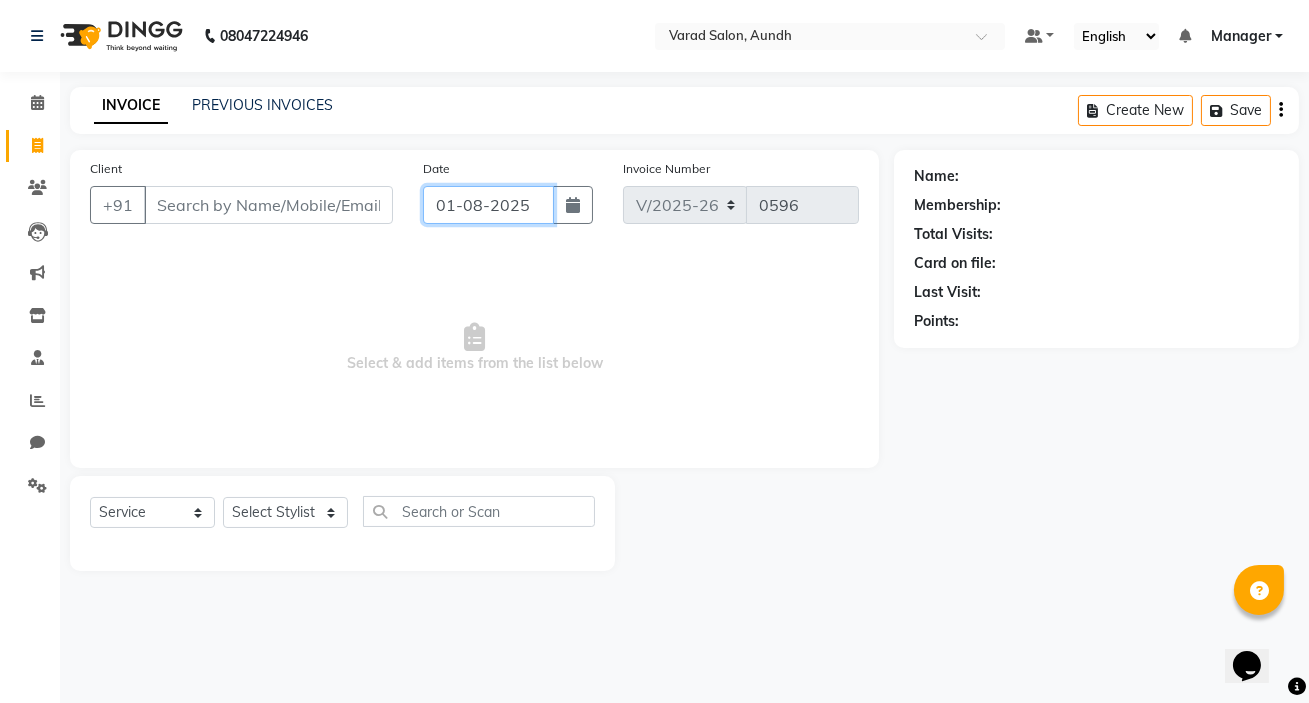 click on "01-08-2025" 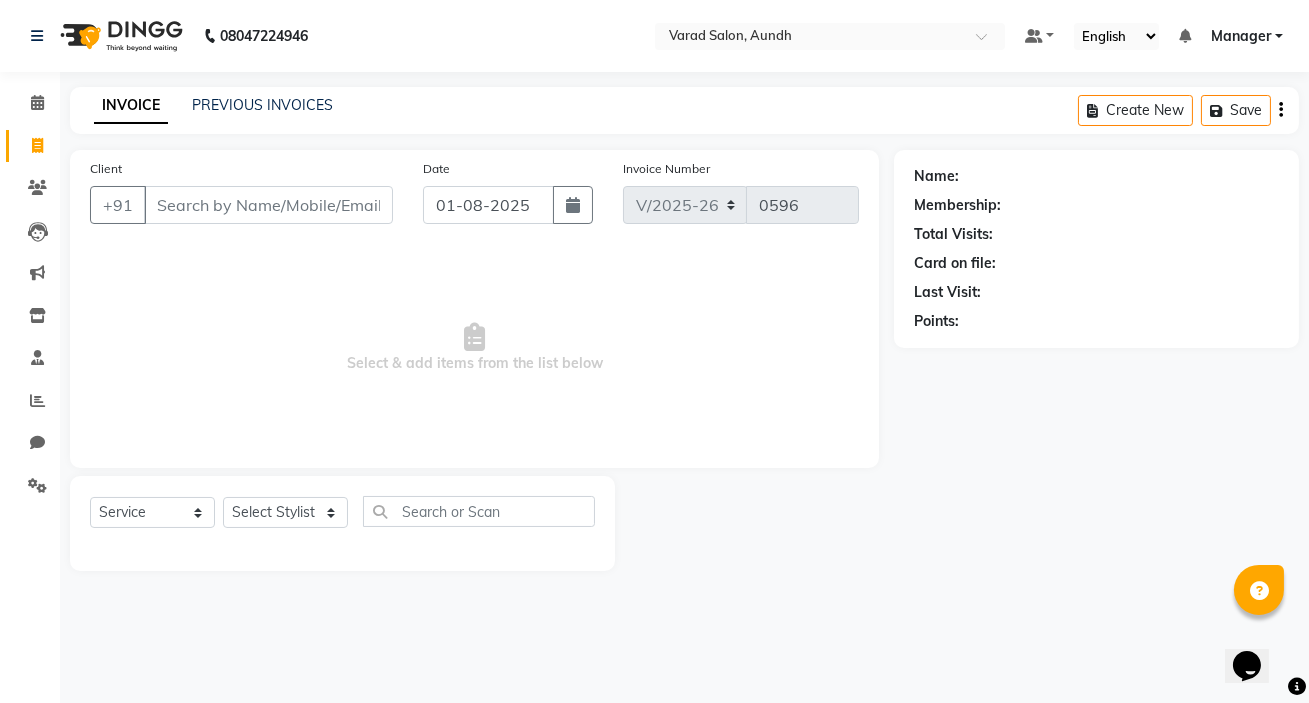 select on "8" 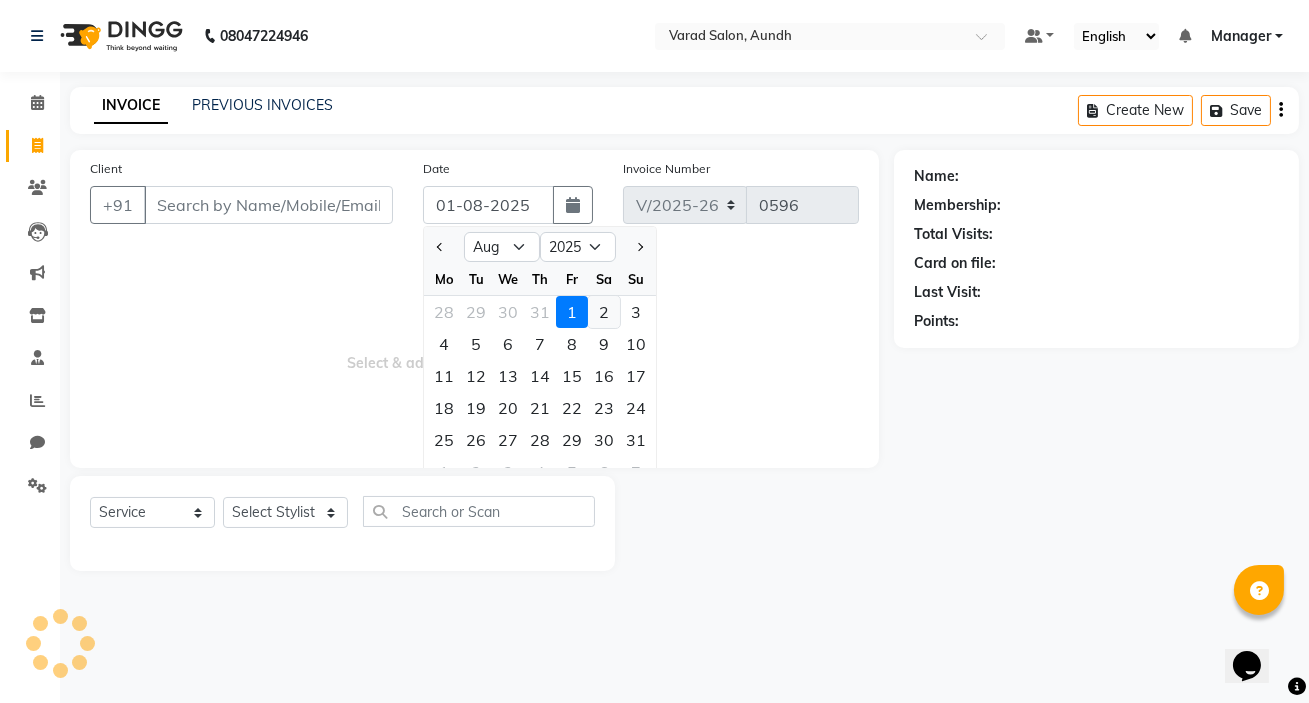 click on "2" 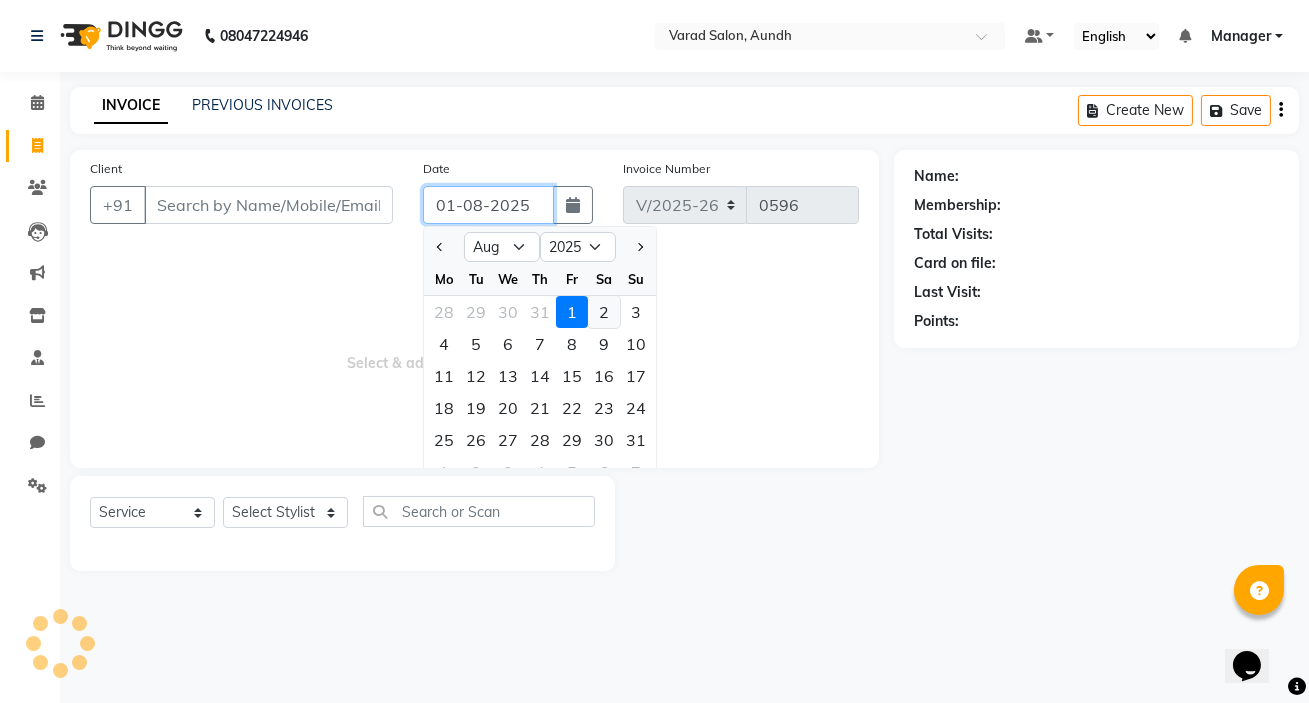 type on "02-08-2025" 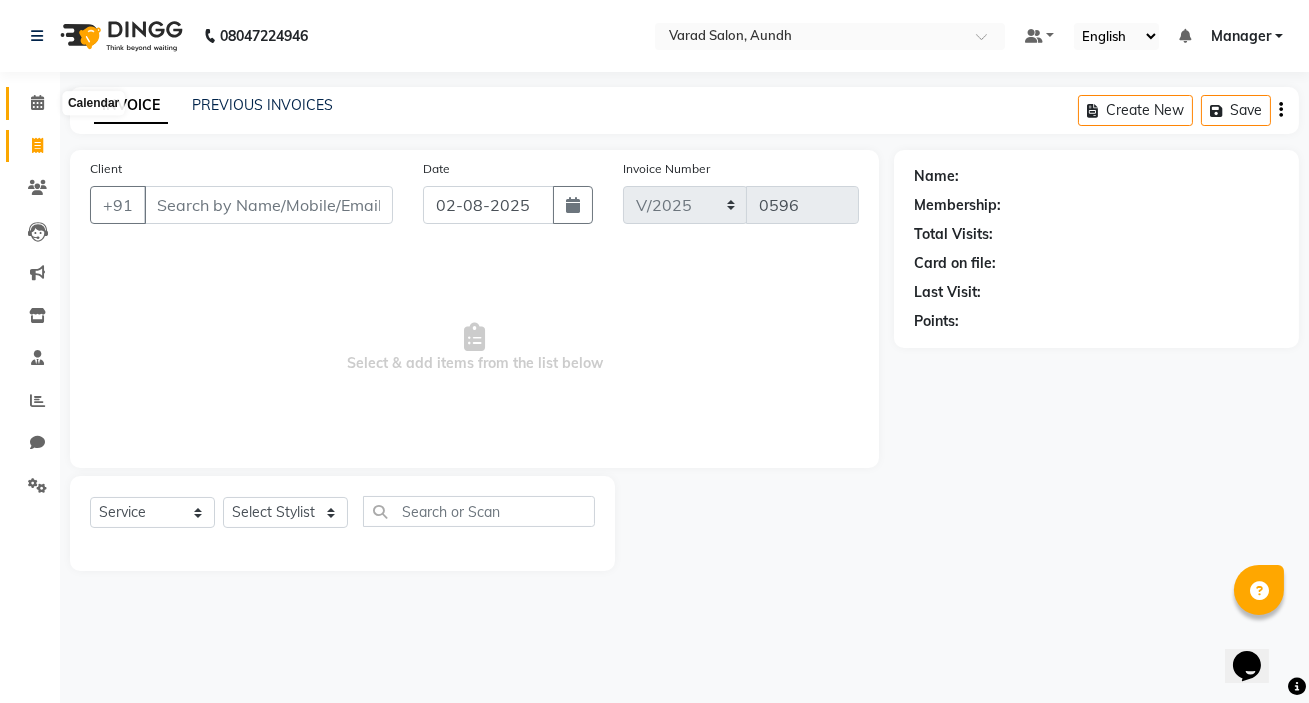 click 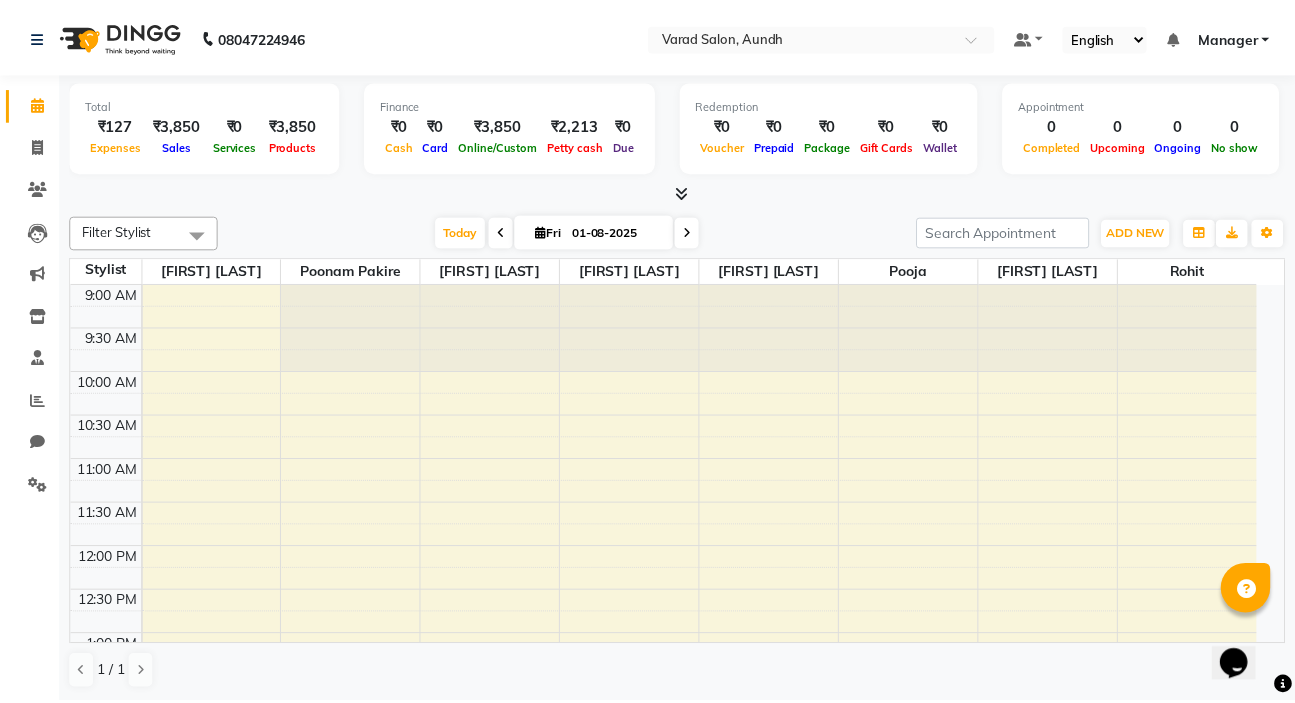 scroll, scrollTop: 0, scrollLeft: 0, axis: both 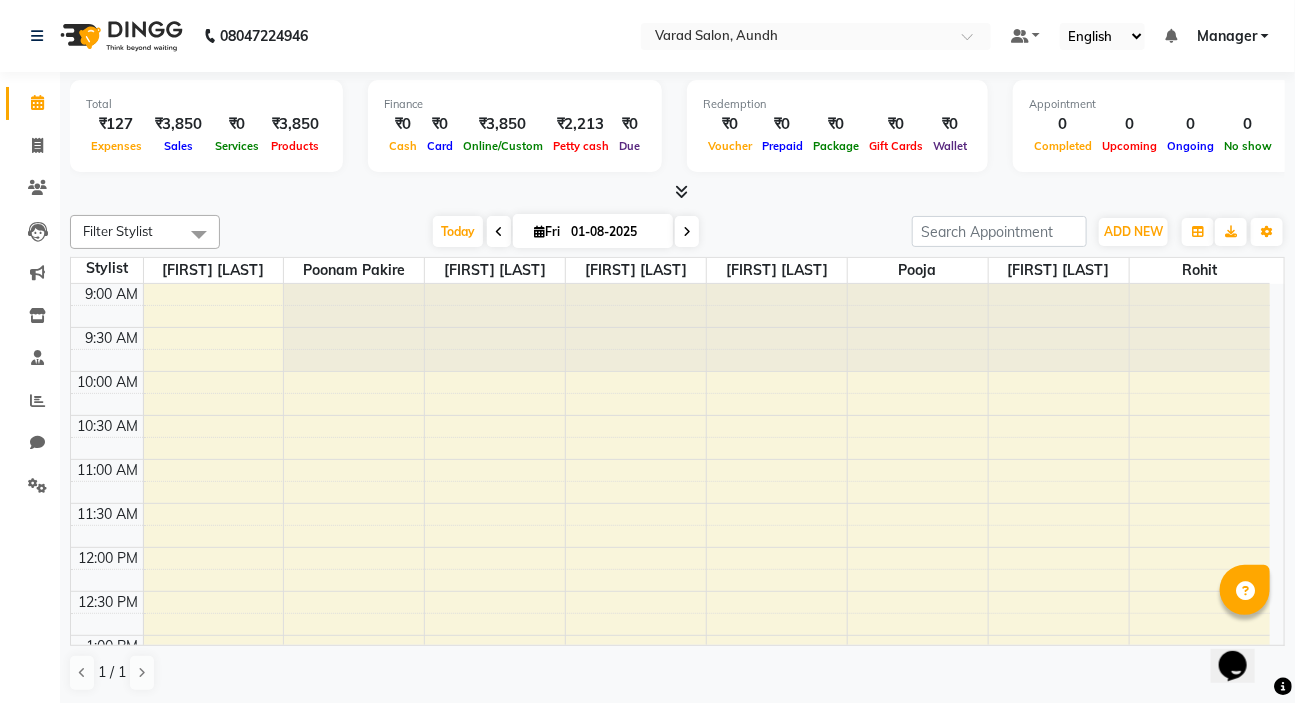 click at bounding box center [687, 232] 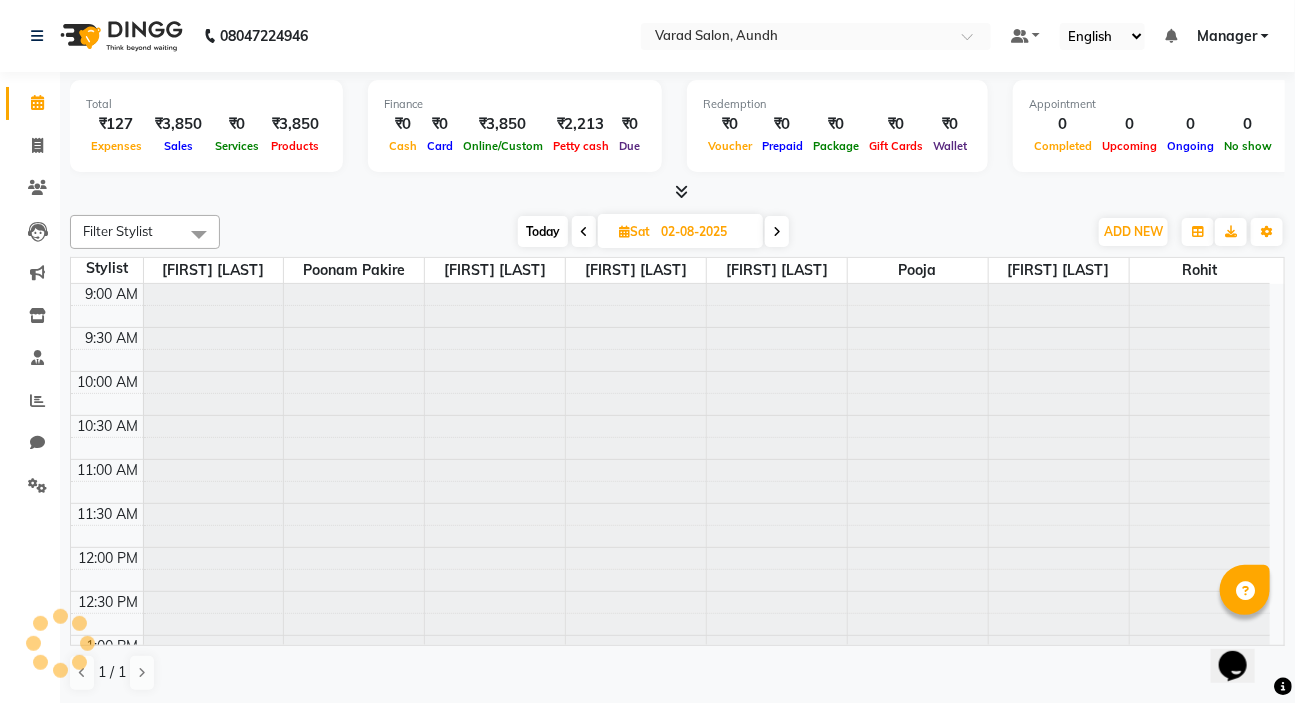 scroll, scrollTop: 351, scrollLeft: 0, axis: vertical 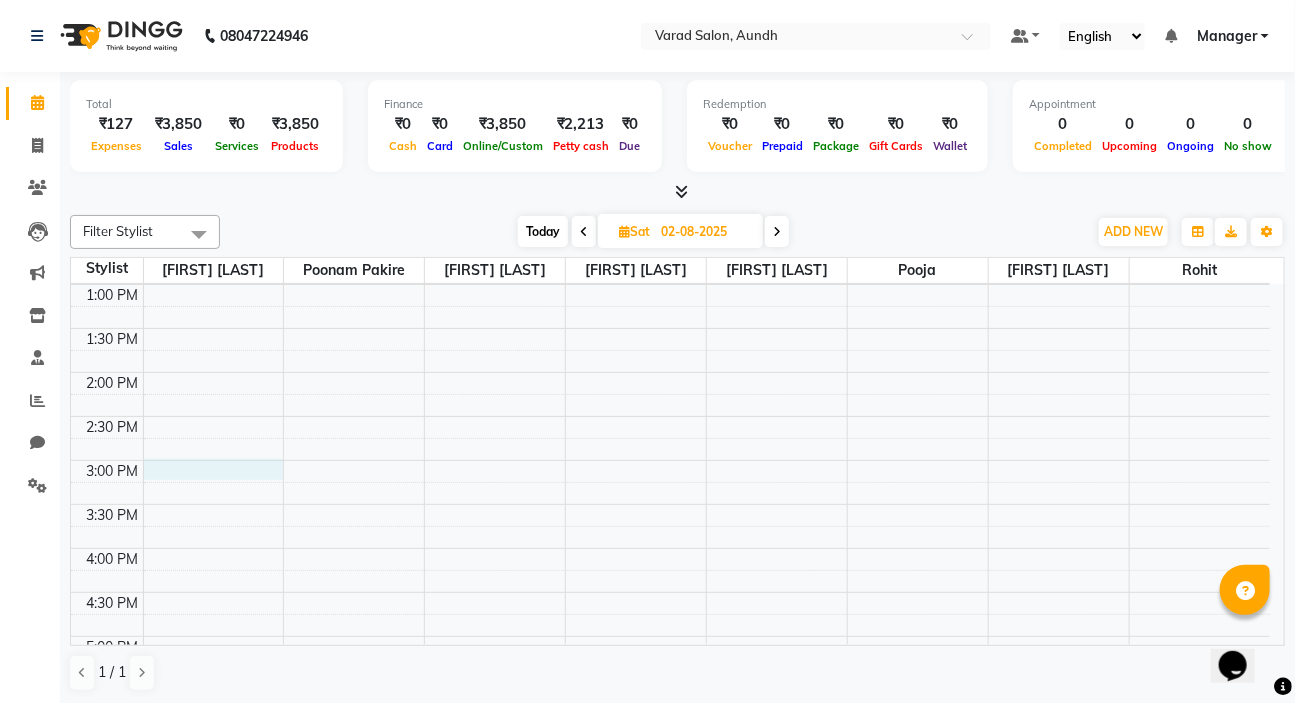 click on "9:00 AM 9:30 AM 10:00 AM 10:30 AM 11:00 AM 11:30 AM 12:00 PM 12:30 PM 1:00 PM 1:30 PM 2:00 PM 2:30 PM 3:00 PM 3:30 PM 4:00 PM 4:30 PM 5:00 PM 5:30 PM 6:00 PM 6:30 PM 7:00 PM 7:30 PM 8:00 PM 8:30 PM 9:00 PM 9:30 PM" at bounding box center [670, 504] 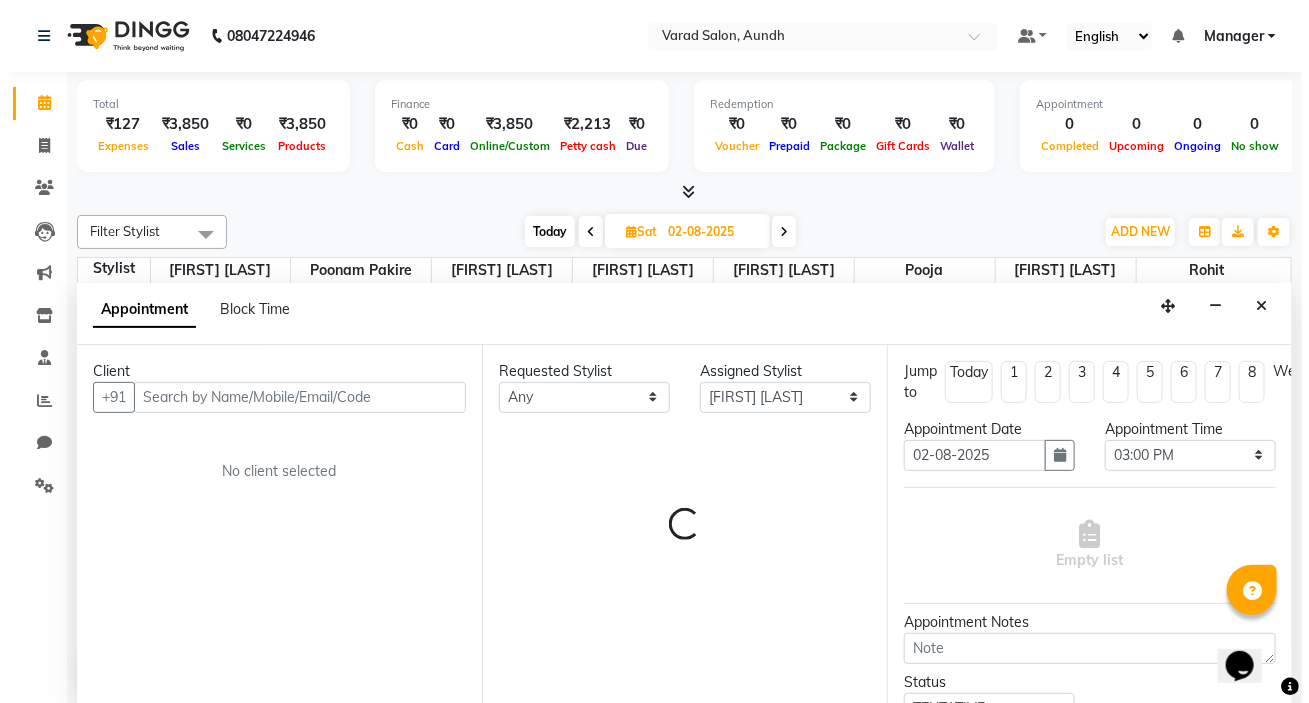 scroll, scrollTop: 0, scrollLeft: 0, axis: both 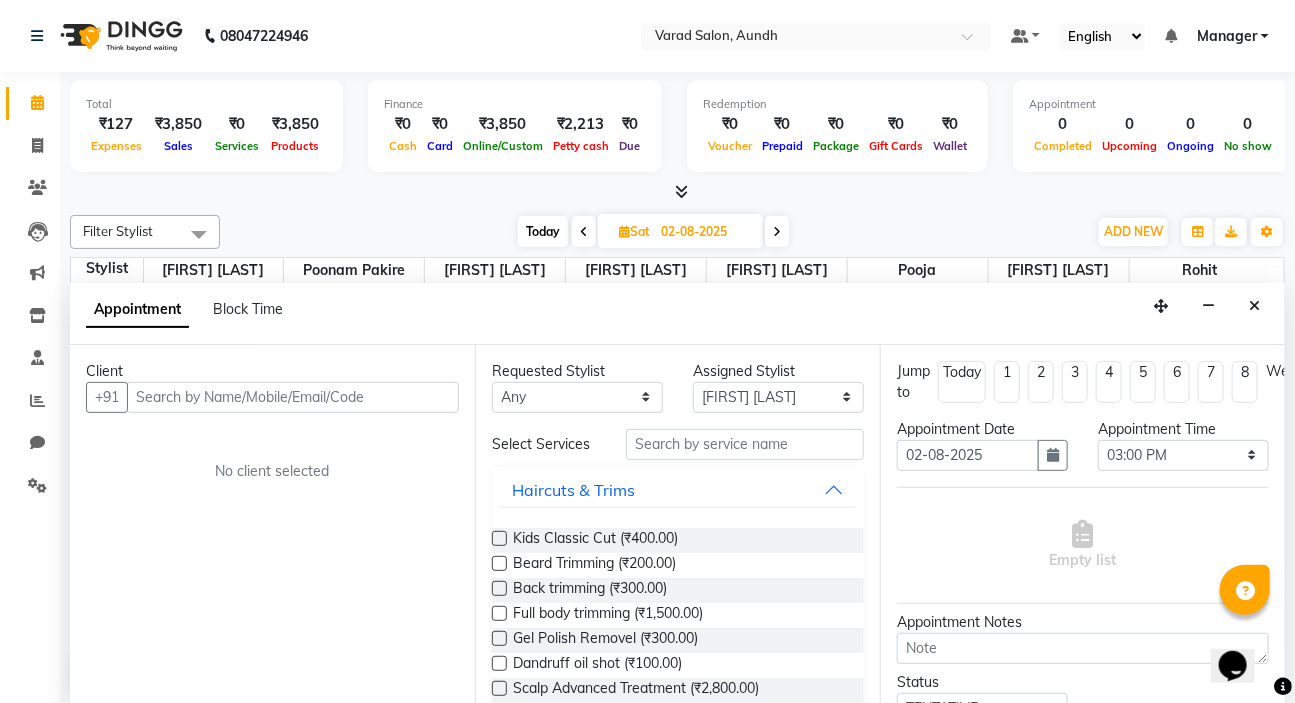 click at bounding box center (293, 397) 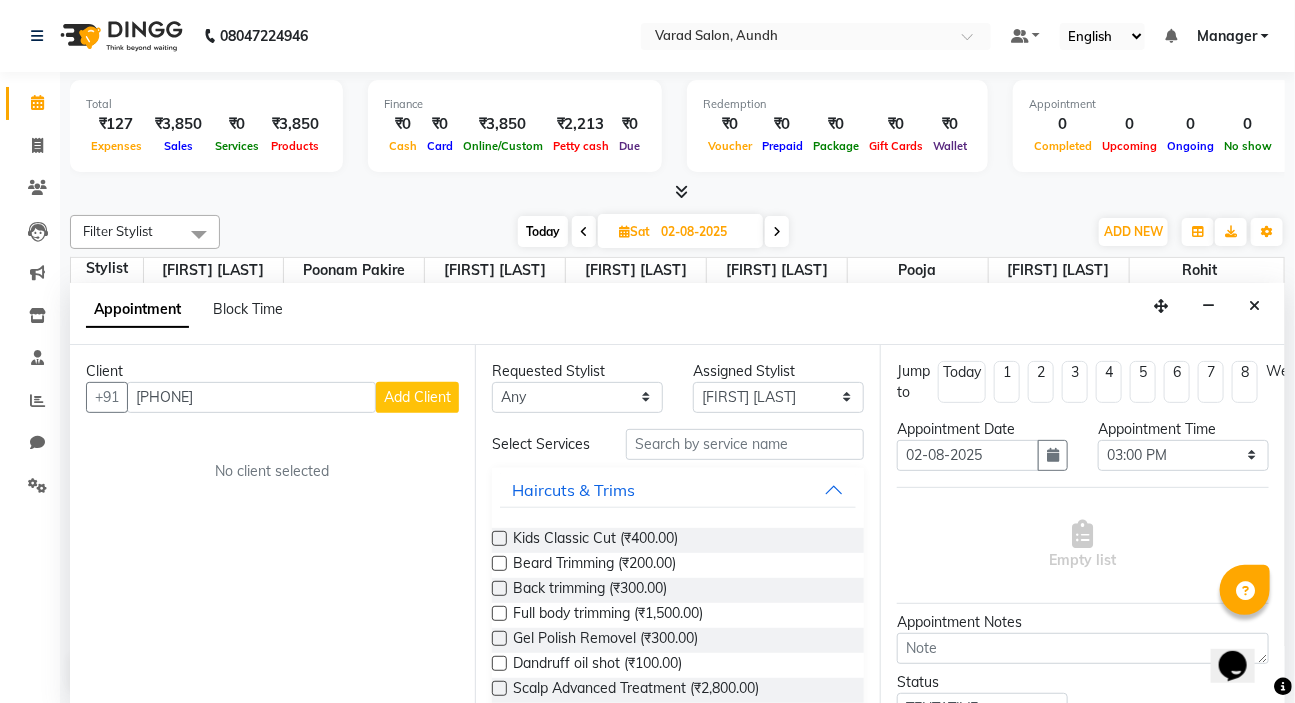 type on "[PHONE]" 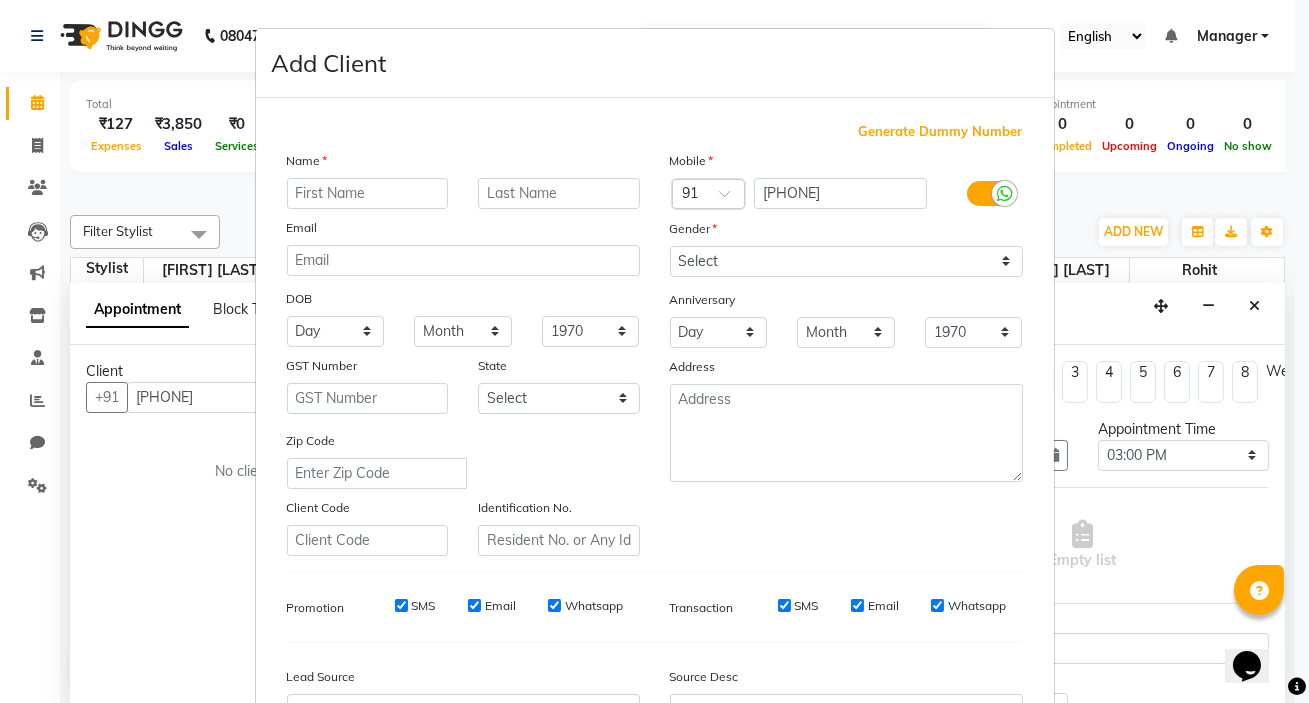 click at bounding box center [368, 193] 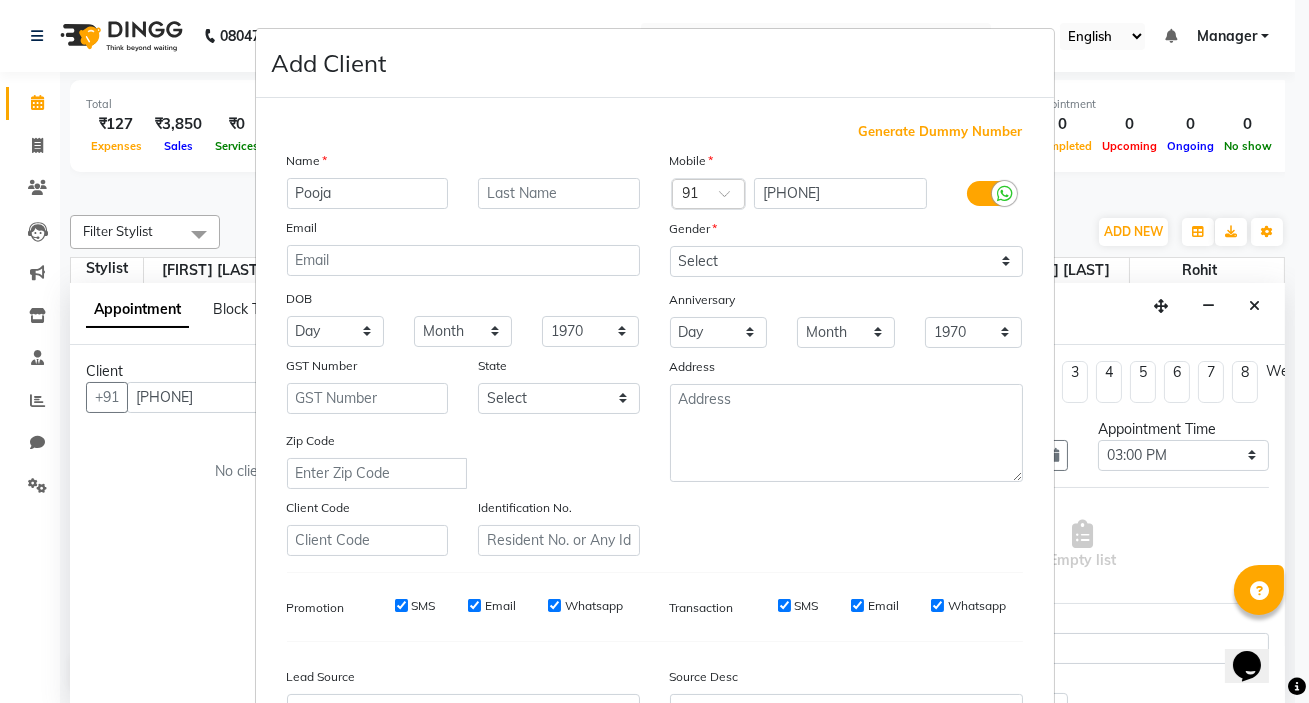 type on "Pooja" 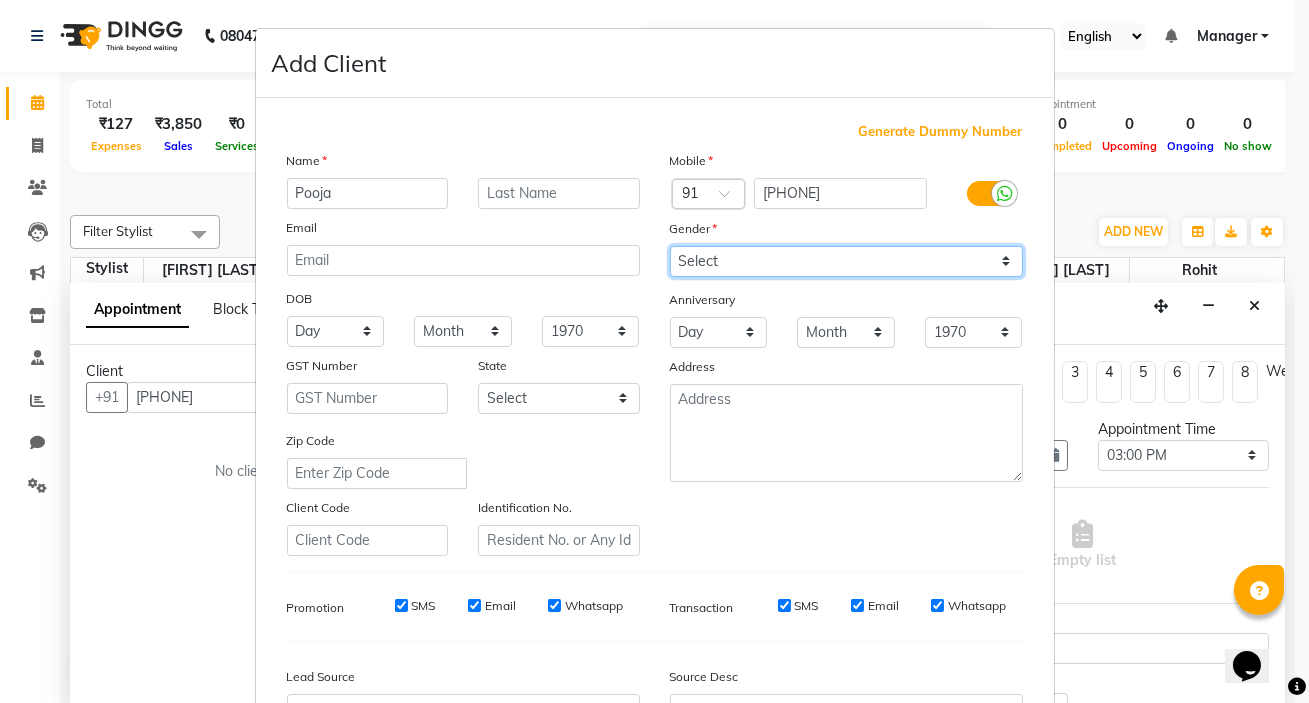 click on "Select Male Female Other Prefer Not To Say" at bounding box center (846, 261) 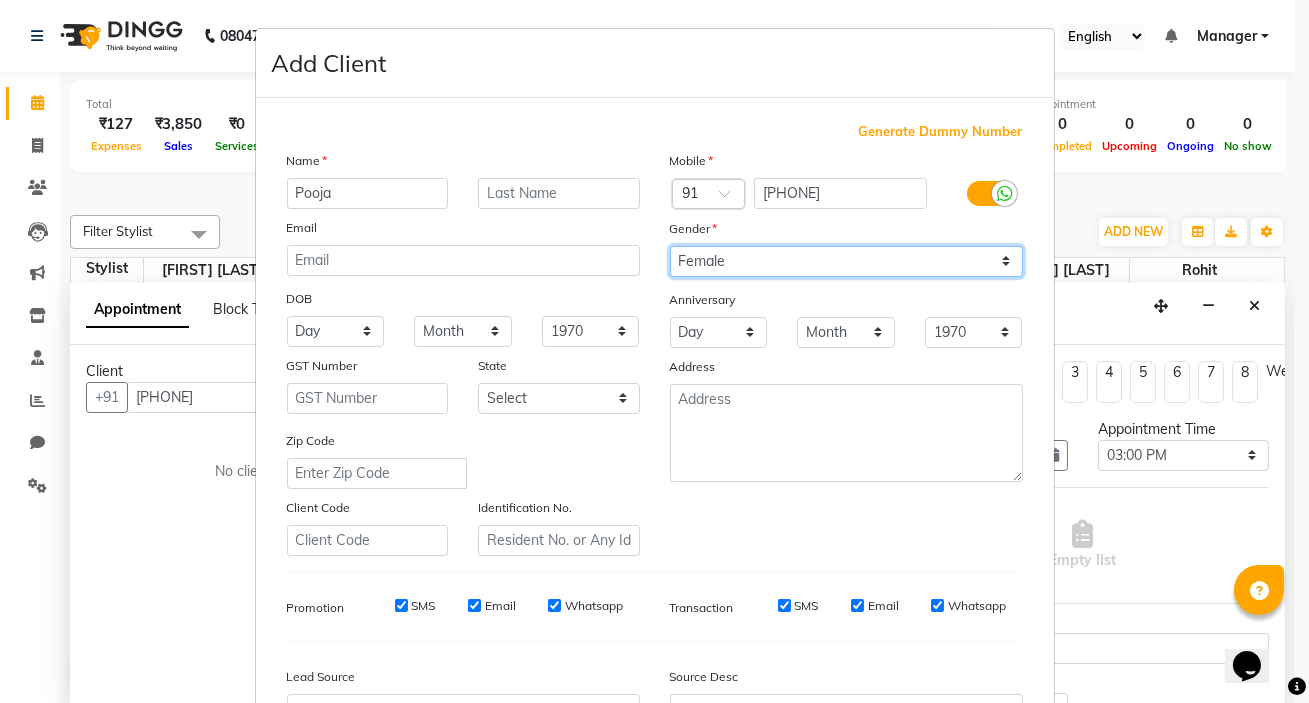 click on "Select Male Female Other Prefer Not To Say" at bounding box center [846, 261] 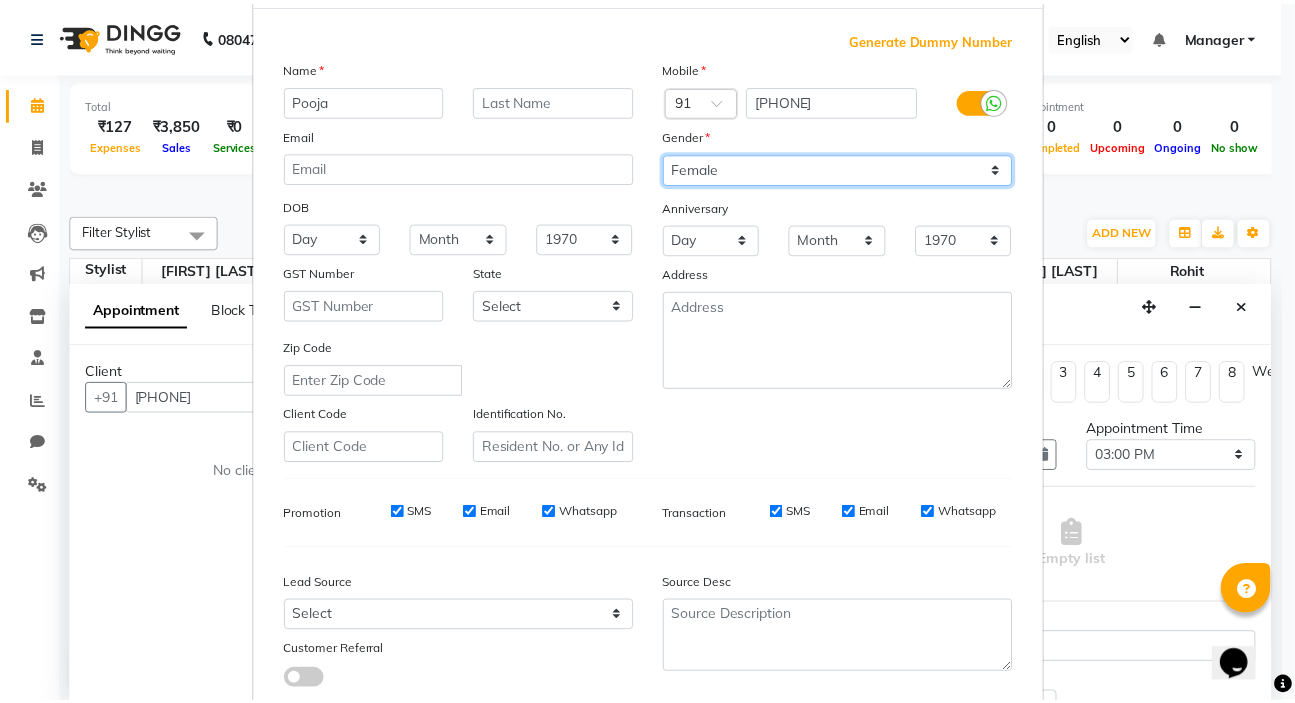 scroll, scrollTop: 226, scrollLeft: 0, axis: vertical 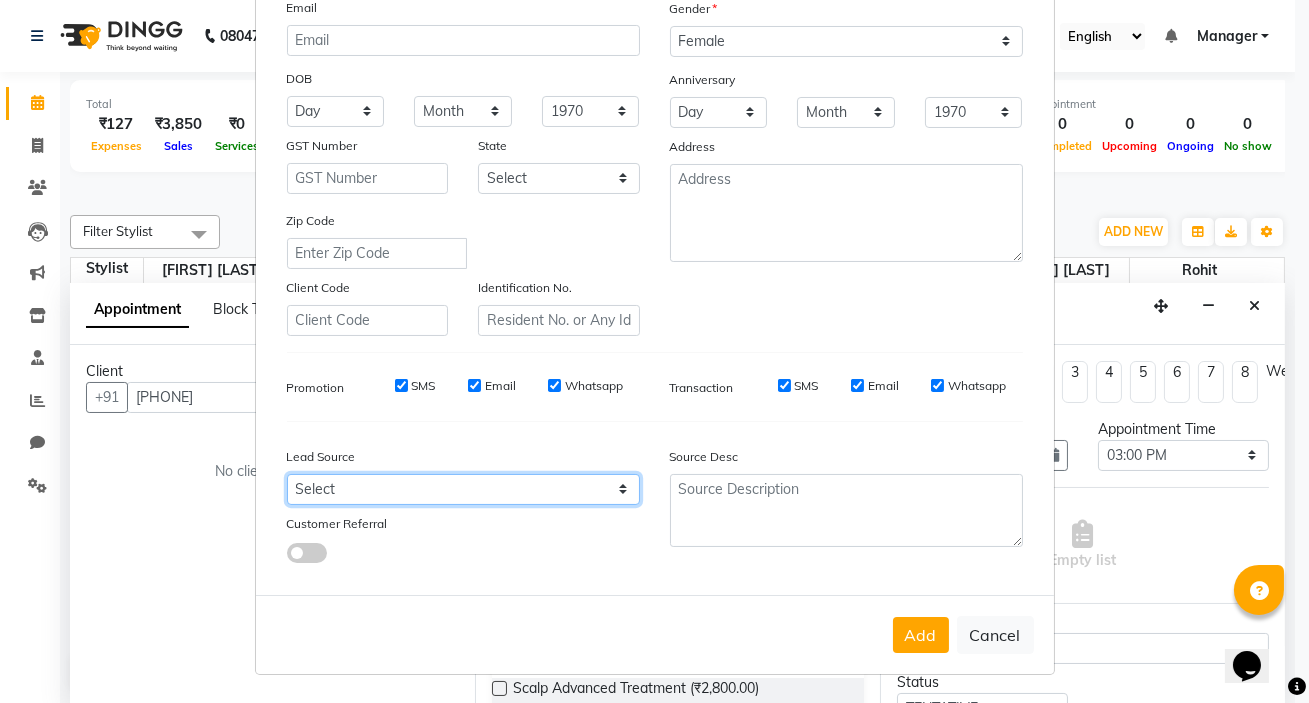 click on "Select Walk-in Referral Internet Friend Word of Mouth Advertisement Facebook JustDial Google Other" at bounding box center (463, 489) 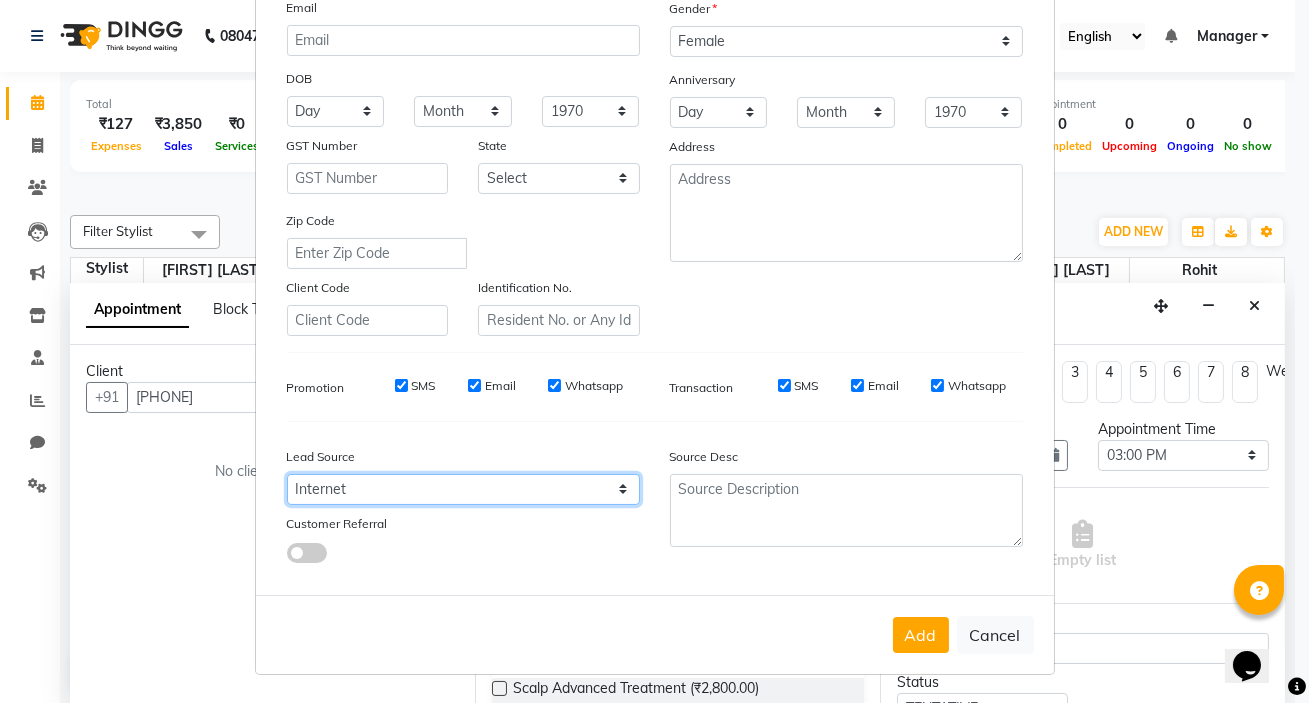 click on "Select Walk-in Referral Internet Friend Word of Mouth Advertisement Facebook JustDial Google Other" at bounding box center (463, 489) 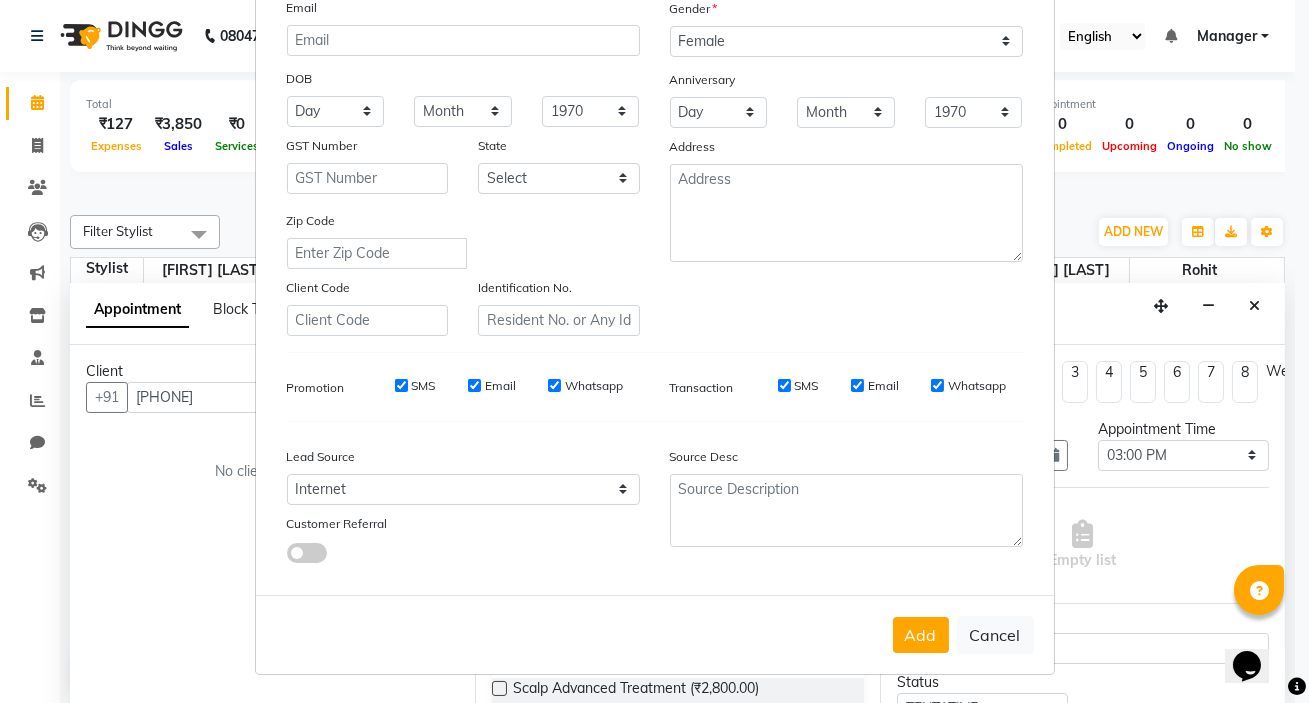 click on "Add" at bounding box center [921, 635] 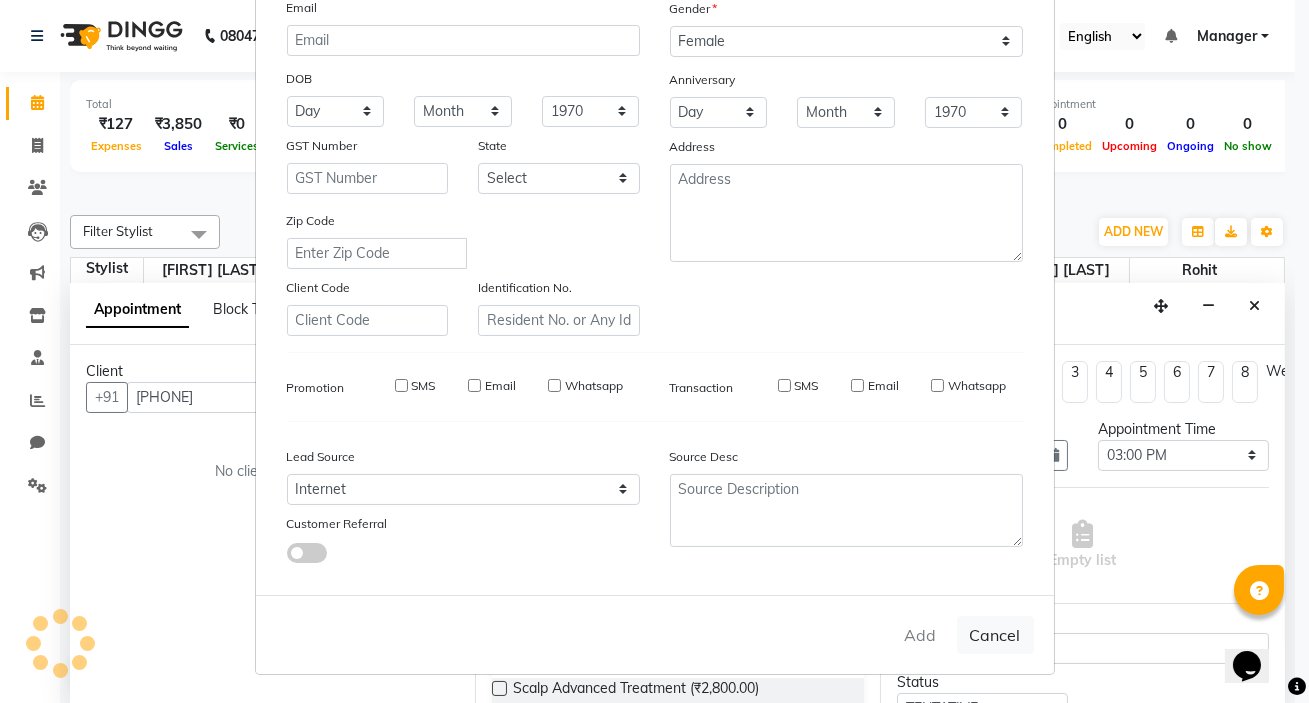 type 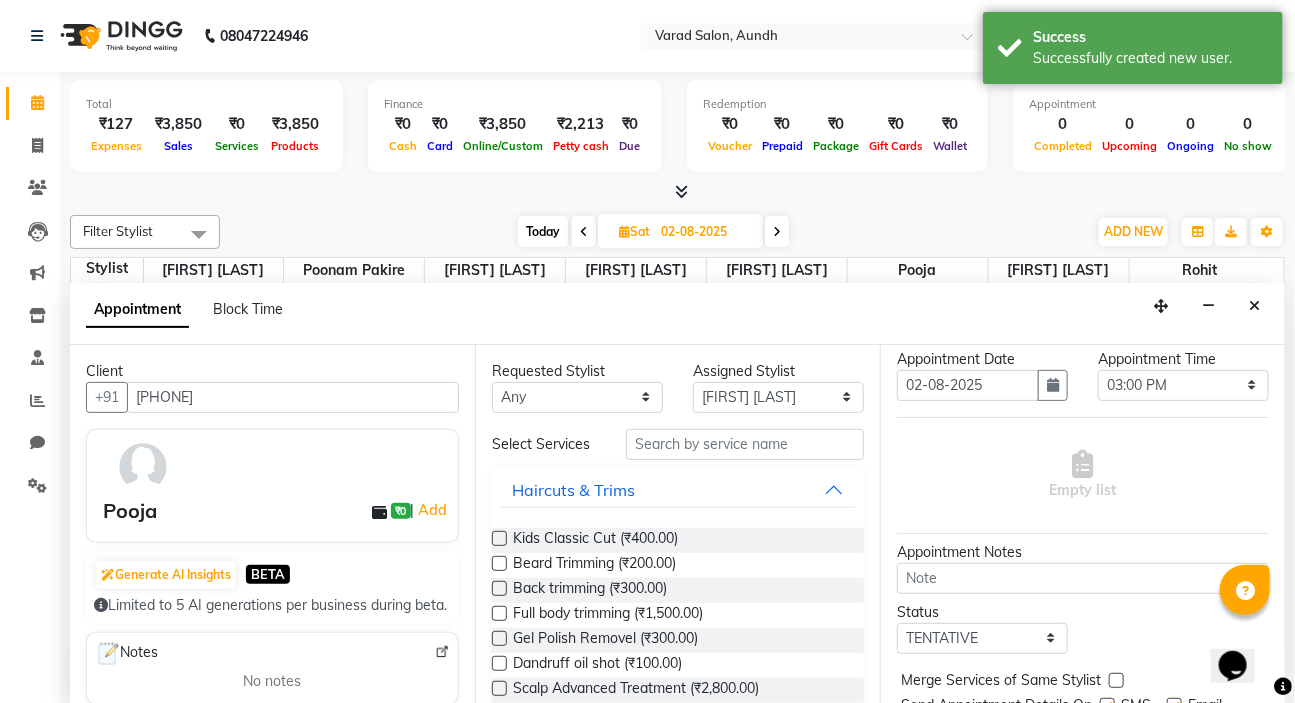 scroll, scrollTop: 159, scrollLeft: 0, axis: vertical 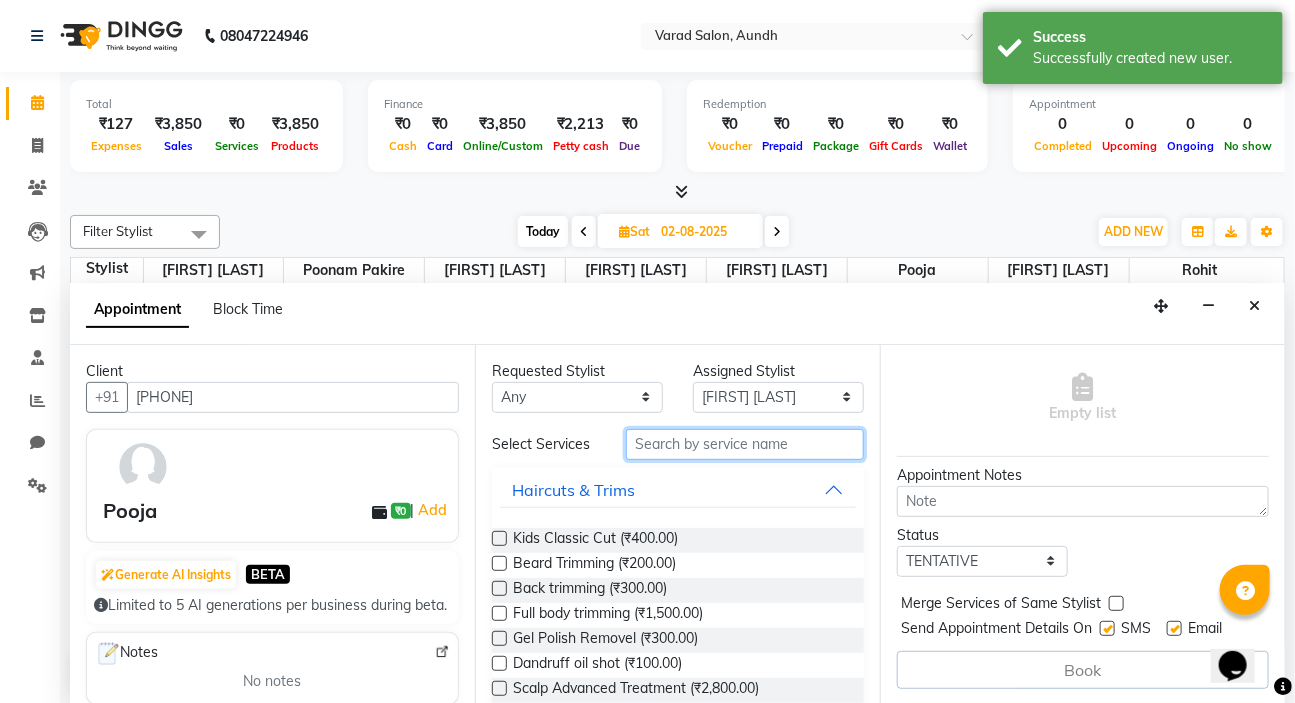 click at bounding box center (745, 444) 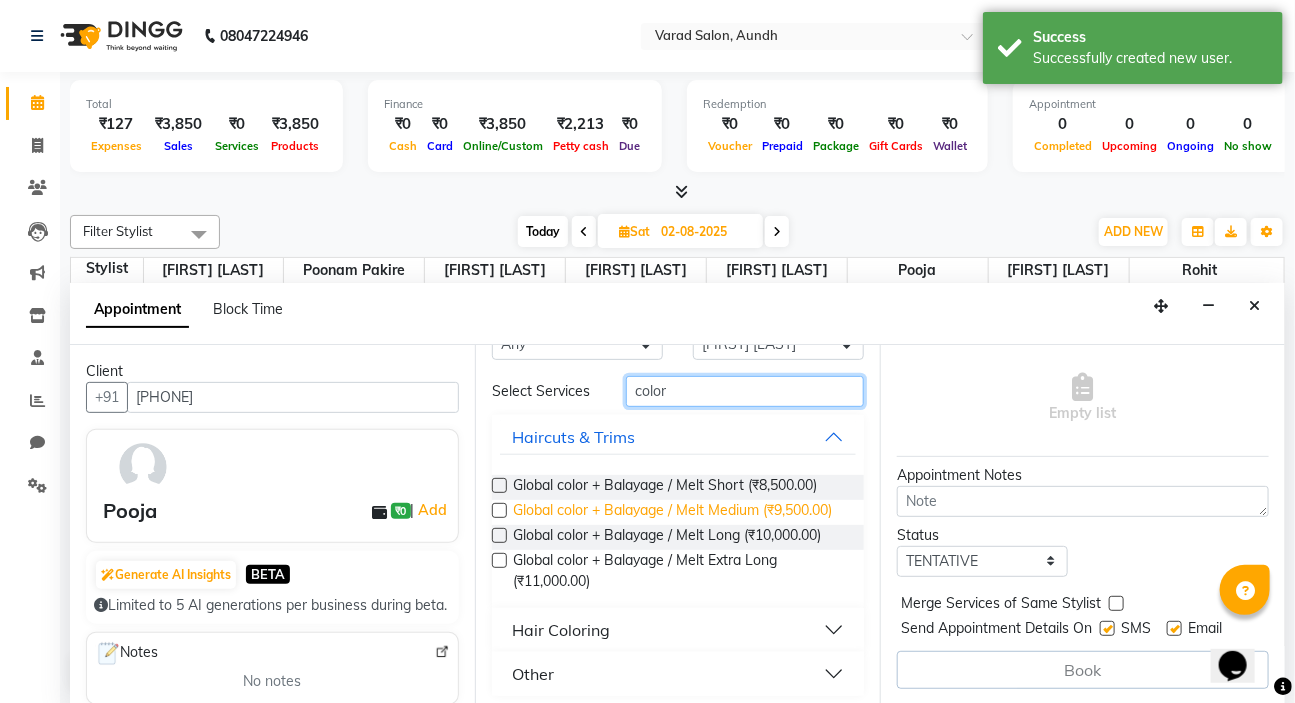 scroll, scrollTop: 77, scrollLeft: 0, axis: vertical 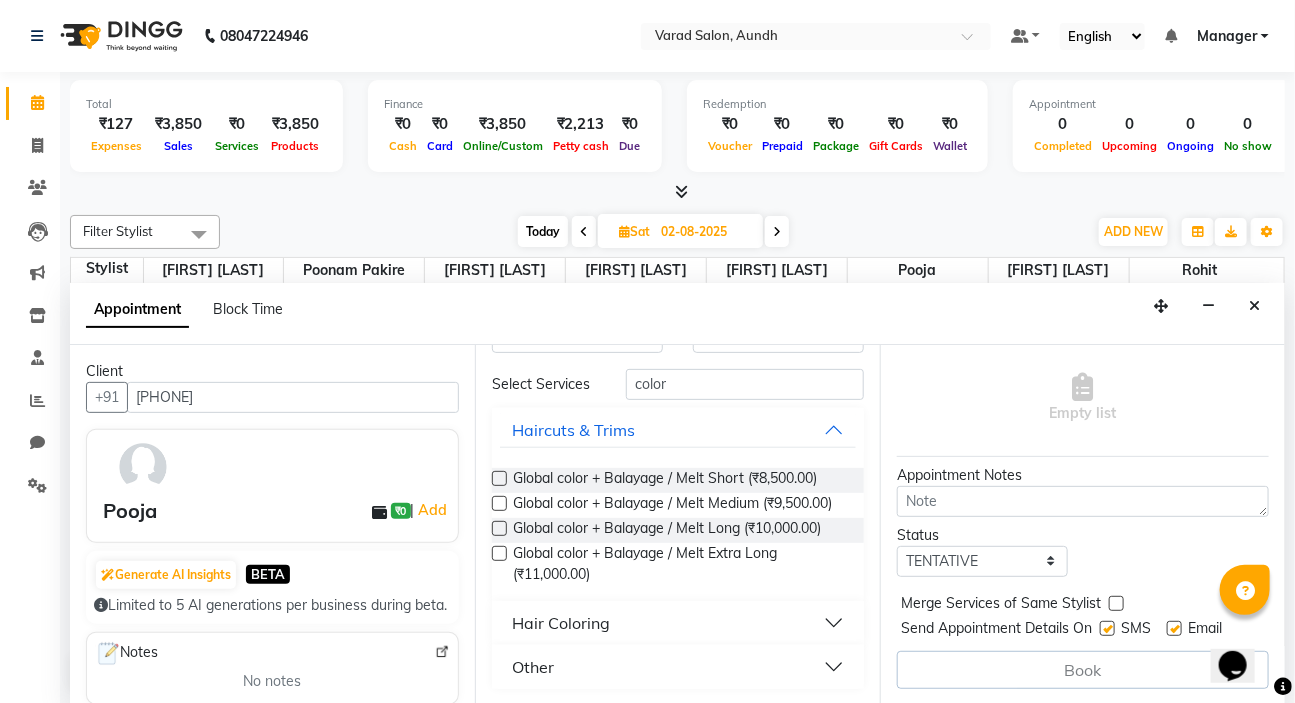 click on "Hair Coloring" at bounding box center (678, 623) 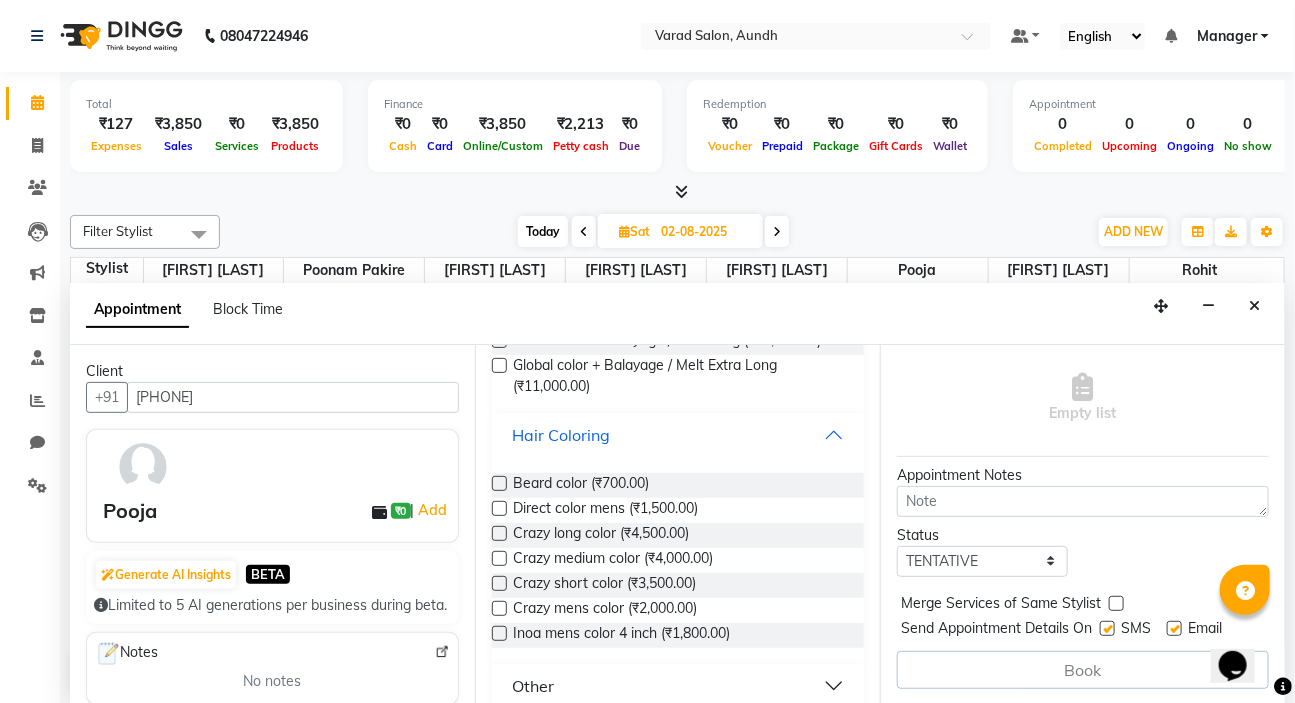 scroll, scrollTop: 283, scrollLeft: 0, axis: vertical 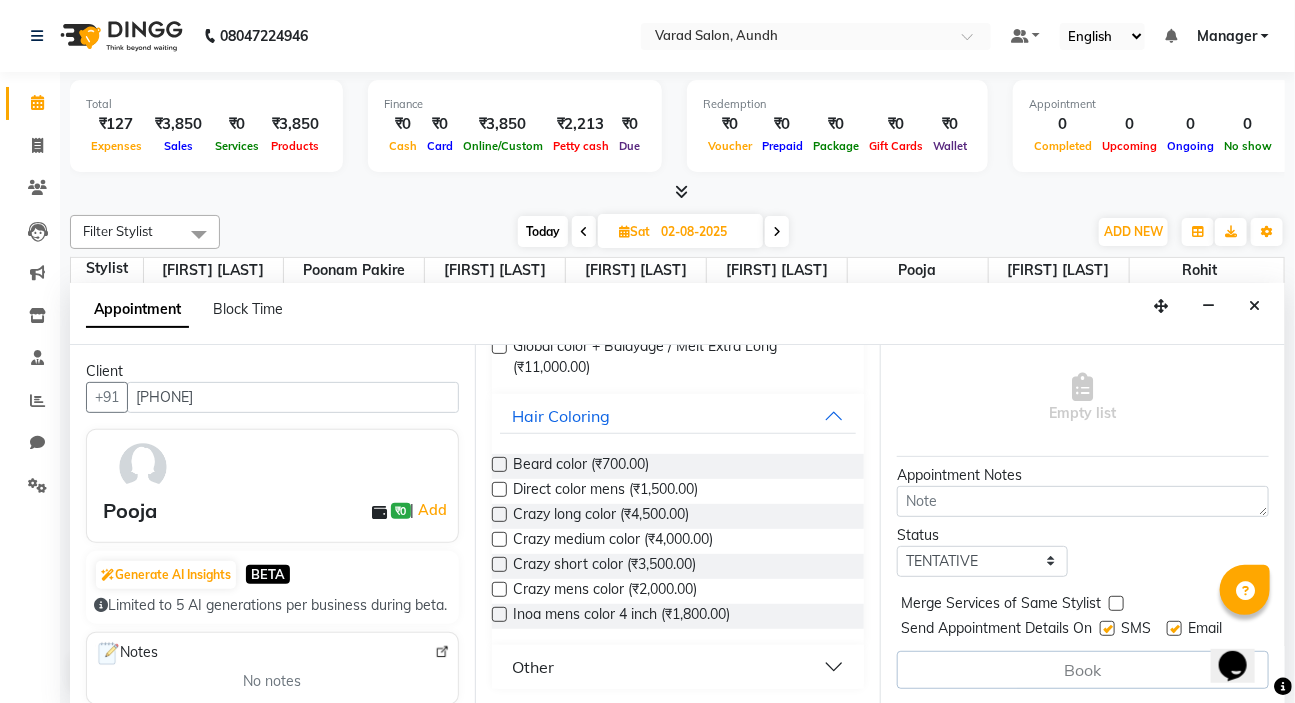click on "Inoa mens color 4 inch (₹1,800.00)" at bounding box center [678, 616] 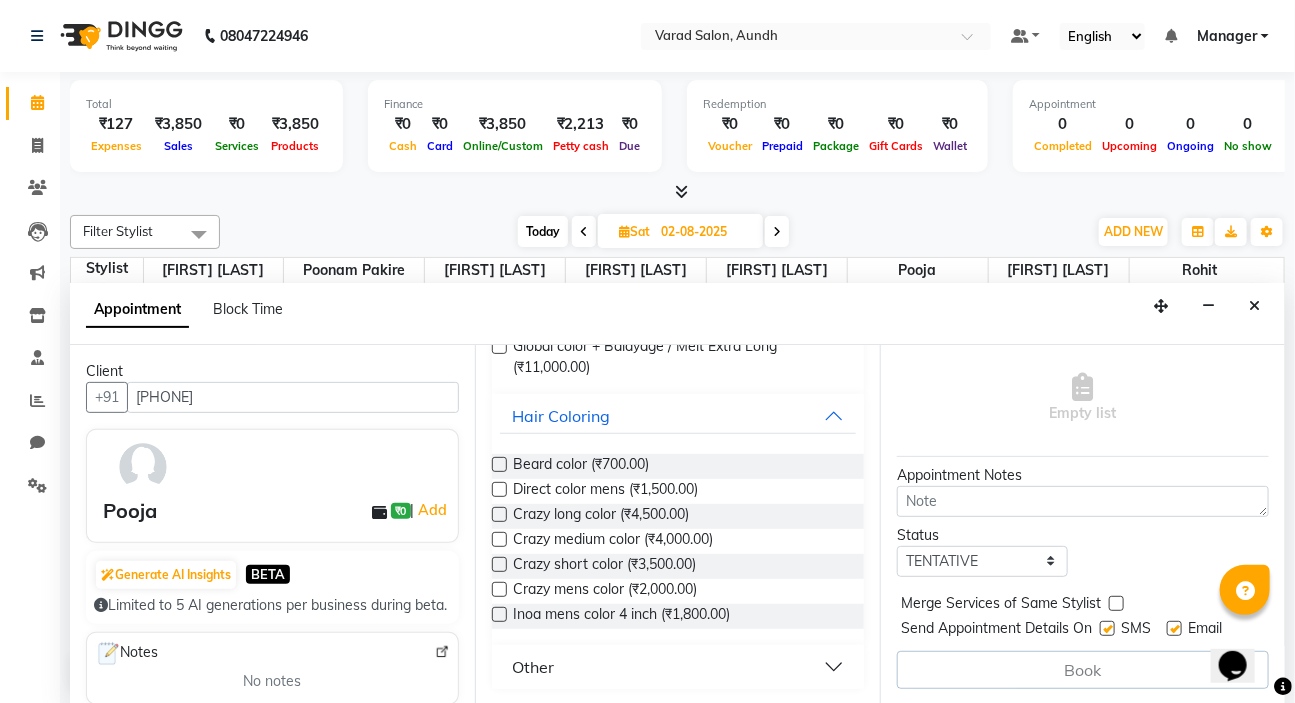 click on "Other" at bounding box center [678, 667] 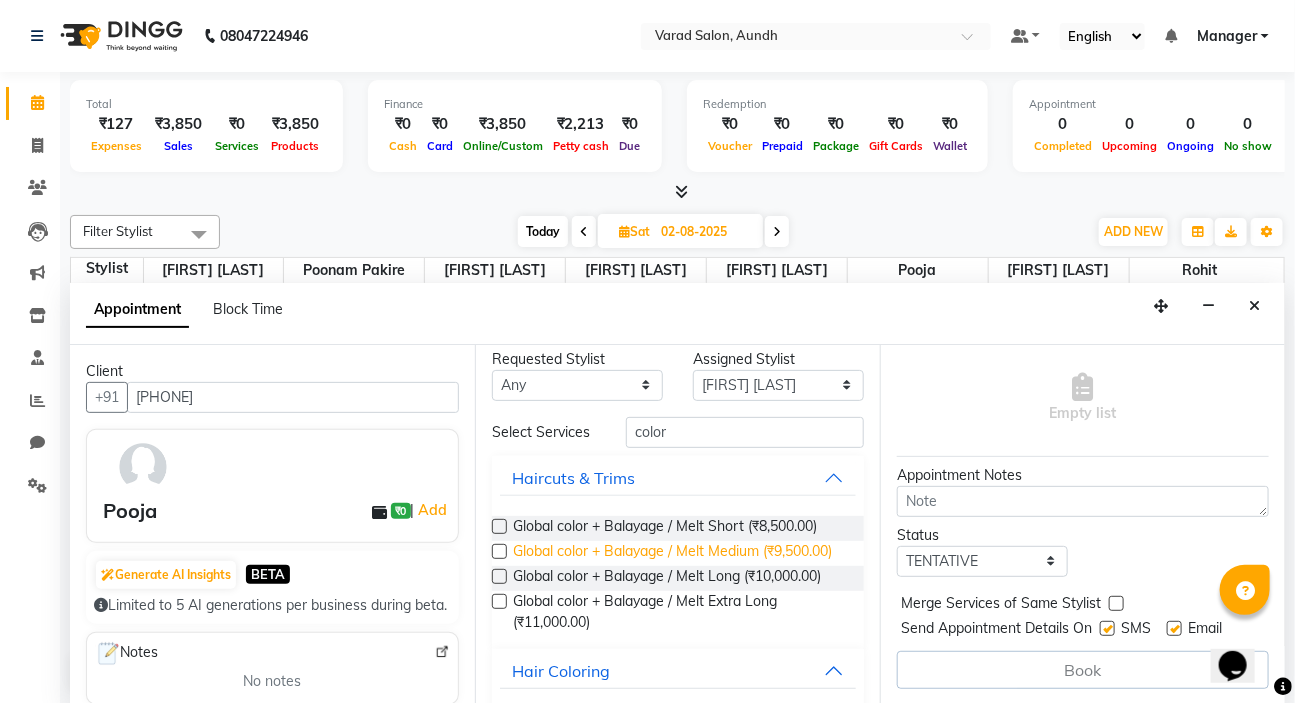 scroll, scrollTop: 0, scrollLeft: 0, axis: both 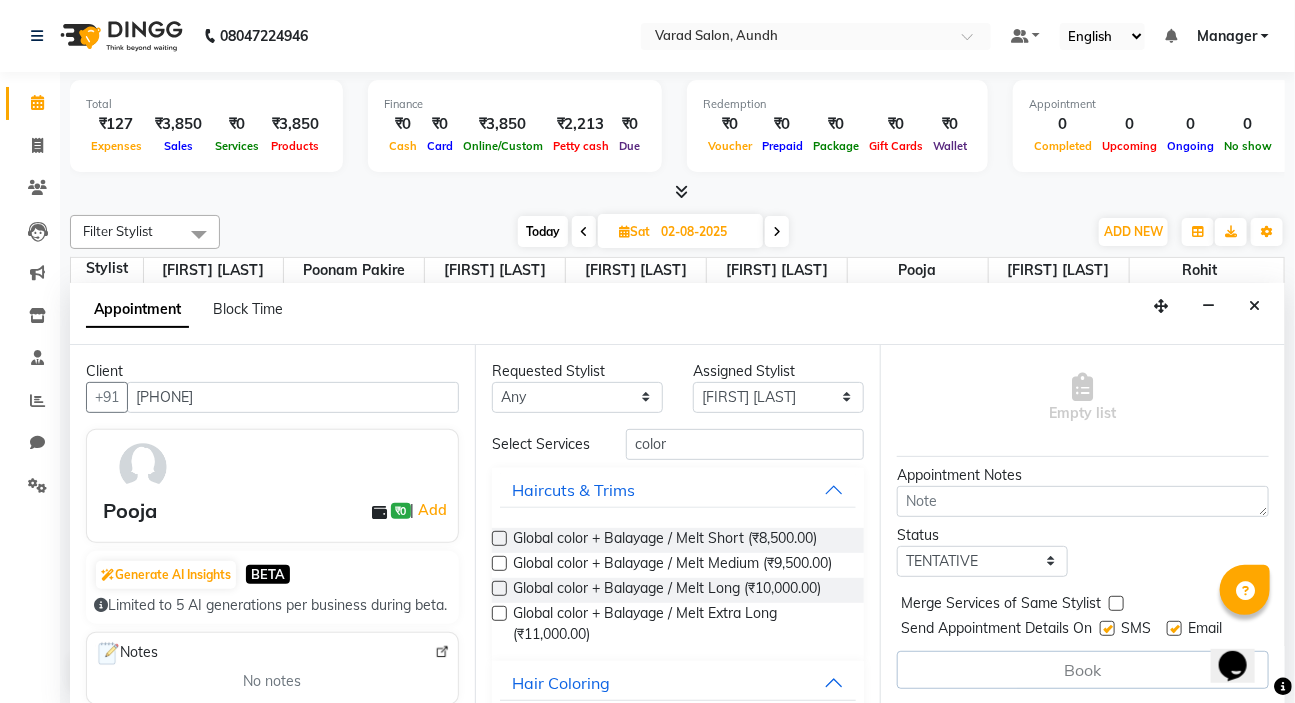 drag, startPoint x: 727, startPoint y: 418, endPoint x: 724, endPoint y: 456, distance: 38.118237 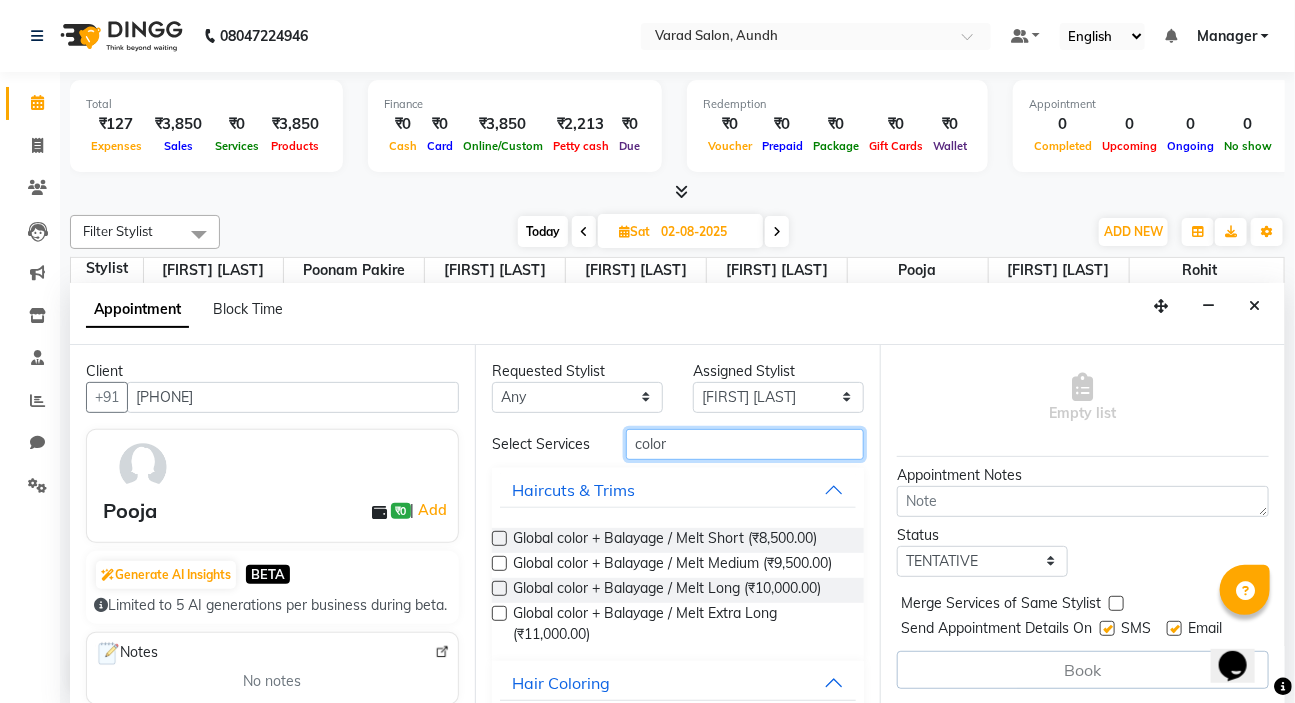 click on "color" at bounding box center [745, 444] 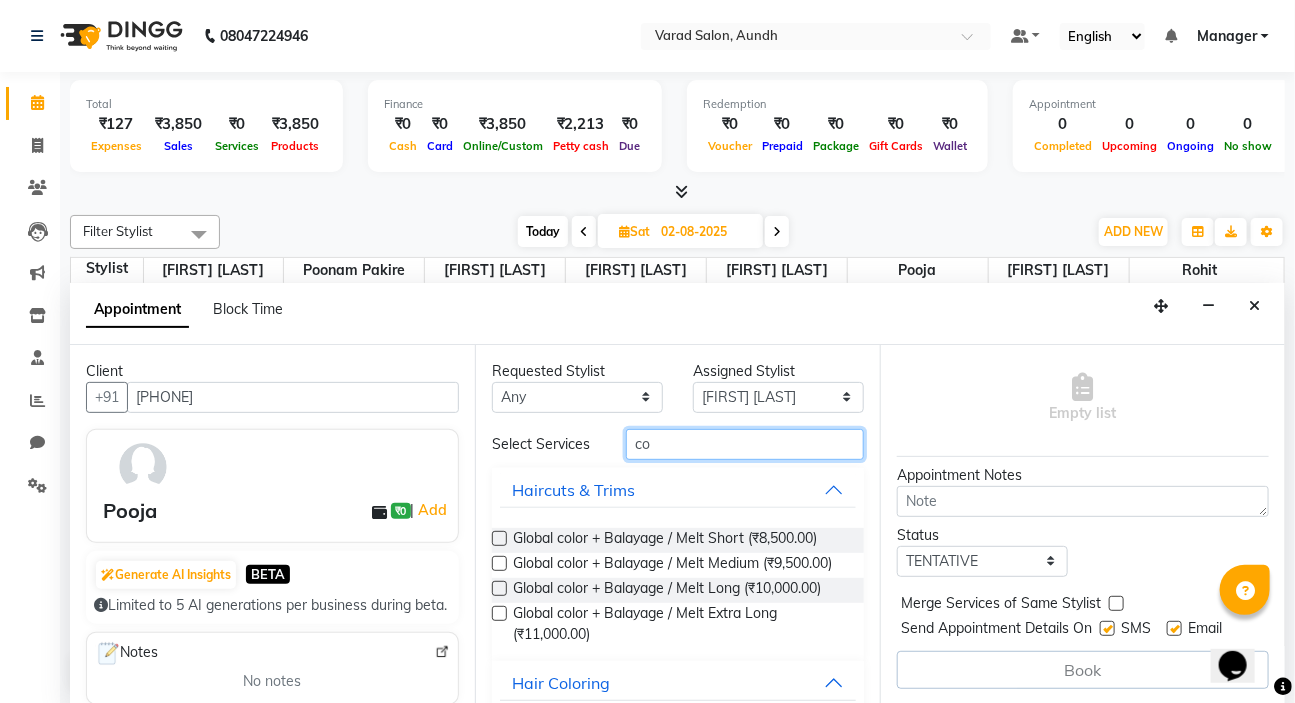 type on "c" 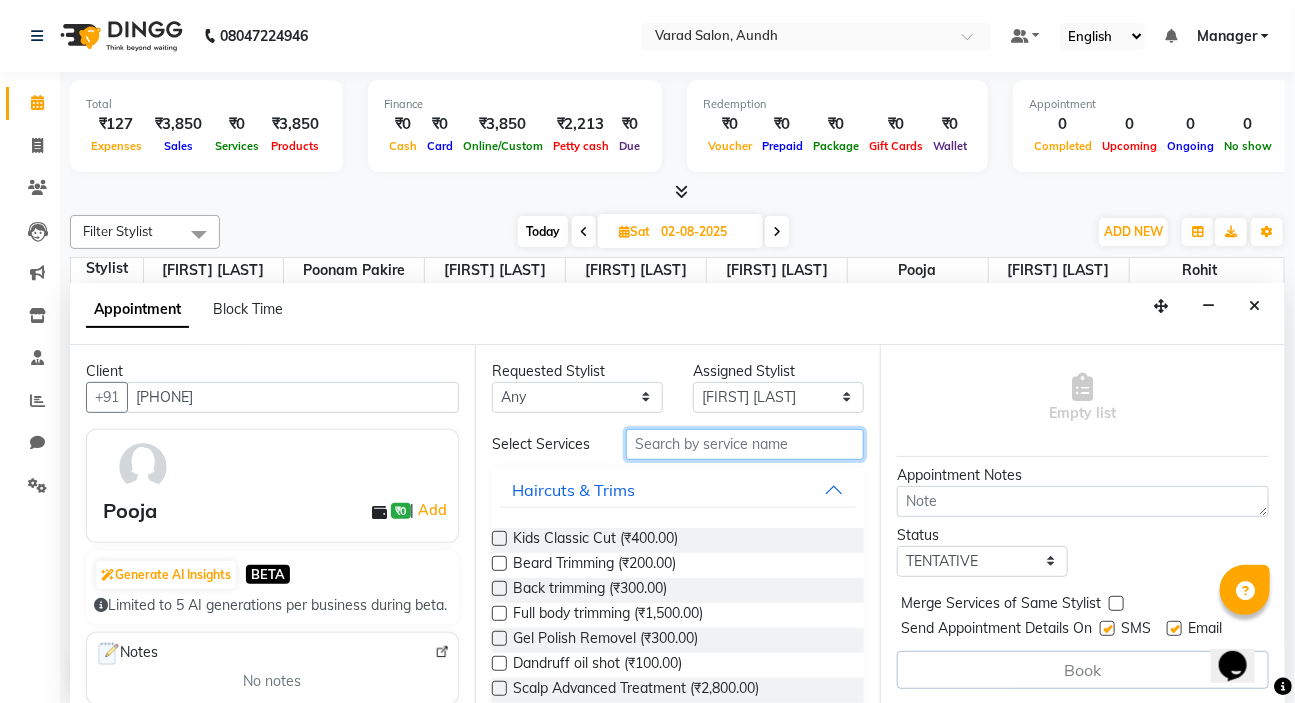 type on "n" 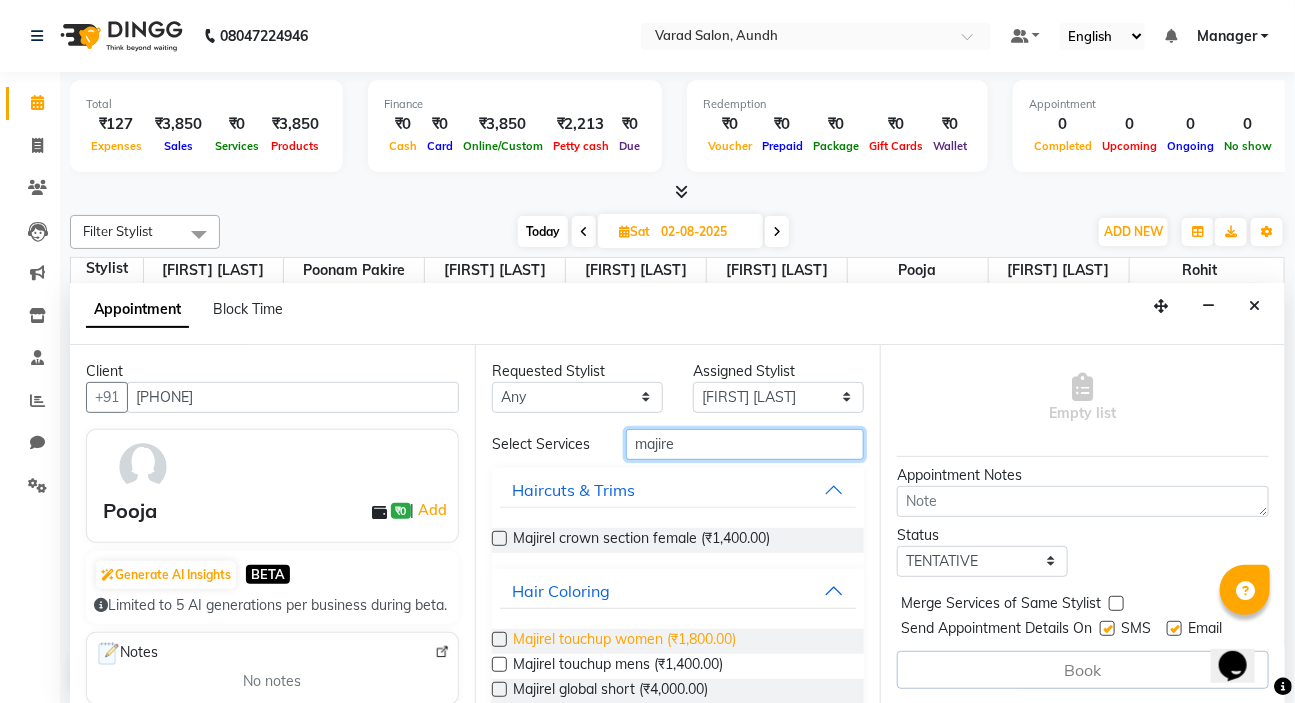 type on "majire" 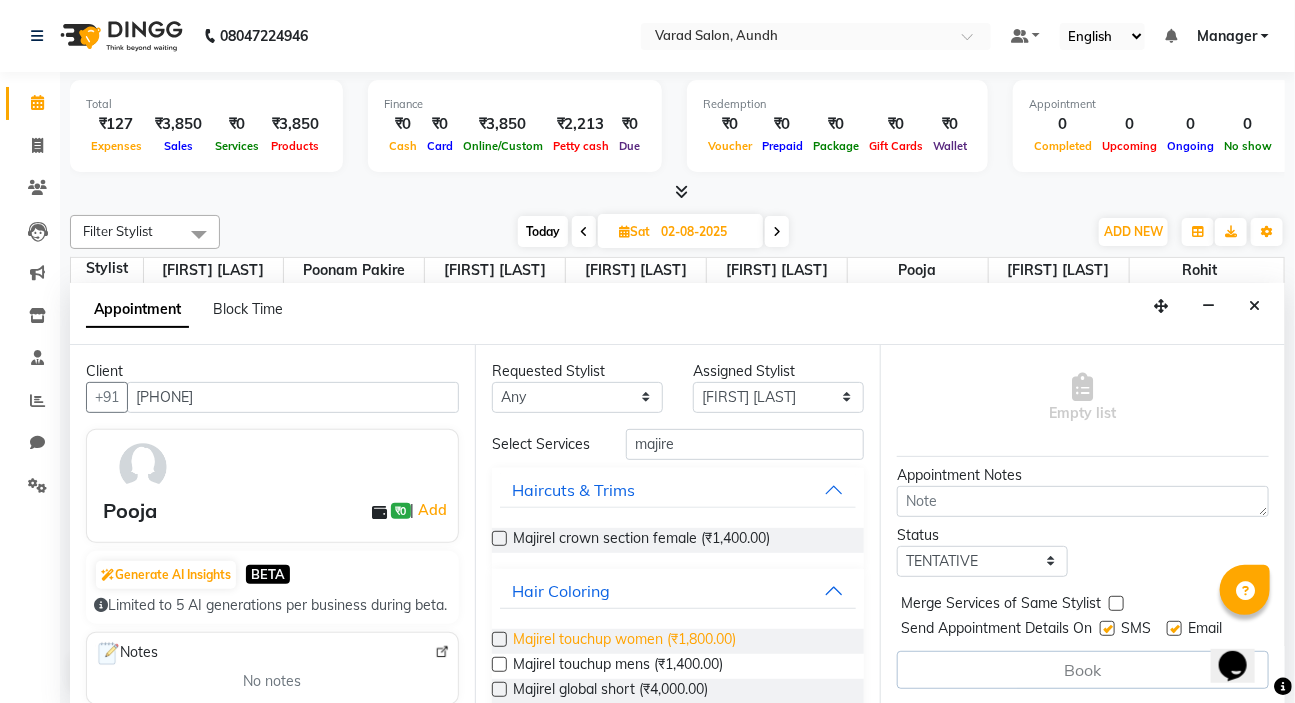click on "Majirel touchup women (₹1,800.00)" at bounding box center (624, 641) 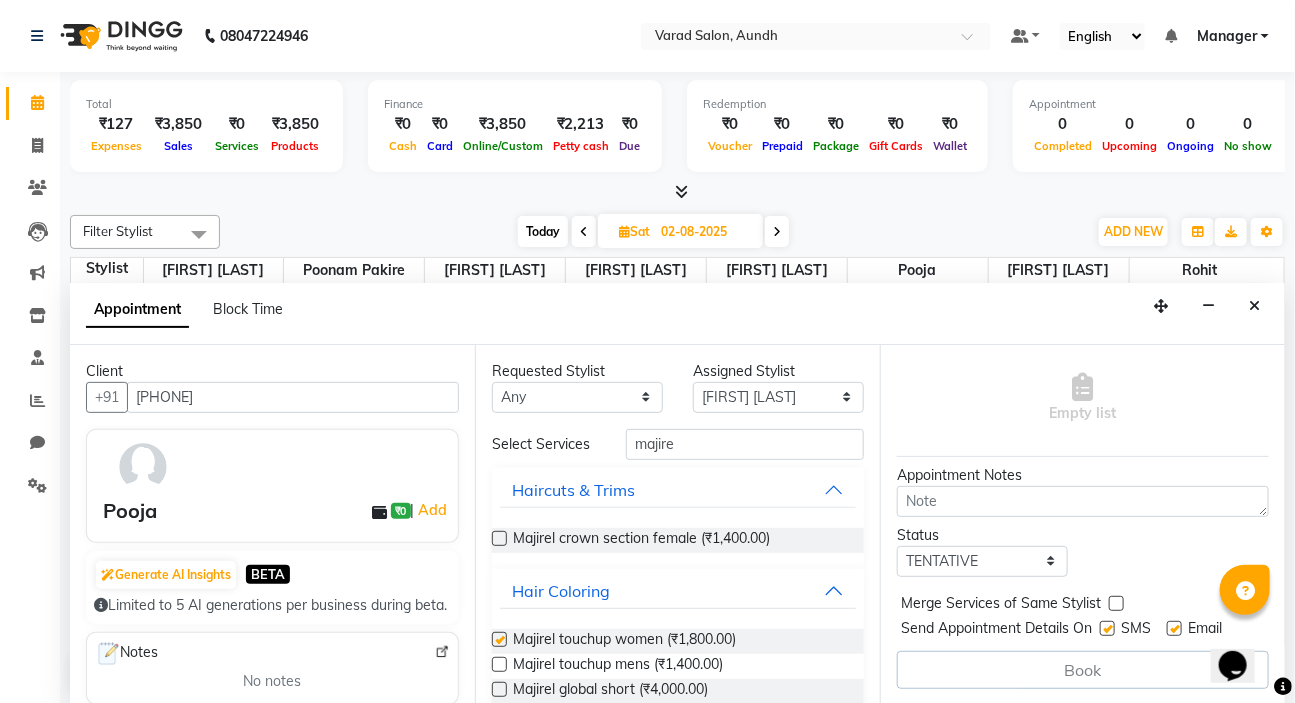 checkbox on "false" 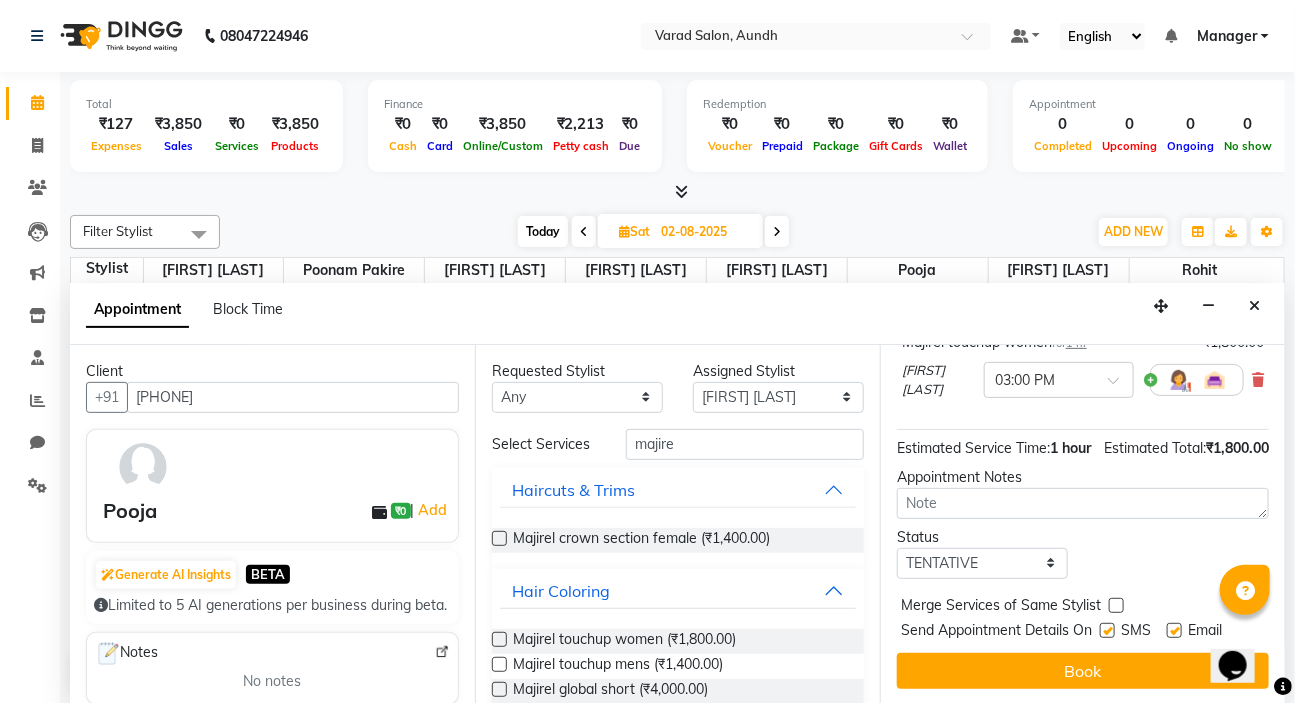 scroll, scrollTop: 203, scrollLeft: 0, axis: vertical 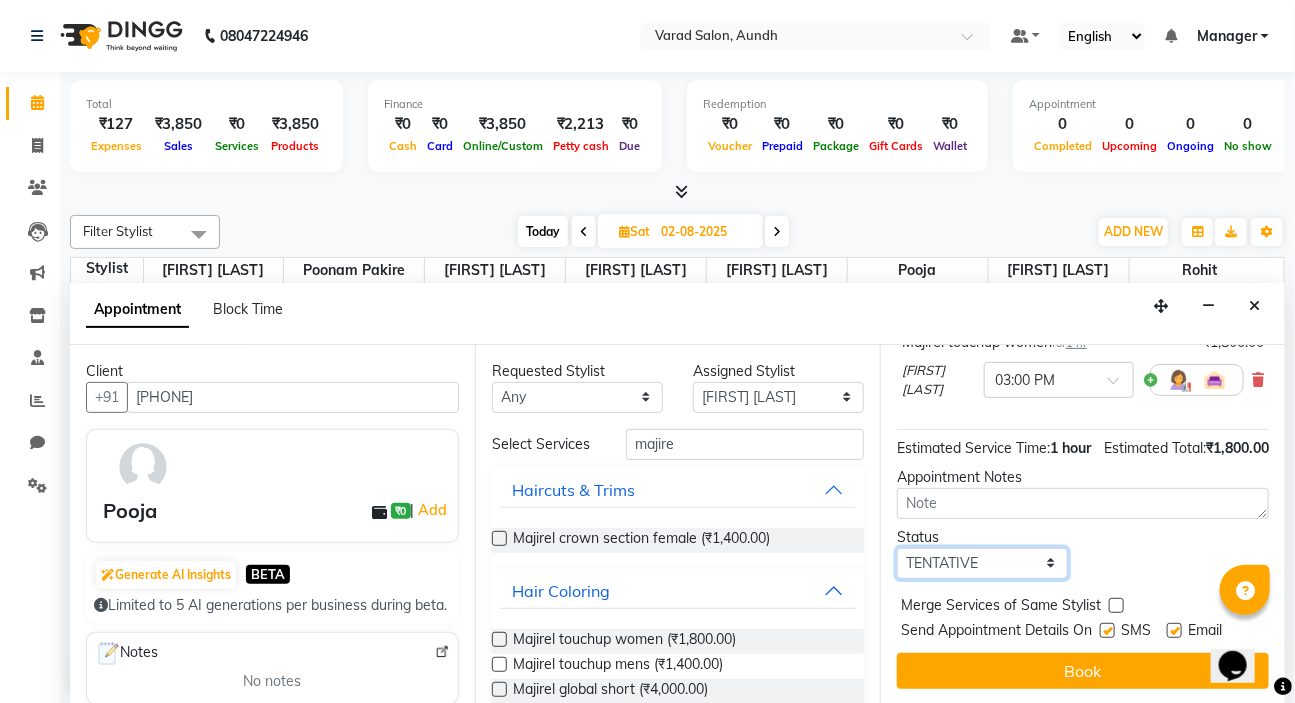 drag, startPoint x: 934, startPoint y: 540, endPoint x: 931, endPoint y: 562, distance: 22.203604 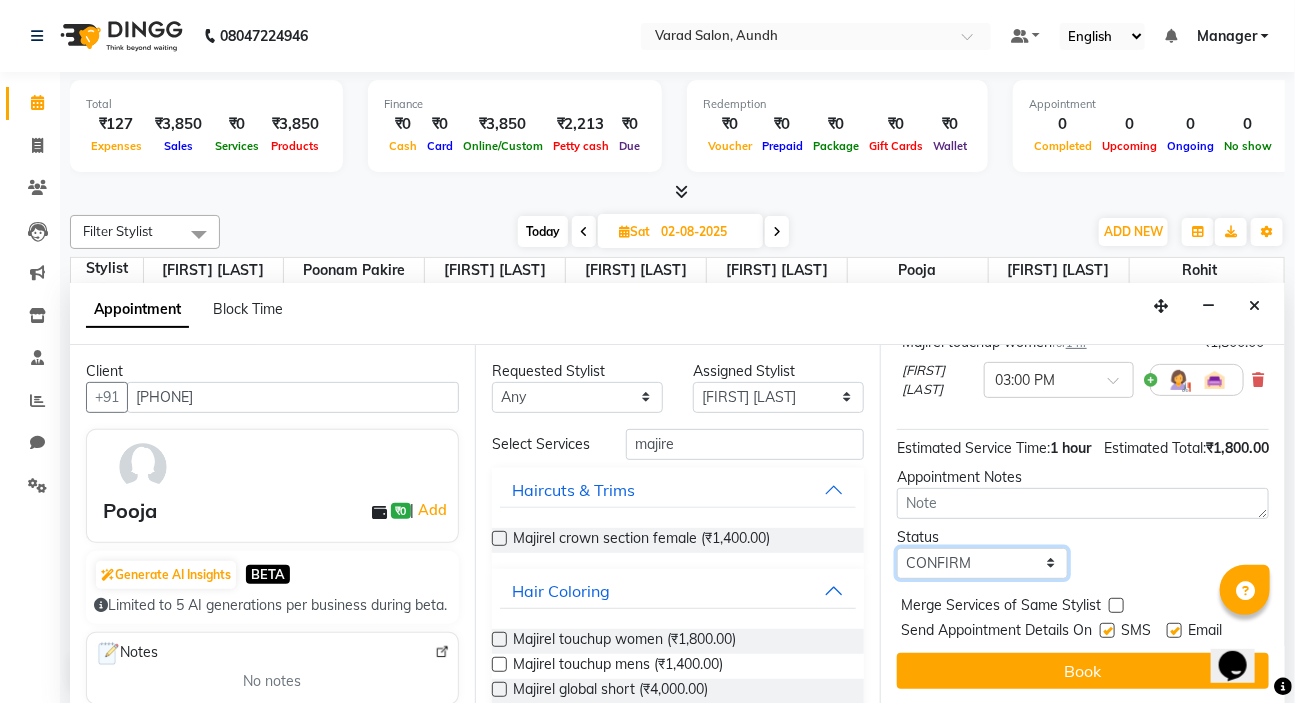 click on "Select TENTATIVE CONFIRM UPCOMING" at bounding box center [982, 563] 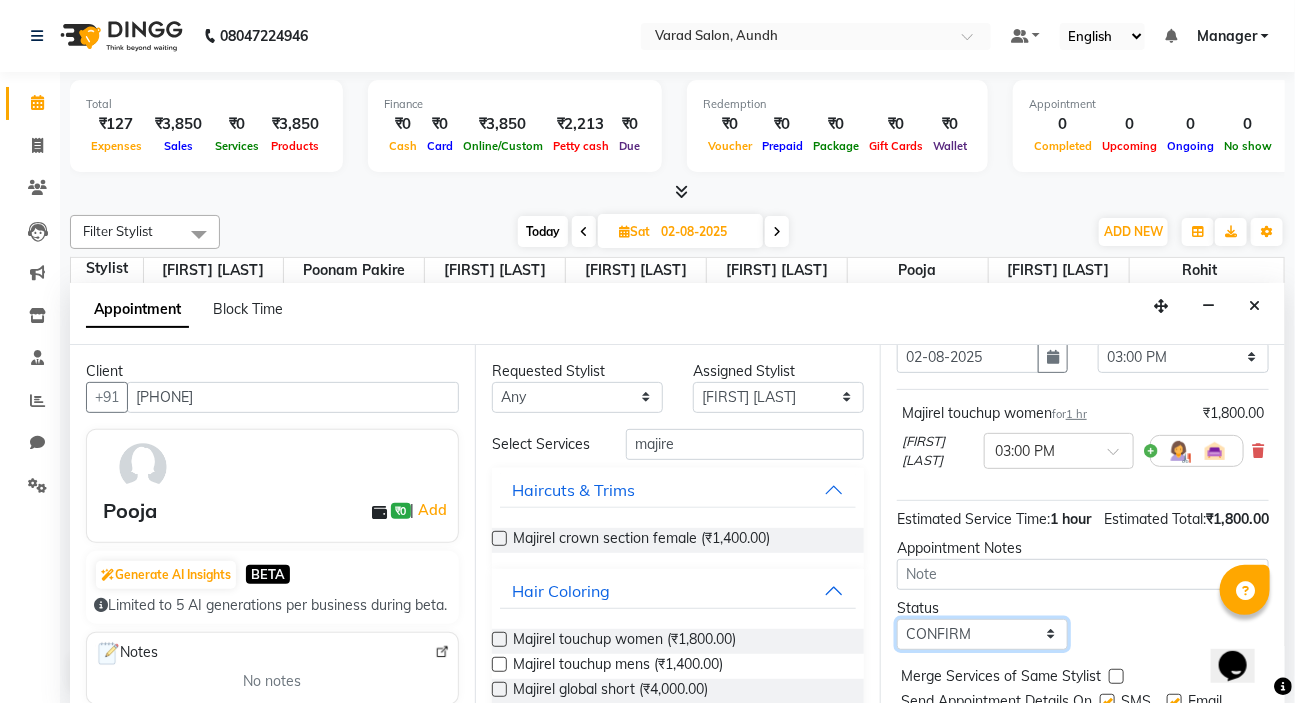 scroll, scrollTop: 203, scrollLeft: 0, axis: vertical 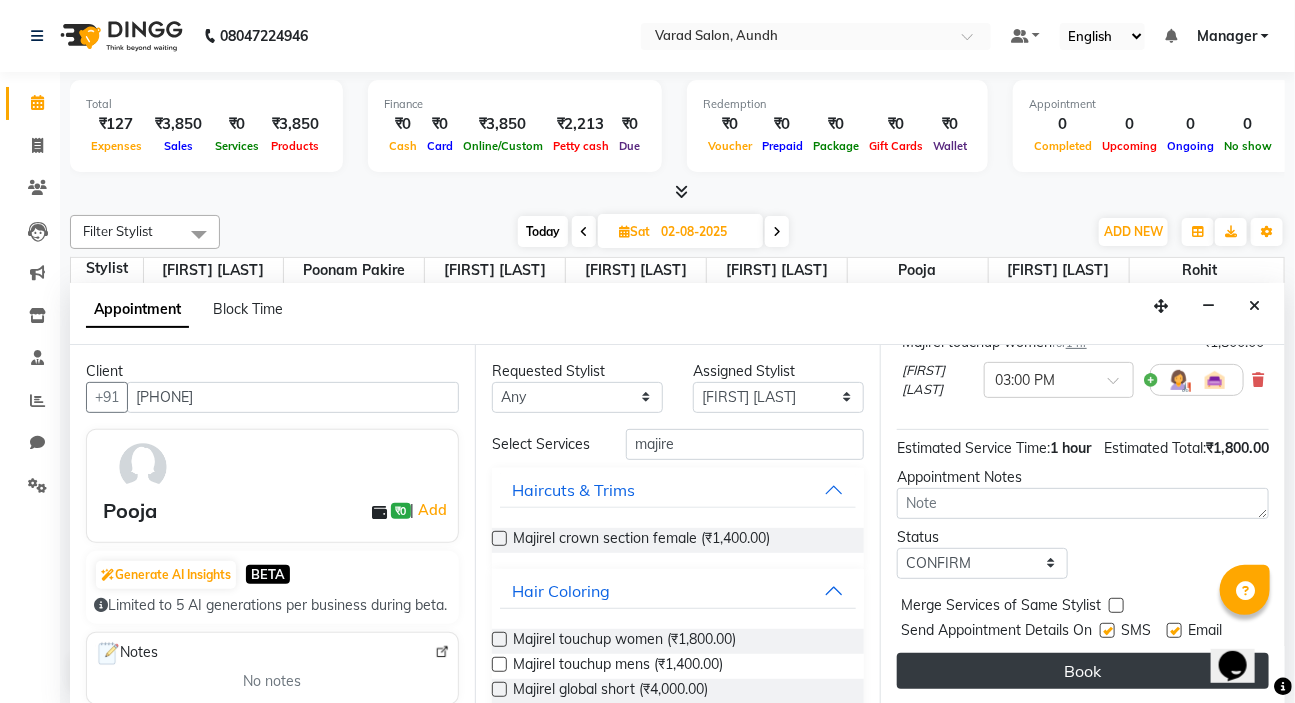 click on "Book" at bounding box center [1083, 671] 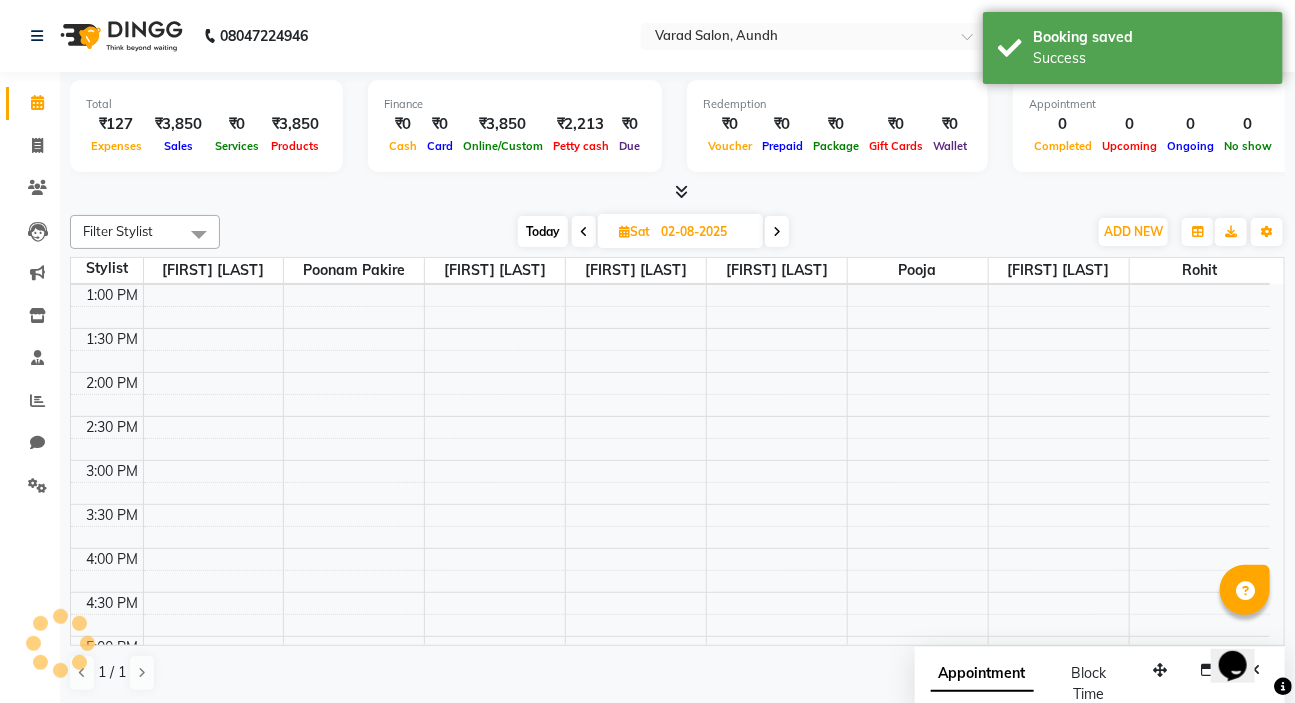scroll, scrollTop: 0, scrollLeft: 0, axis: both 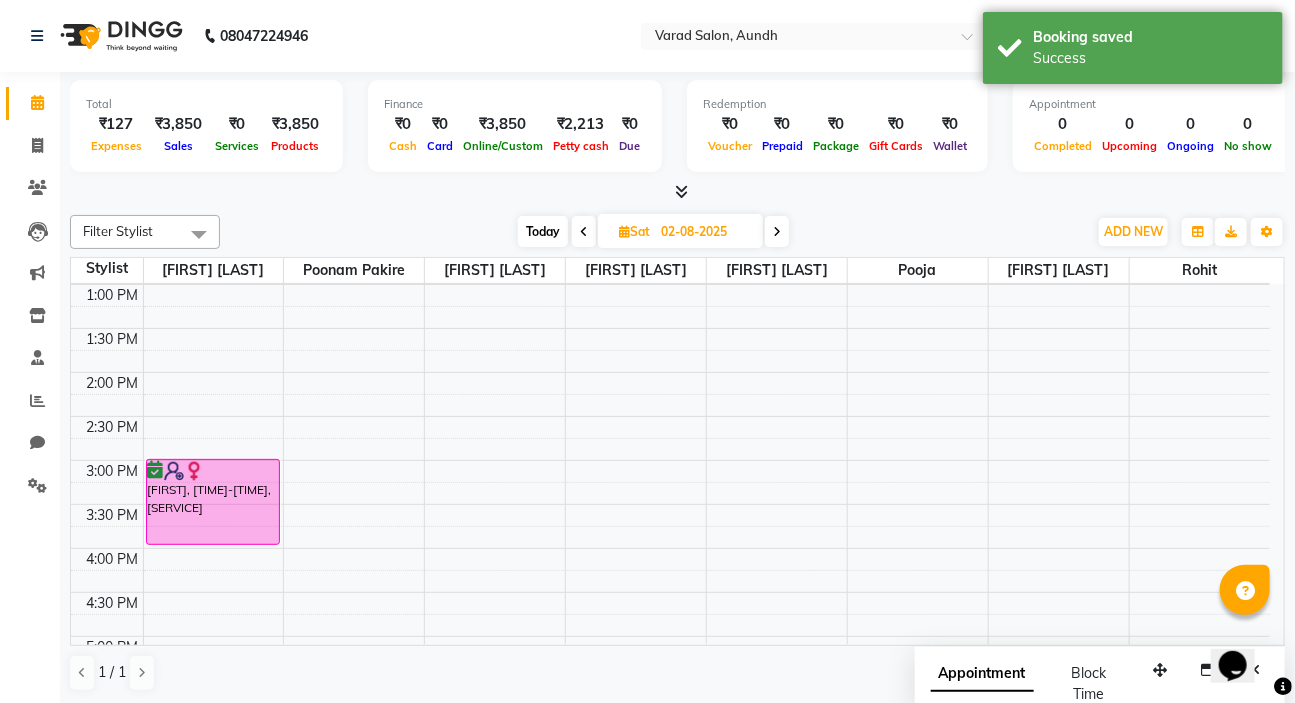 click at bounding box center (584, 232) 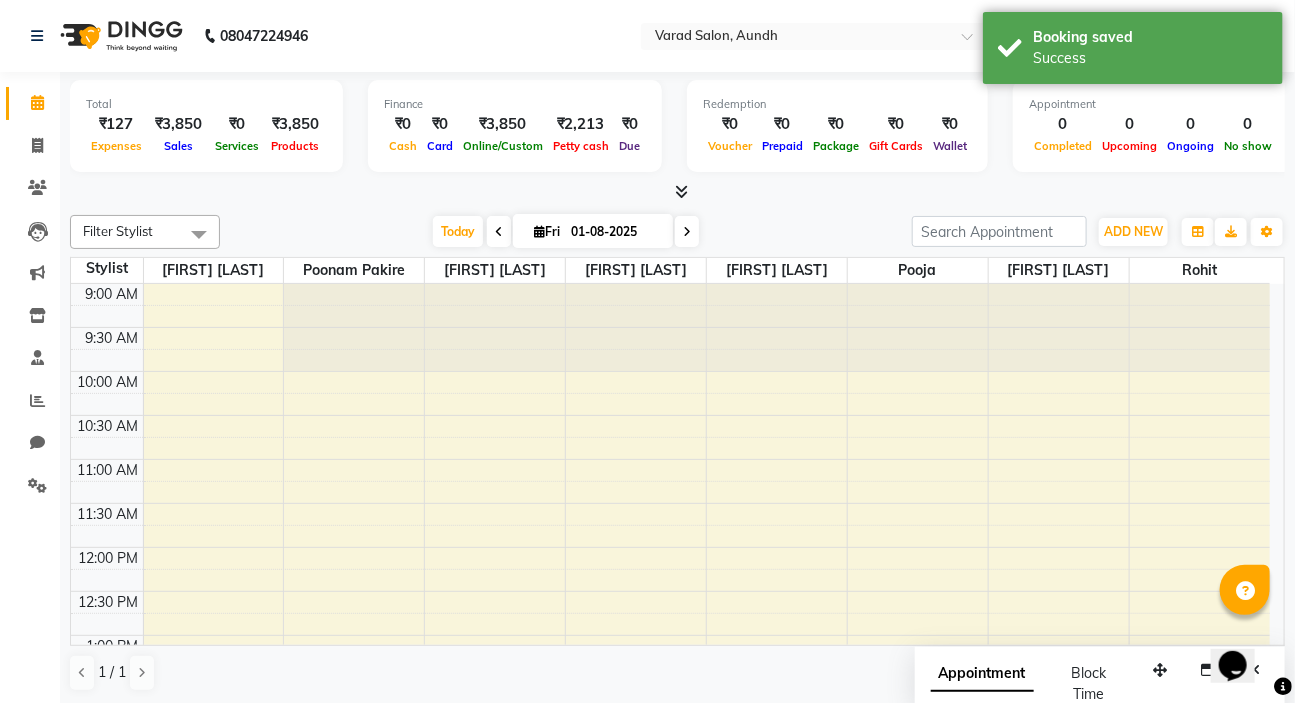 scroll, scrollTop: 351, scrollLeft: 0, axis: vertical 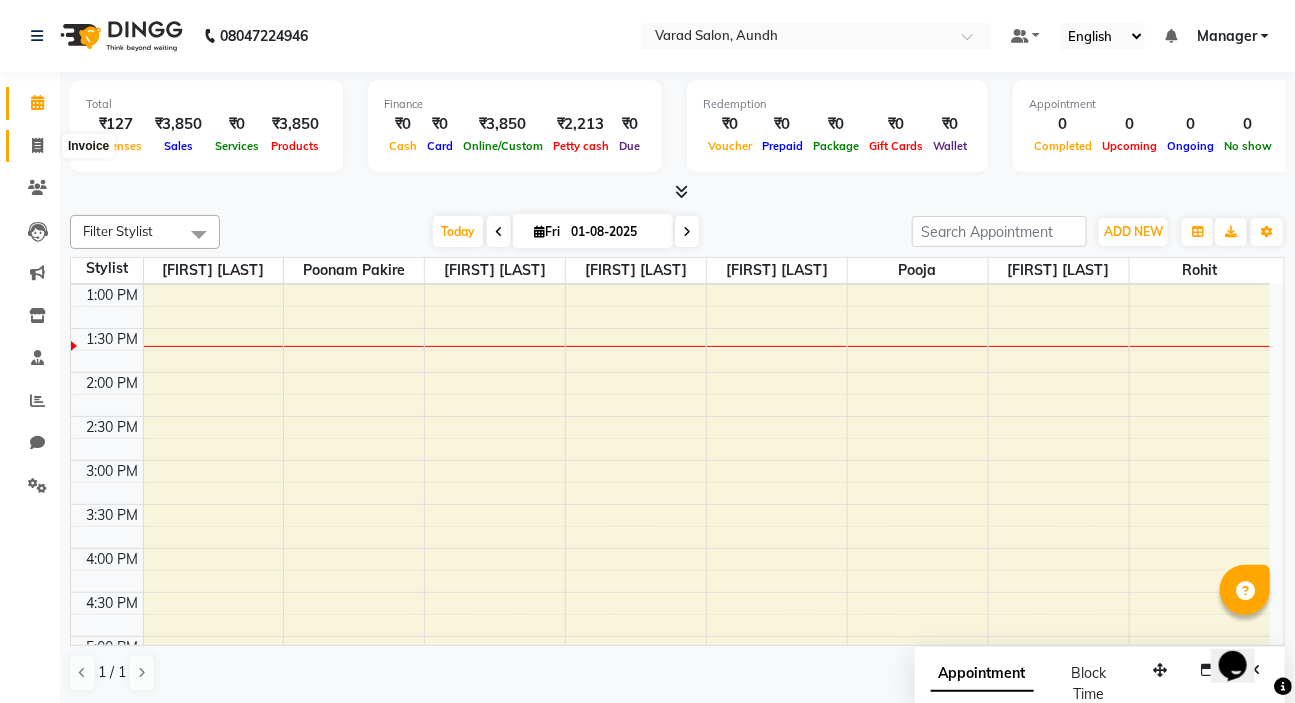 click 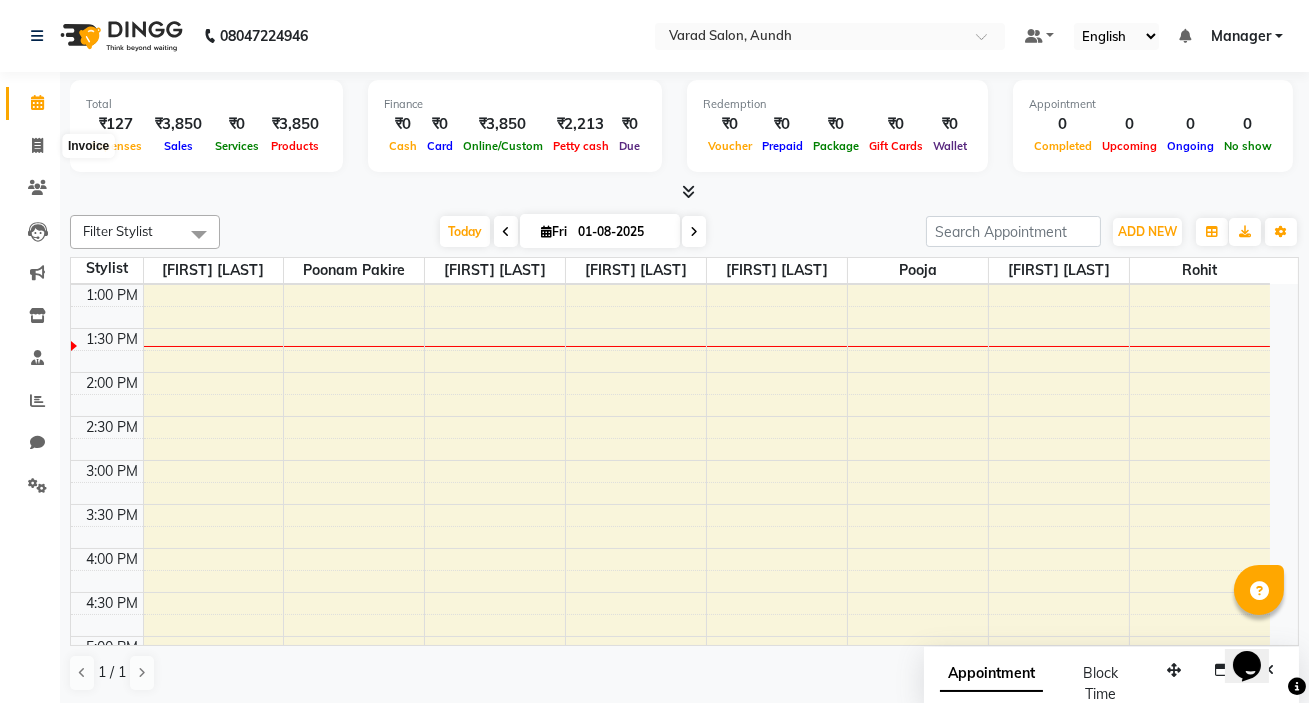 select on "service" 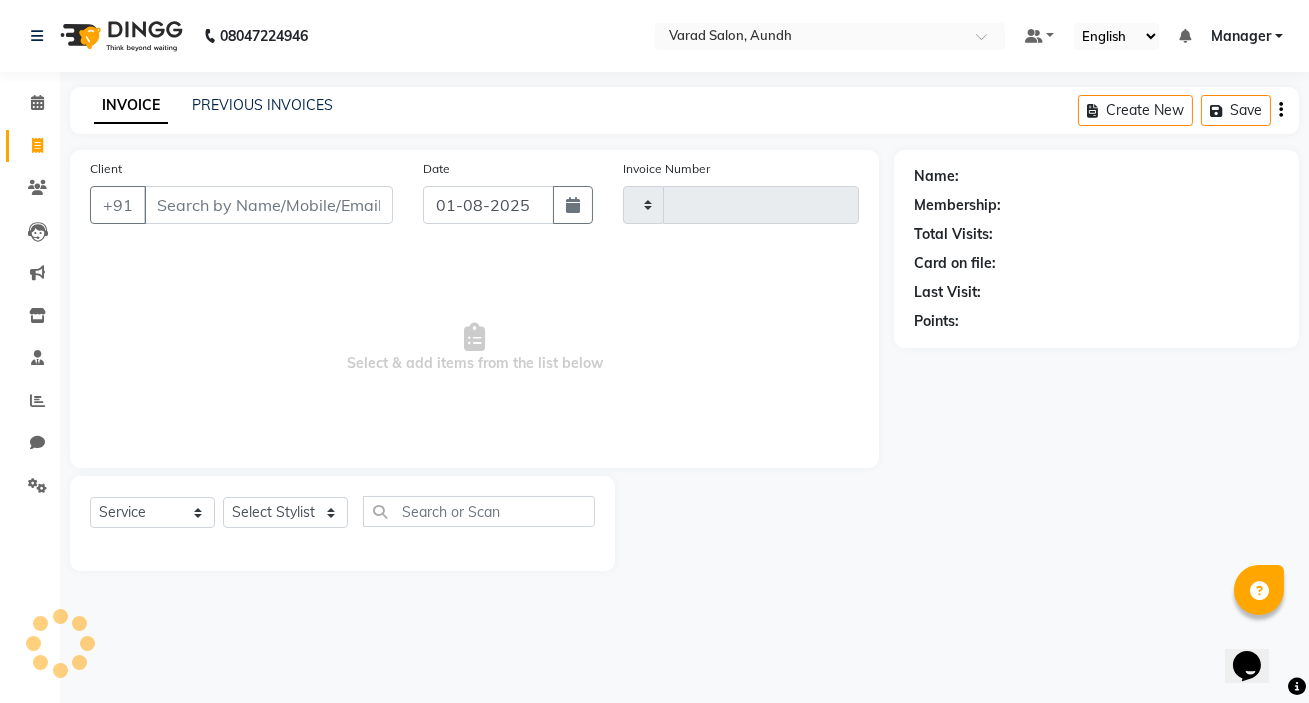 type on "0596" 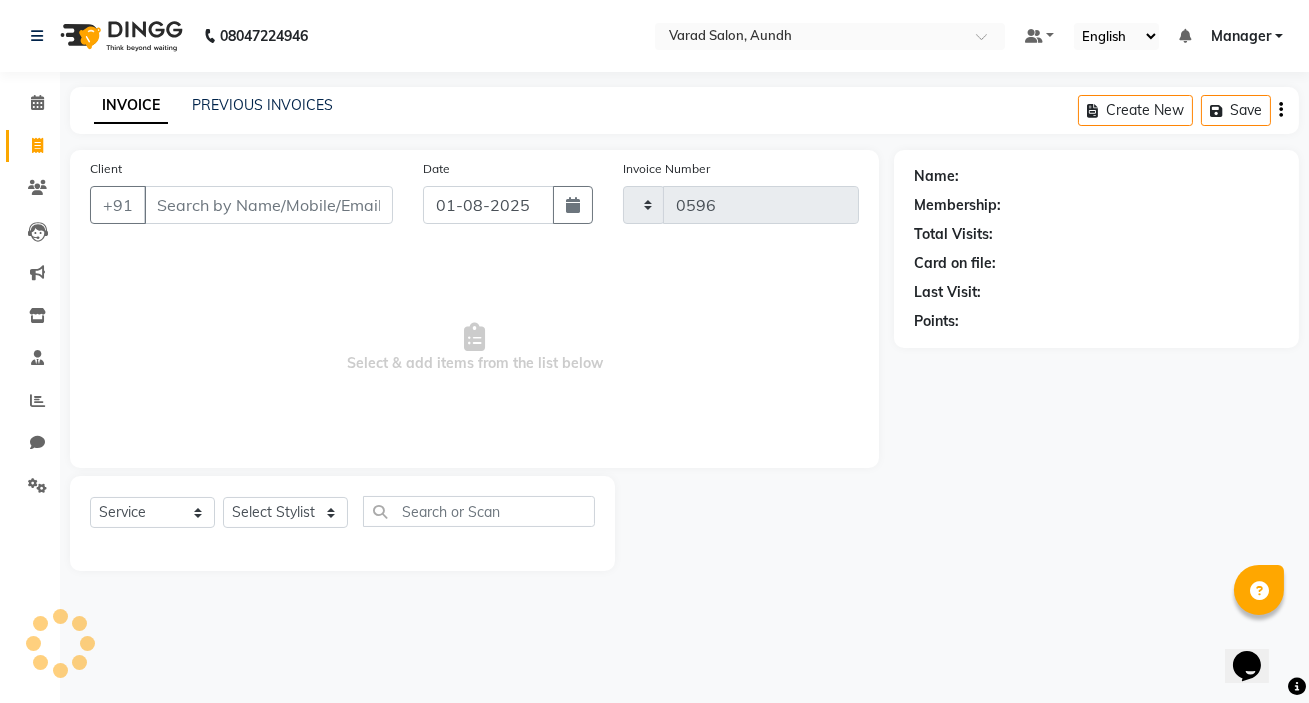 select on "7550" 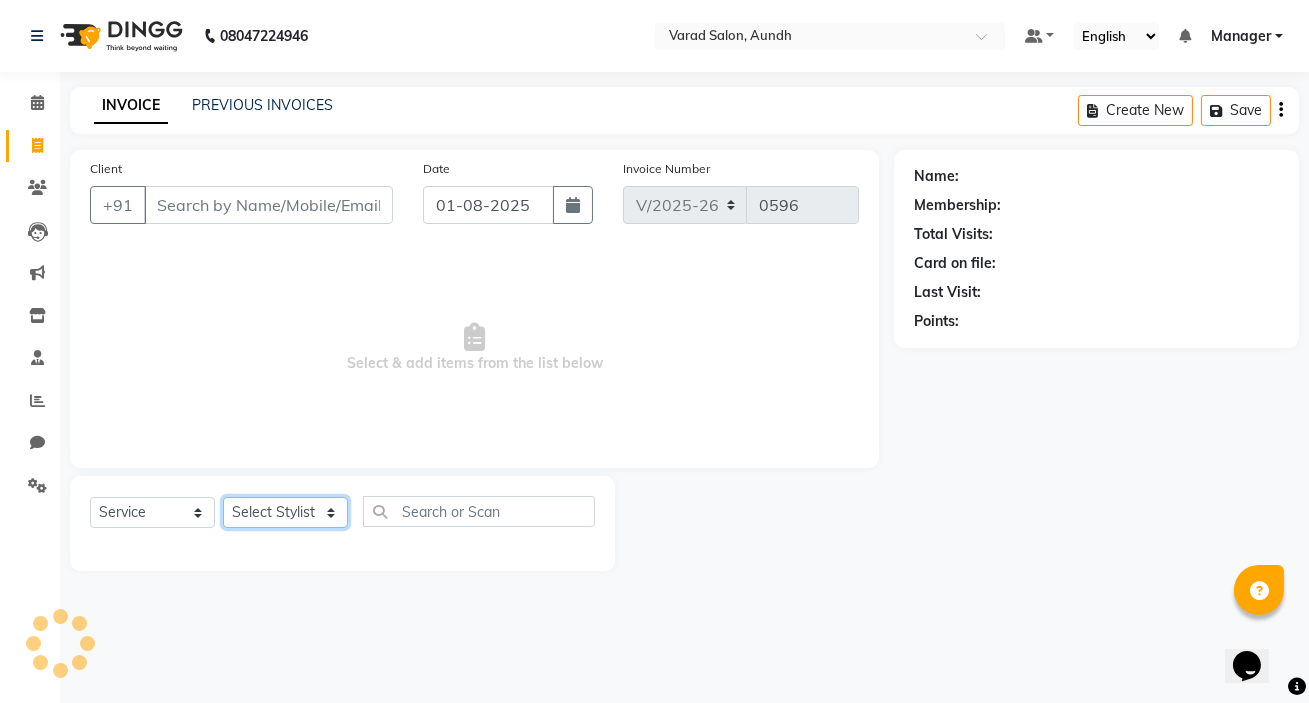 click on "Select Stylist" 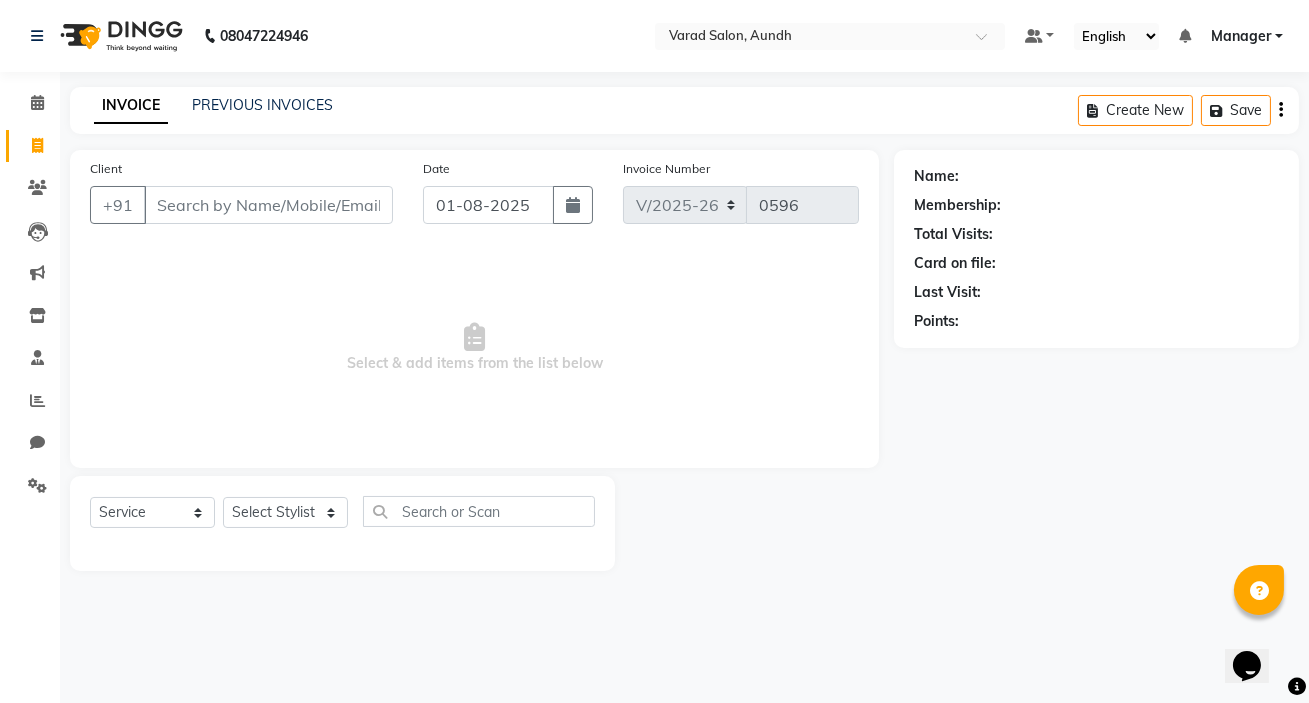 click on "Select  Service  Product  Membership  Package Voucher Prepaid Gift Card  Select Stylist karan raut kiran karagir Manager Manjeet kaur  nagesh sonawane Pooja Poonam Pakire Raju Bahadur  rohit" 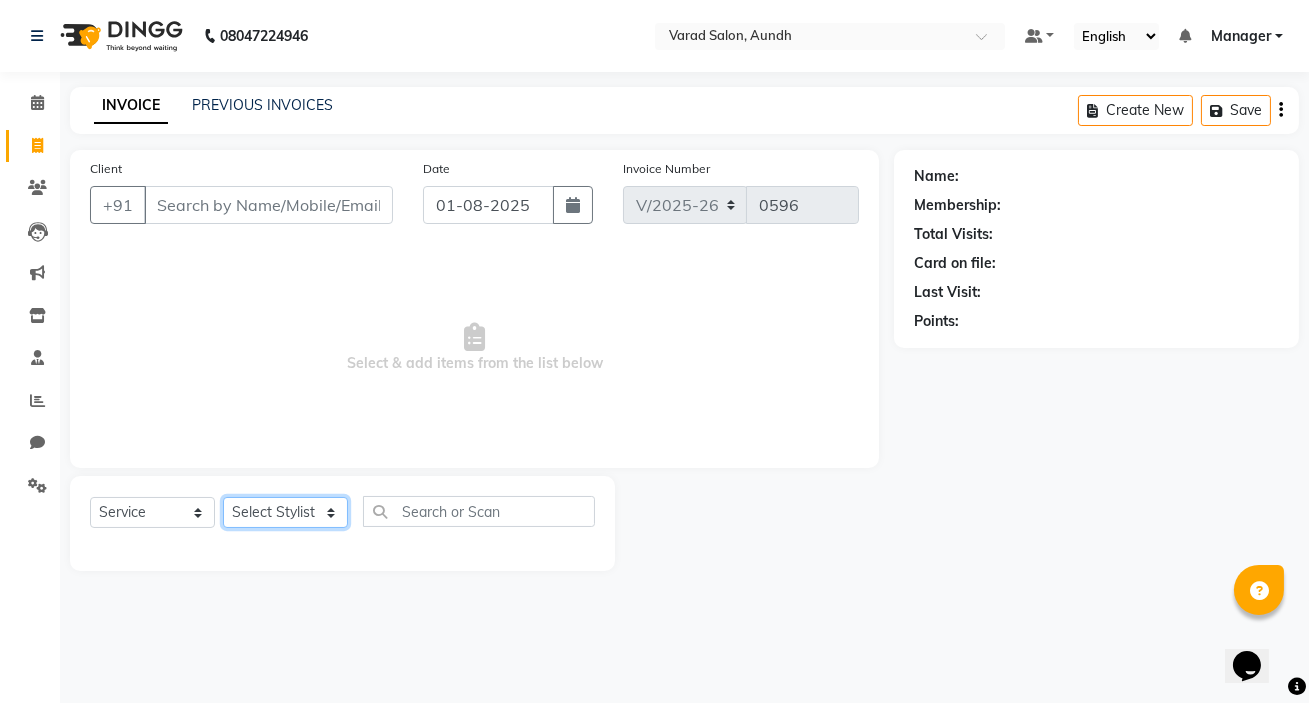 click on "Select Stylist karan raut kiran karagir Manager Manjeet kaur  nagesh sonawane Pooja Poonam Pakire Raju Bahadur  rohit" 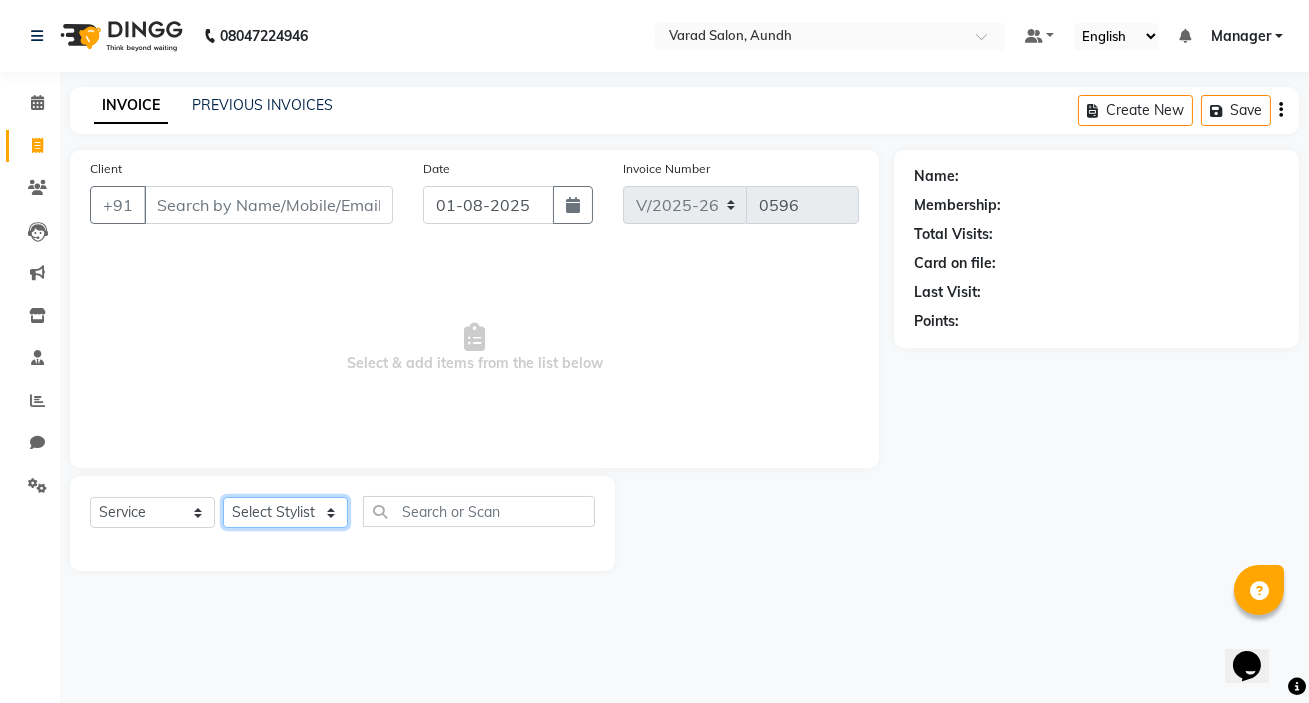 select on "76969" 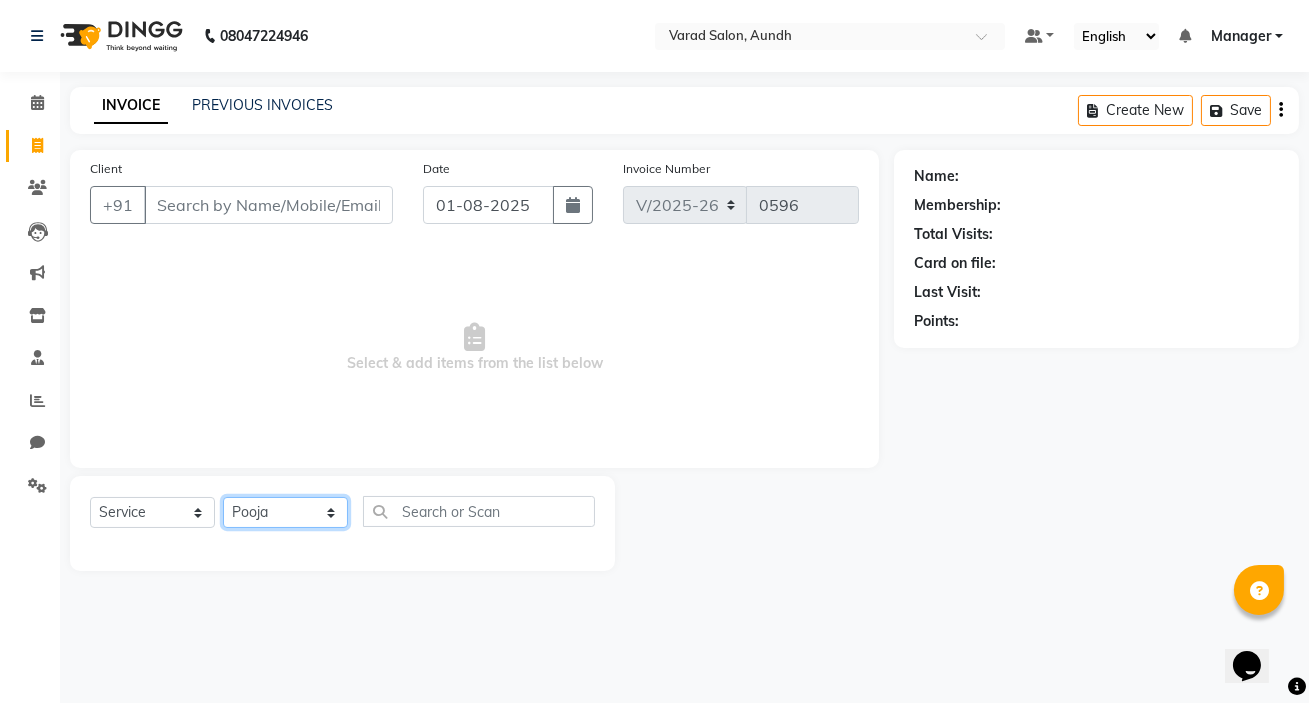 click on "Select Stylist karan raut kiran karagir Manager Manjeet kaur  nagesh sonawane Pooja Poonam Pakire Raju Bahadur  rohit" 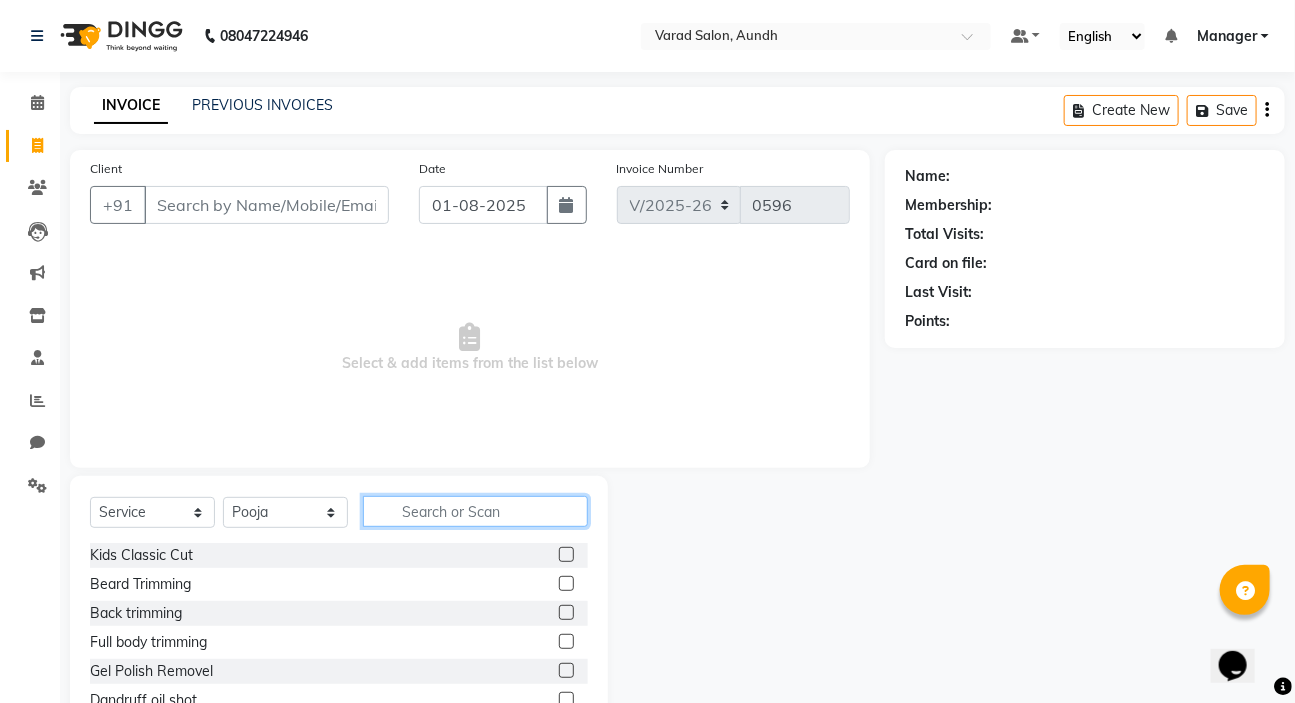 click 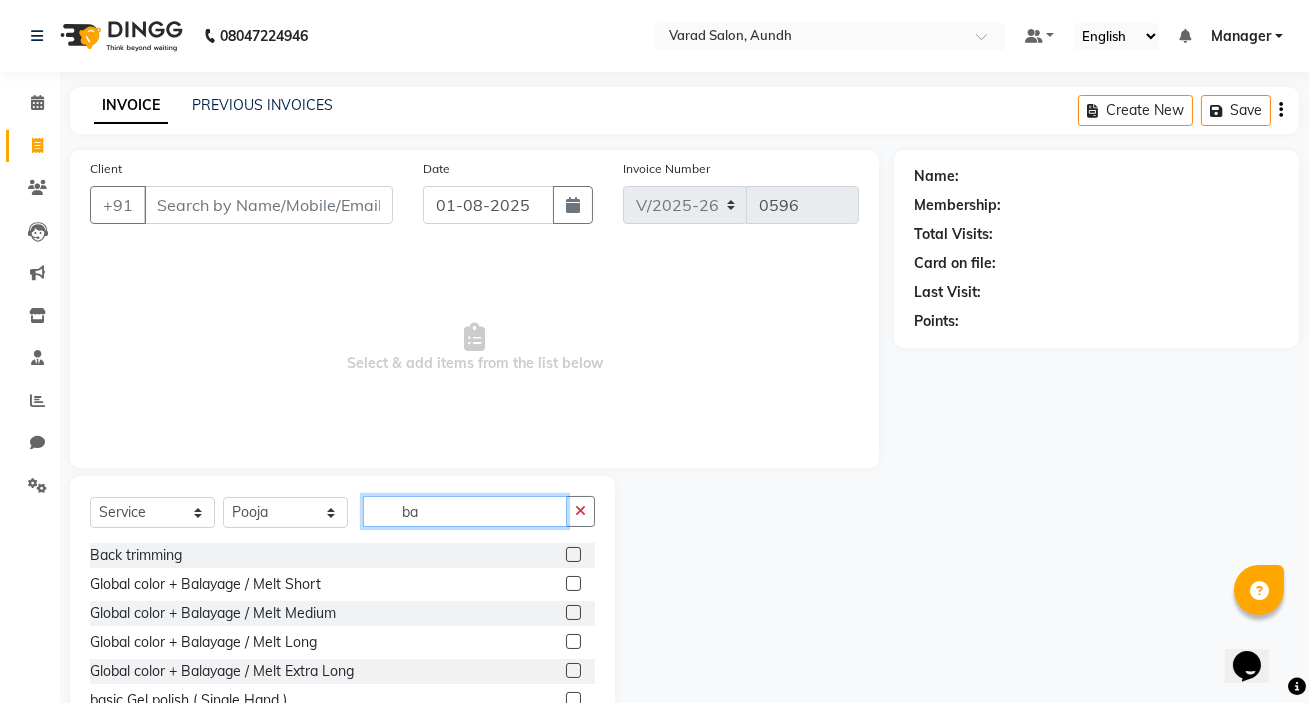 type on "b" 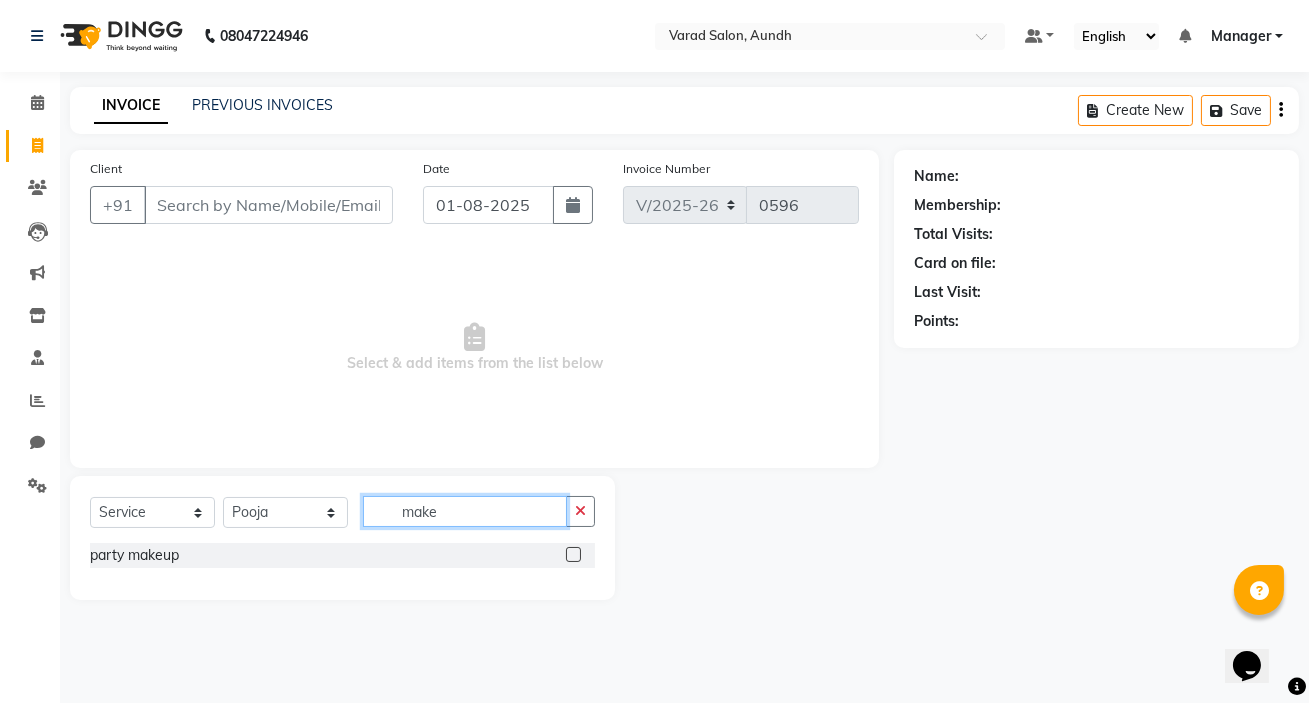 type on "make" 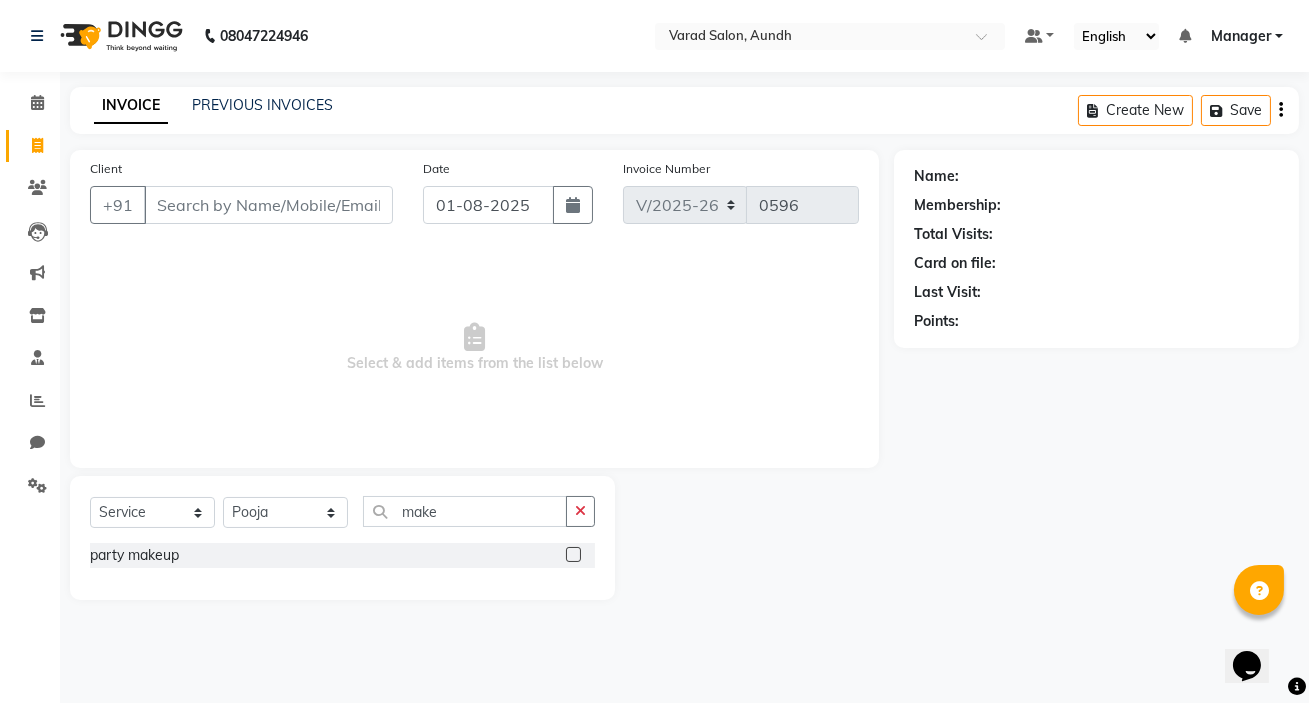 click 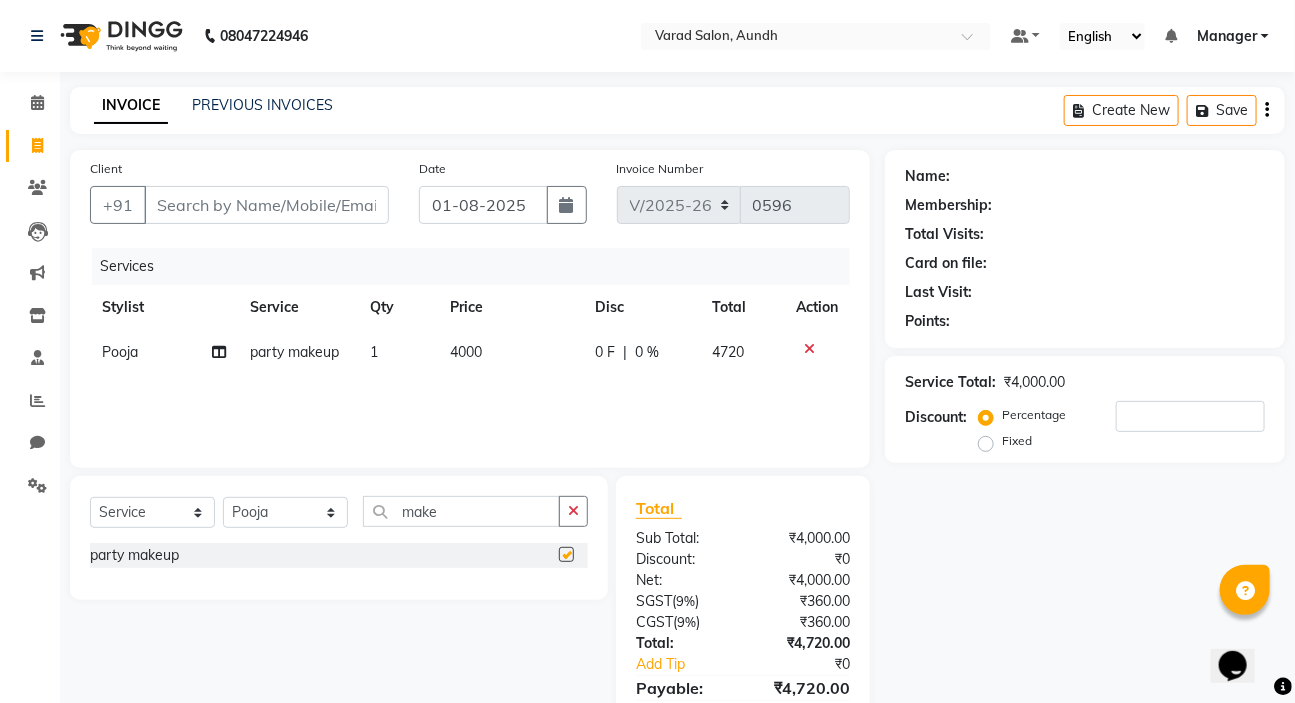checkbox on "false" 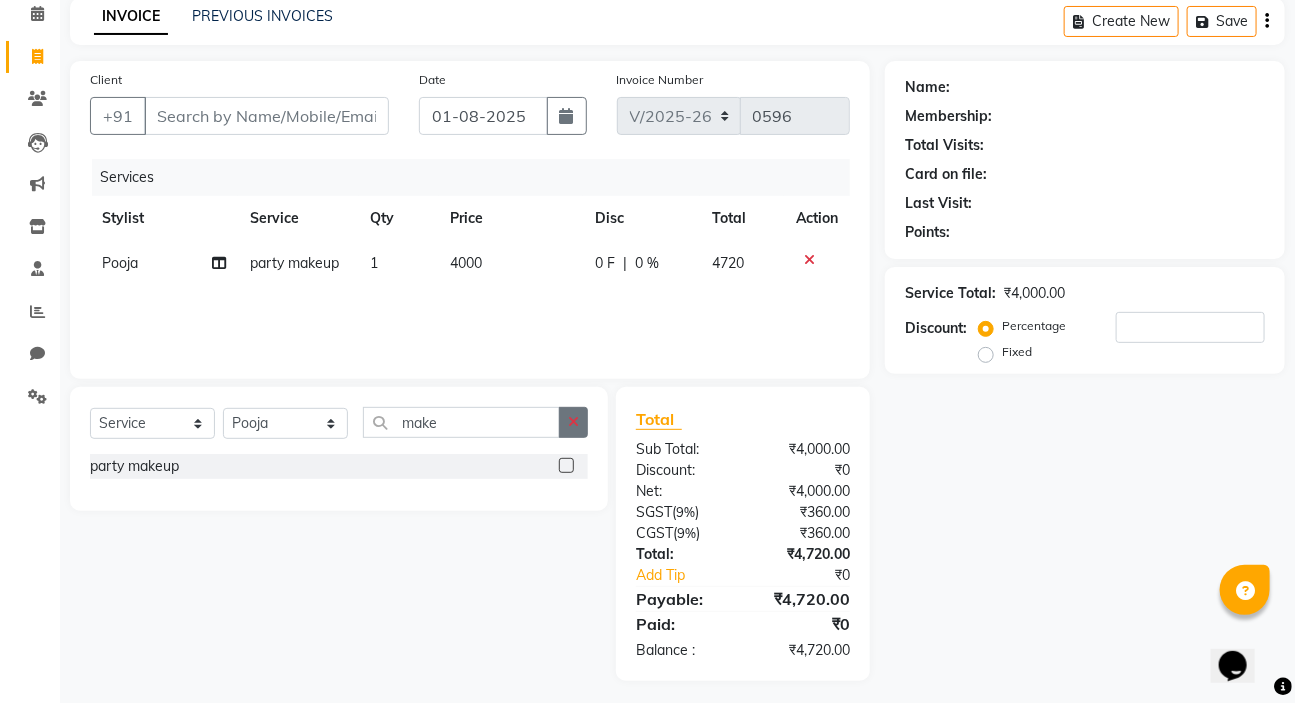 scroll, scrollTop: 98, scrollLeft: 0, axis: vertical 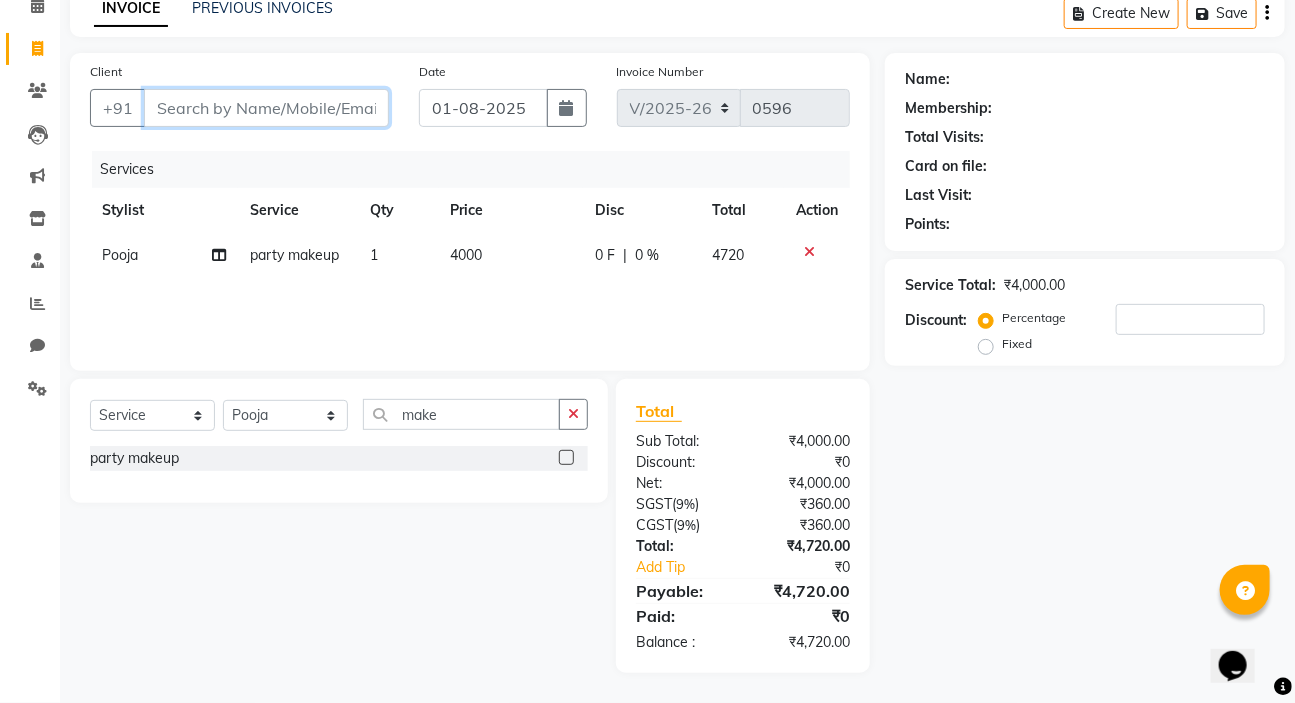 drag, startPoint x: 201, startPoint y: 122, endPoint x: 223, endPoint y: 131, distance: 23.769728 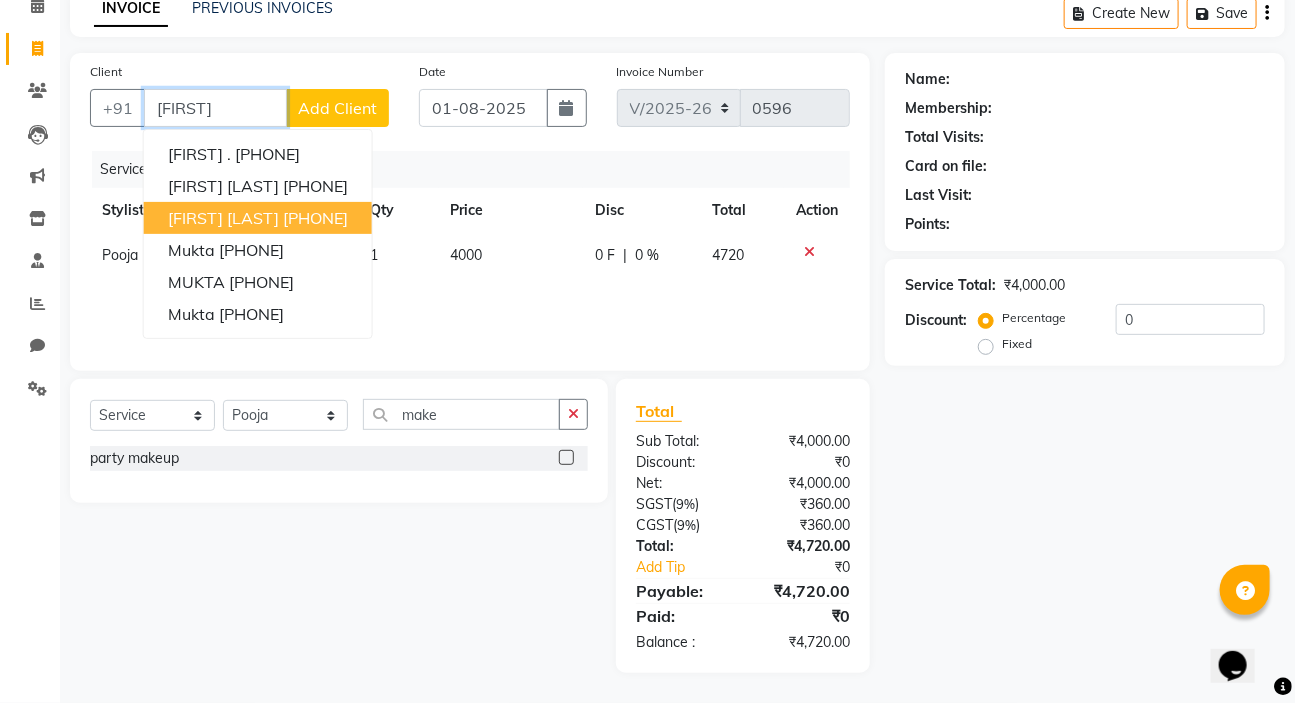 click on "Mukta Gaikwad" at bounding box center (223, 218) 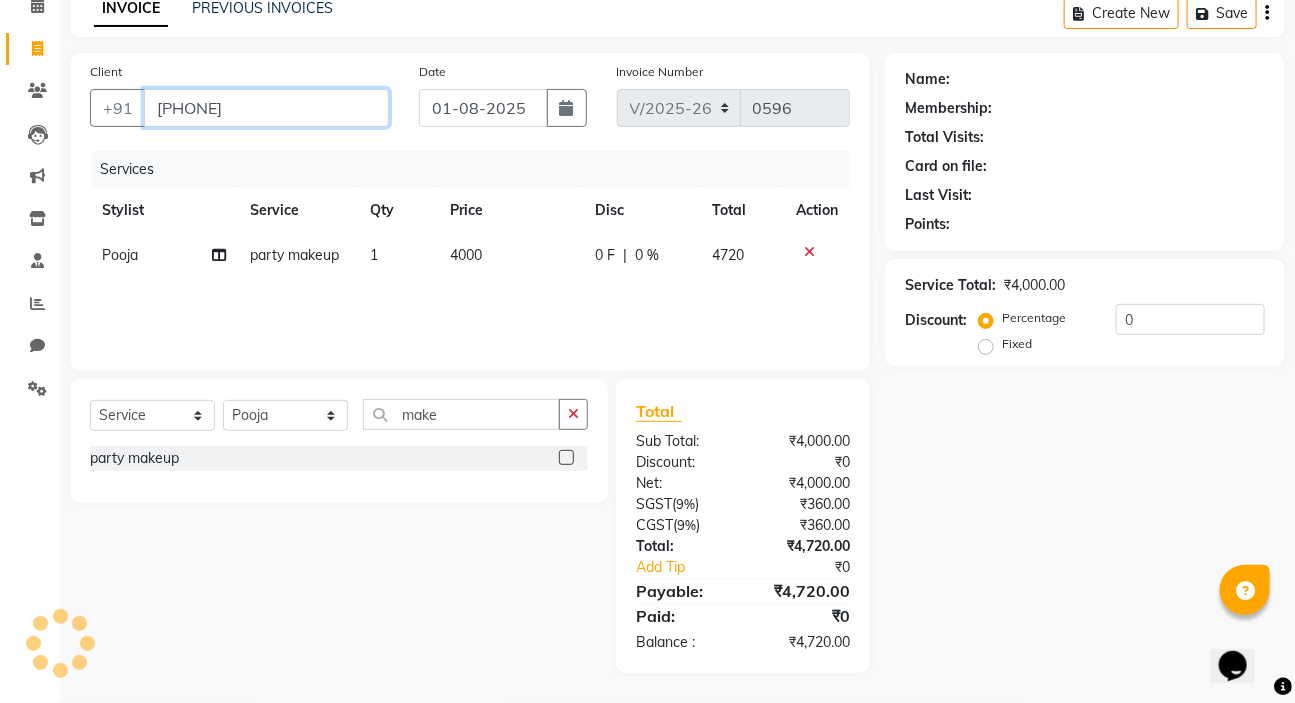 type on "[PHONE]" 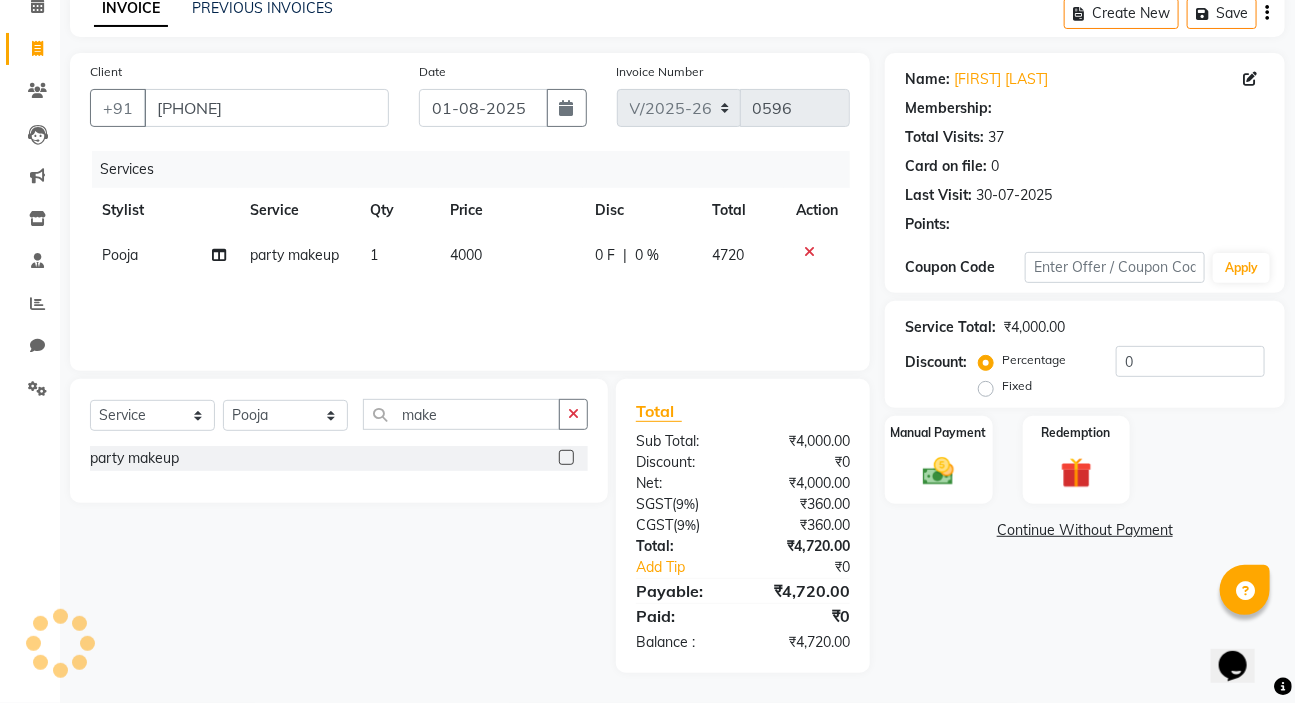 select on "1: Object" 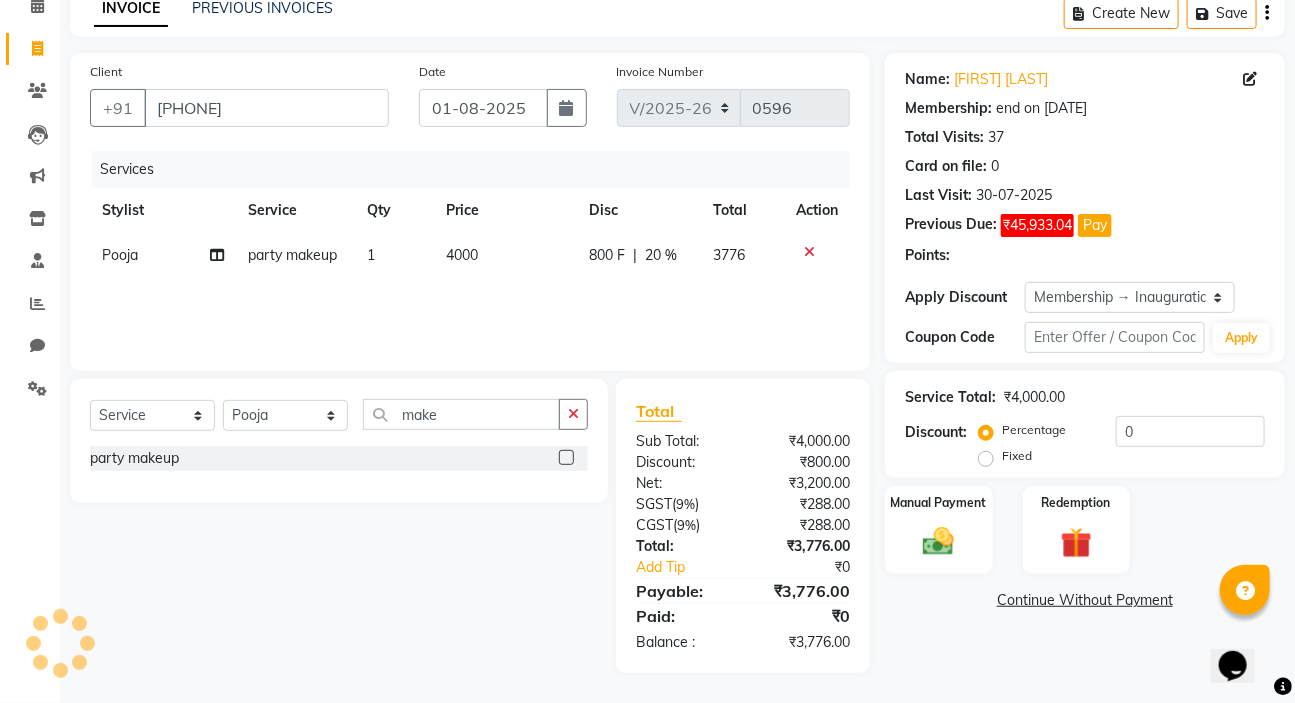 type on "20" 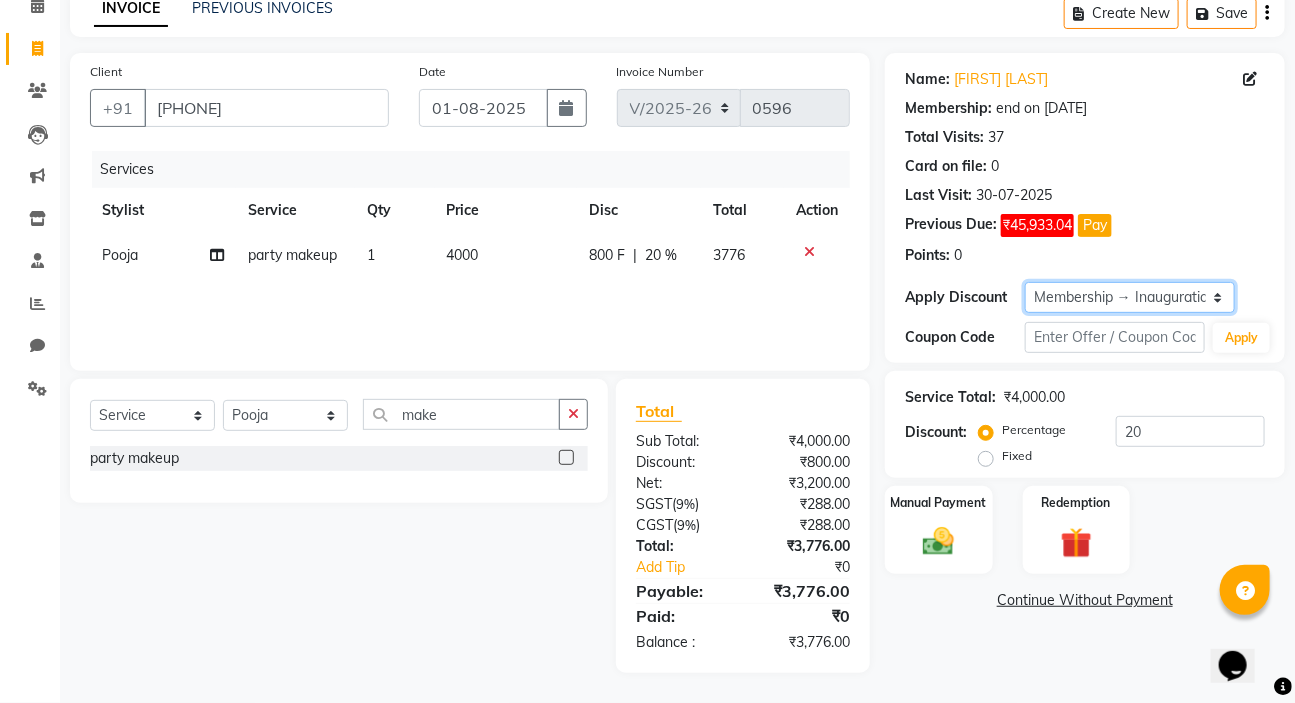 click on "Select Membership → Inauguration membership" 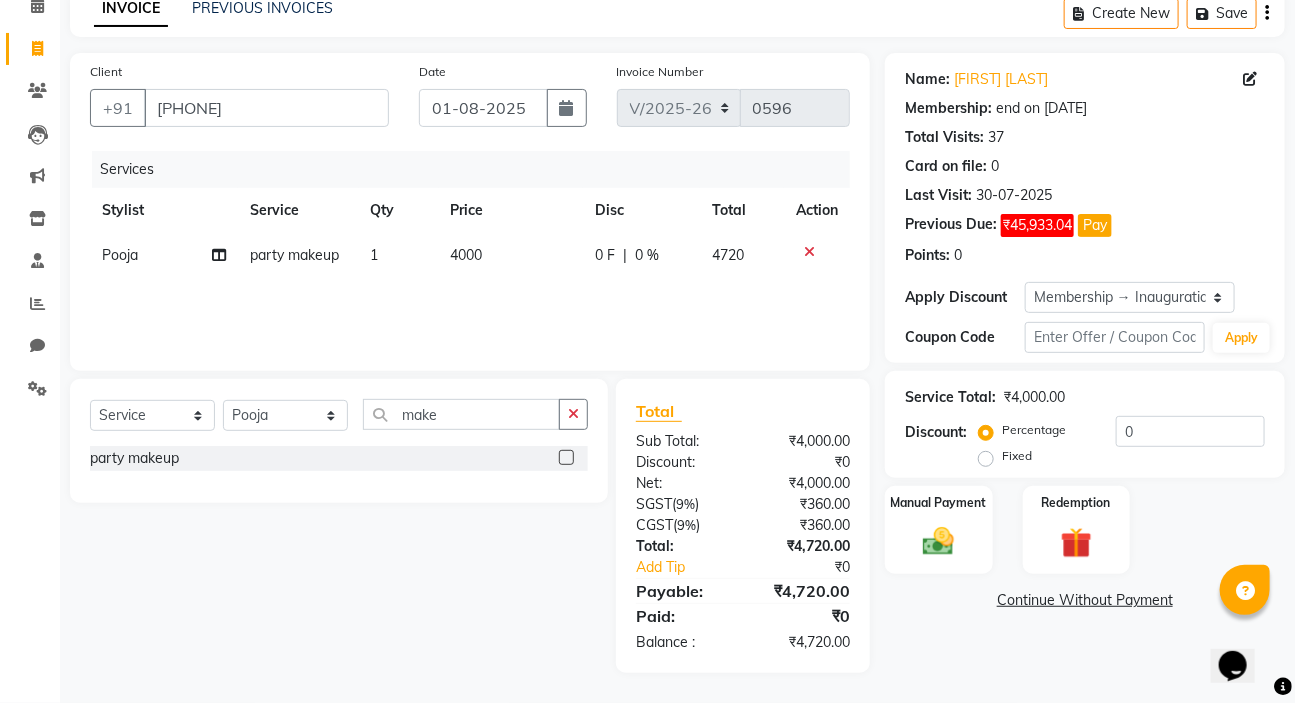 click on "Select  Service  Product  Membership  Package Voucher Prepaid Gift Card  Select Stylist karan raut kiran karagir Manager Manjeet kaur  nagesh sonawane Pooja Poonam Pakire Raju Bahadur  rohit make party makeup" 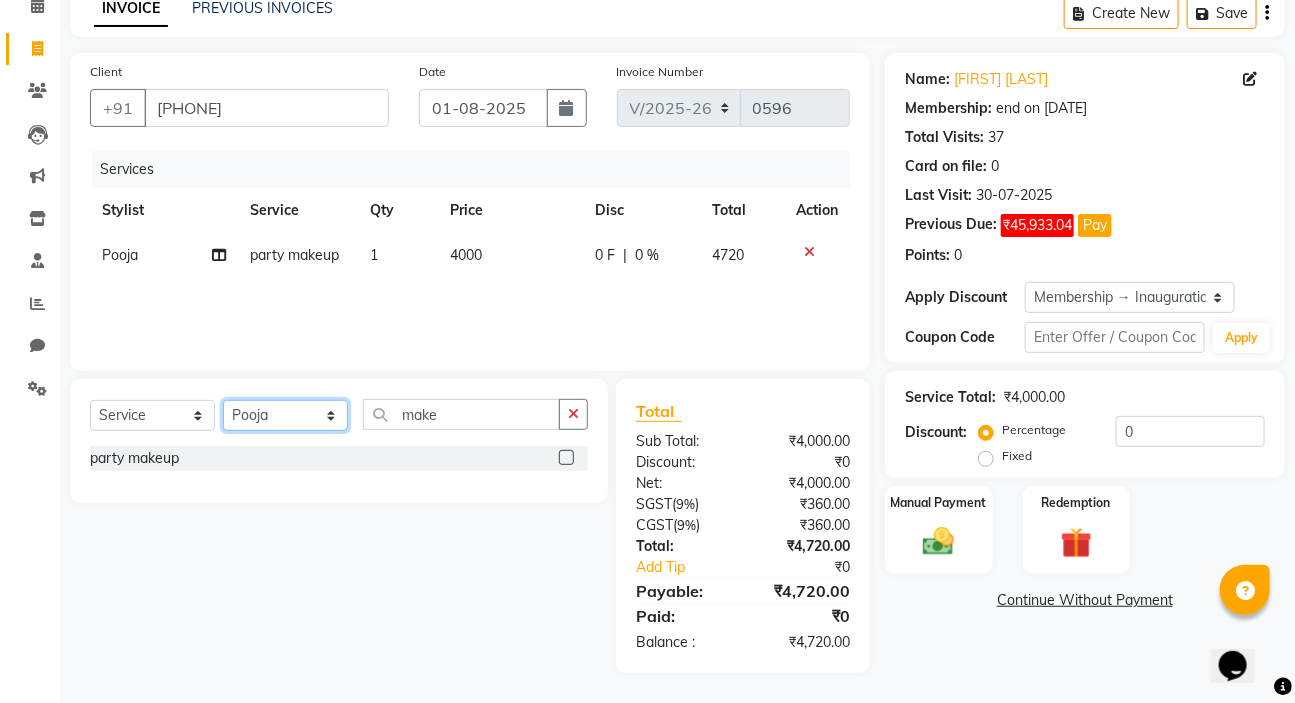 click on "Select Stylist karan raut kiran karagir Manager Manjeet kaur  nagesh sonawane Pooja Poonam Pakire Raju Bahadur  rohit" 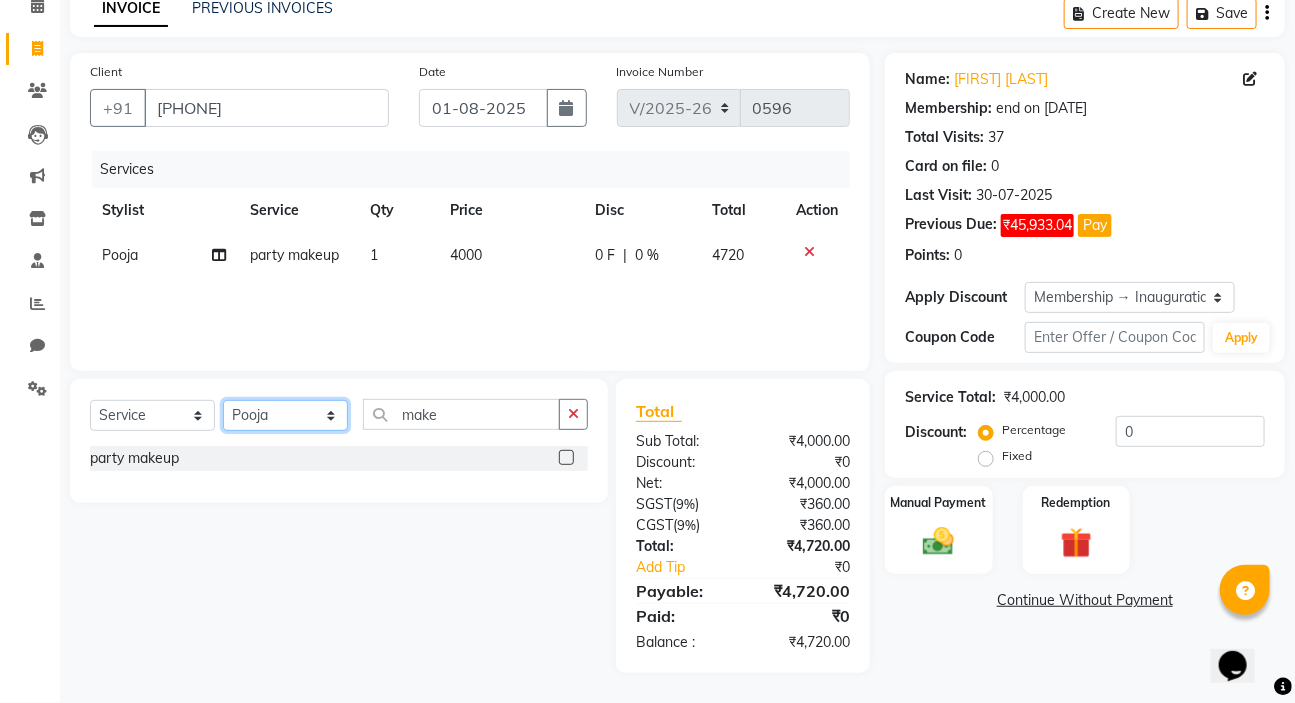 select on "72129" 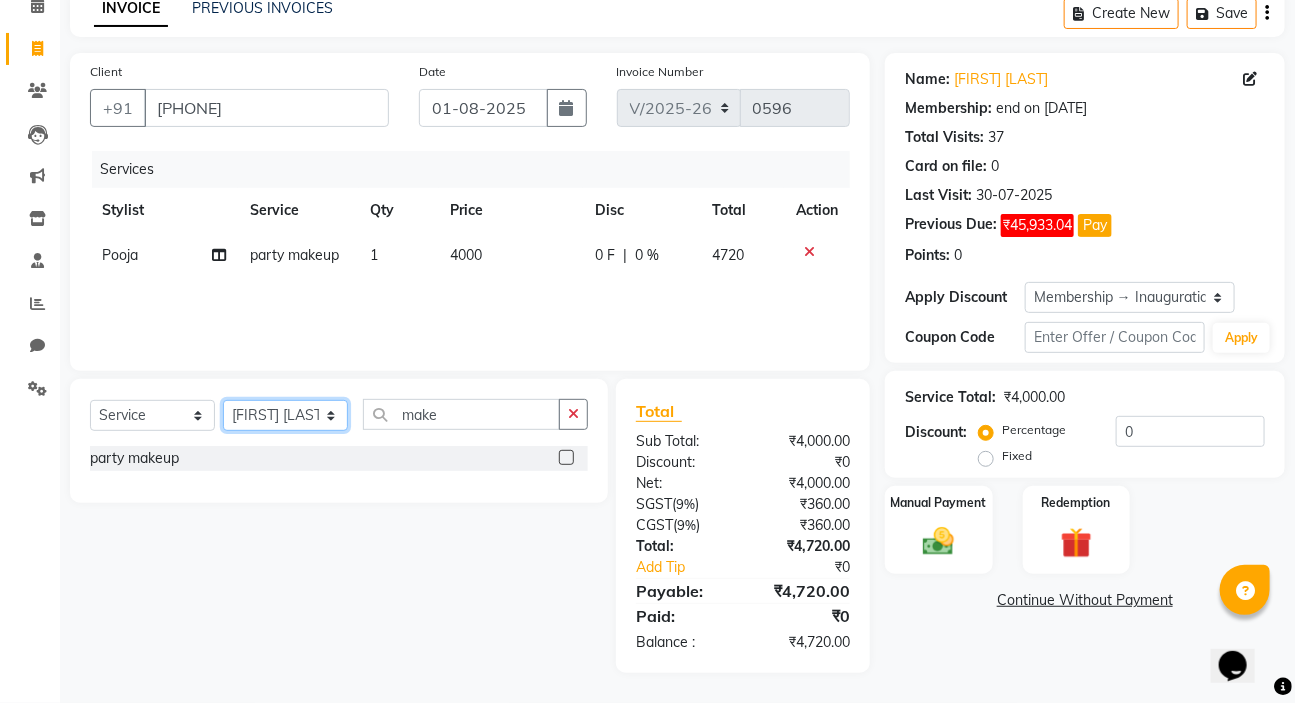click on "Select Stylist karan raut kiran karagir Manager Manjeet kaur  nagesh sonawane Pooja Poonam Pakire Raju Bahadur  rohit" 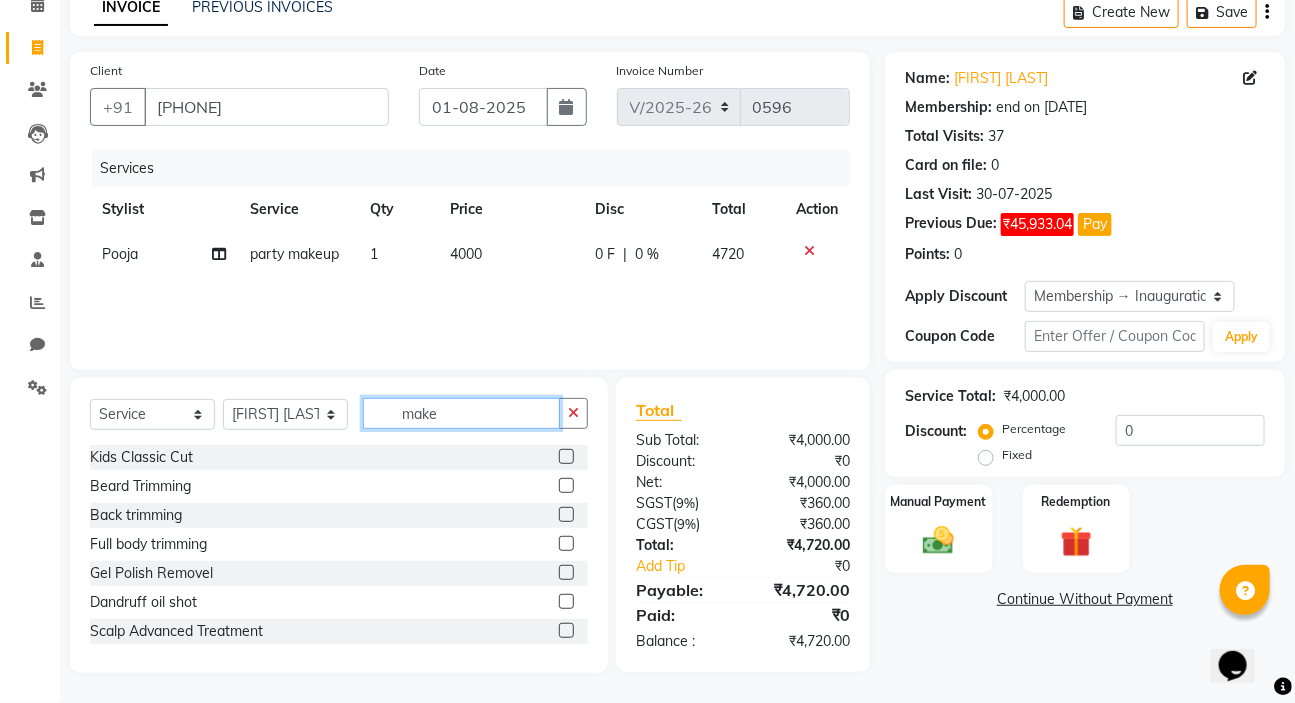 drag, startPoint x: 463, startPoint y: 416, endPoint x: 480, endPoint y: 412, distance: 17.464249 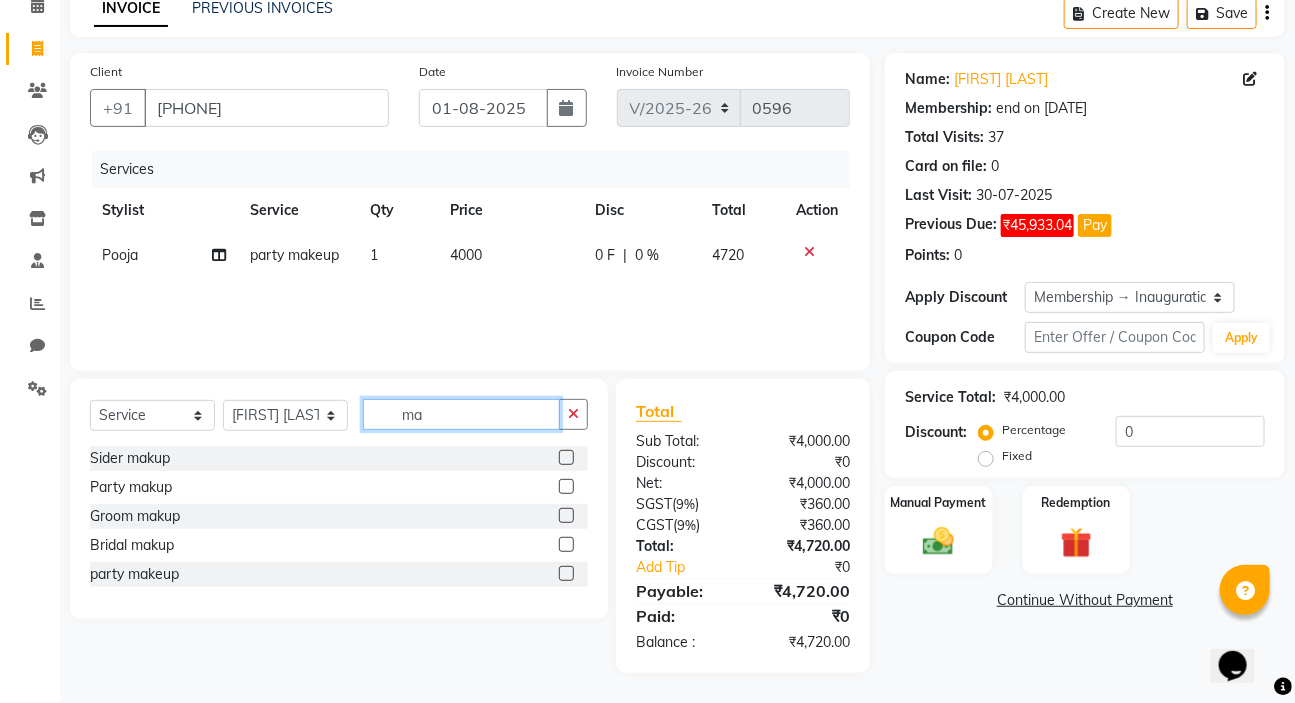 type on "m" 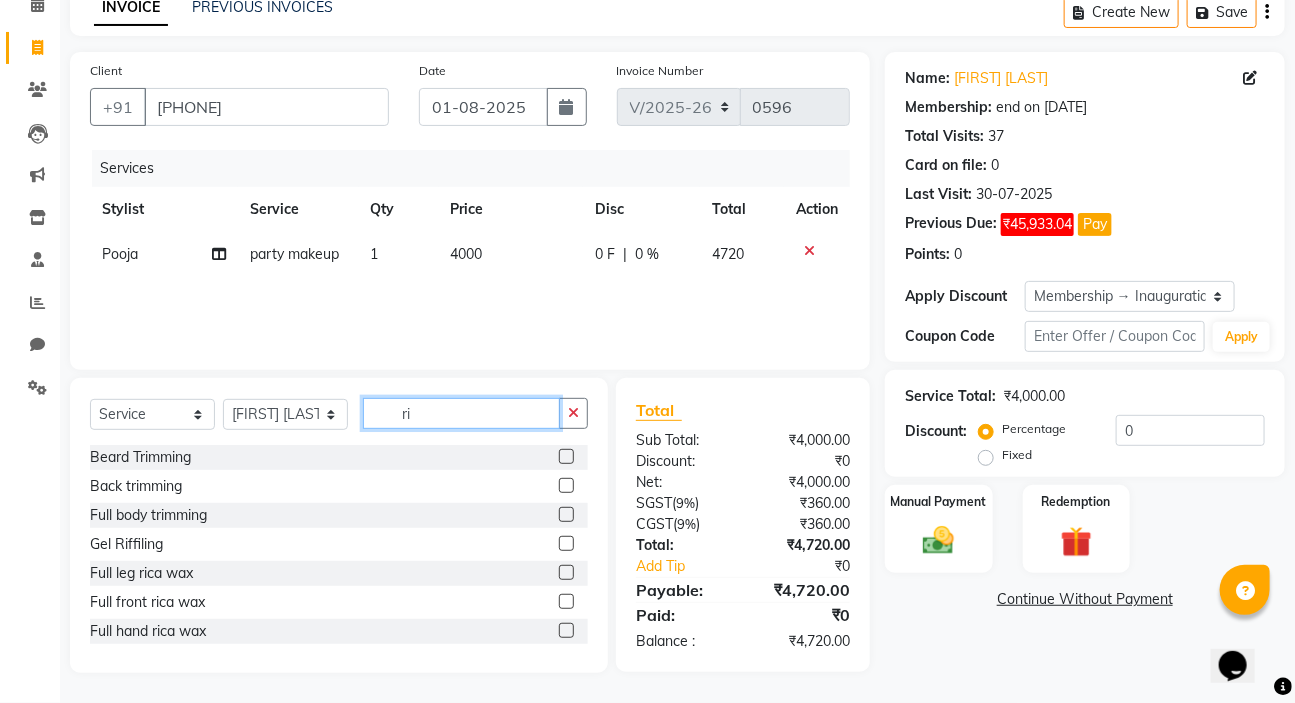 type on "r" 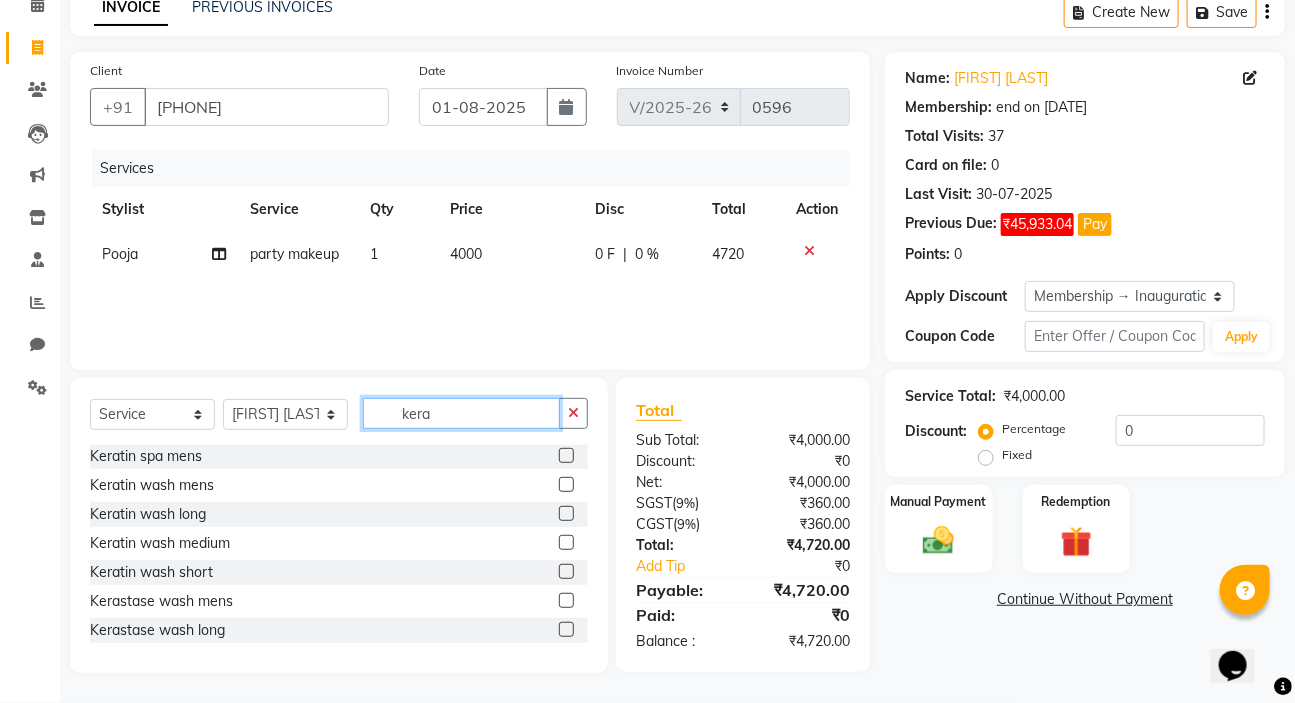 scroll, scrollTop: 90, scrollLeft: 0, axis: vertical 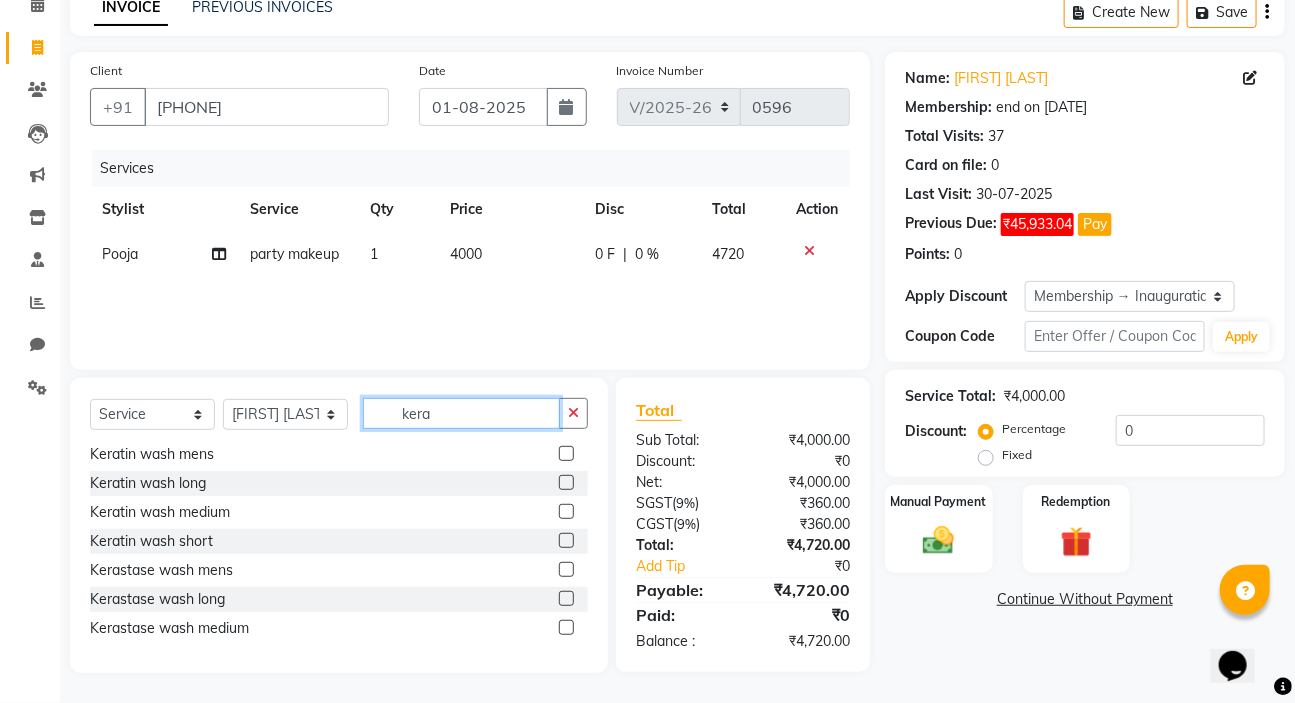 type on "kera" 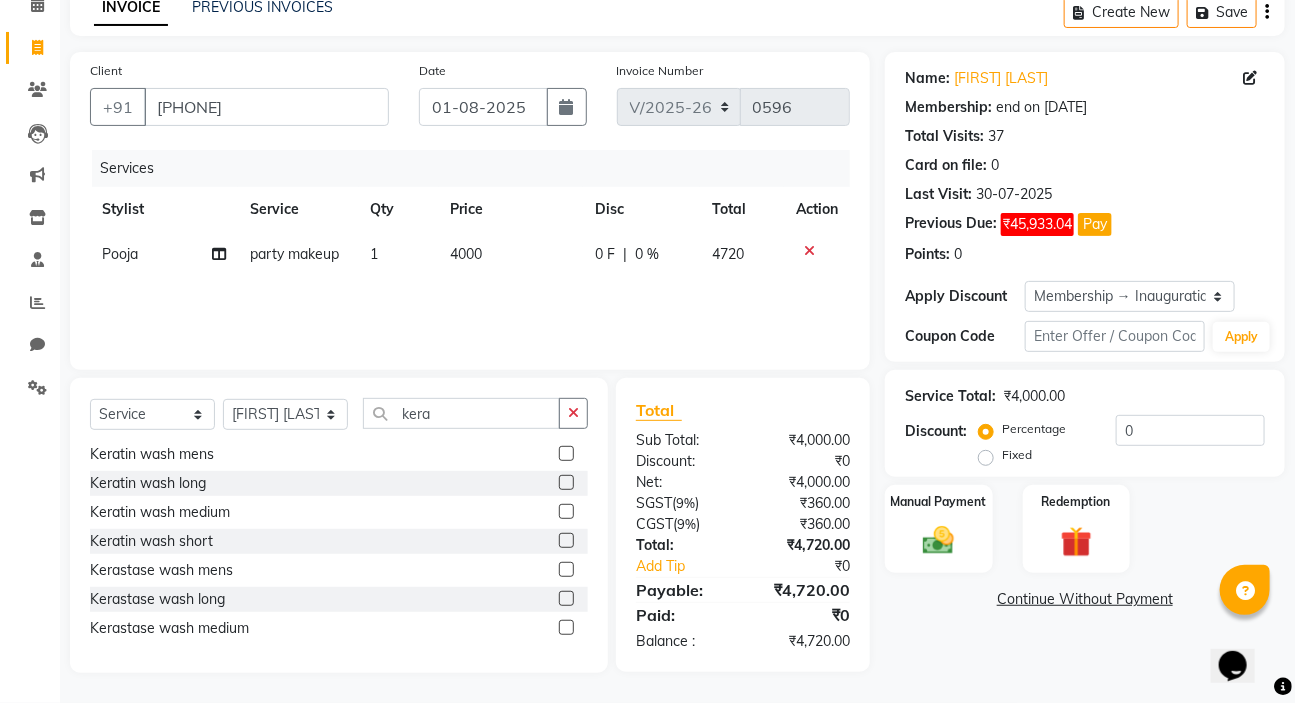 click 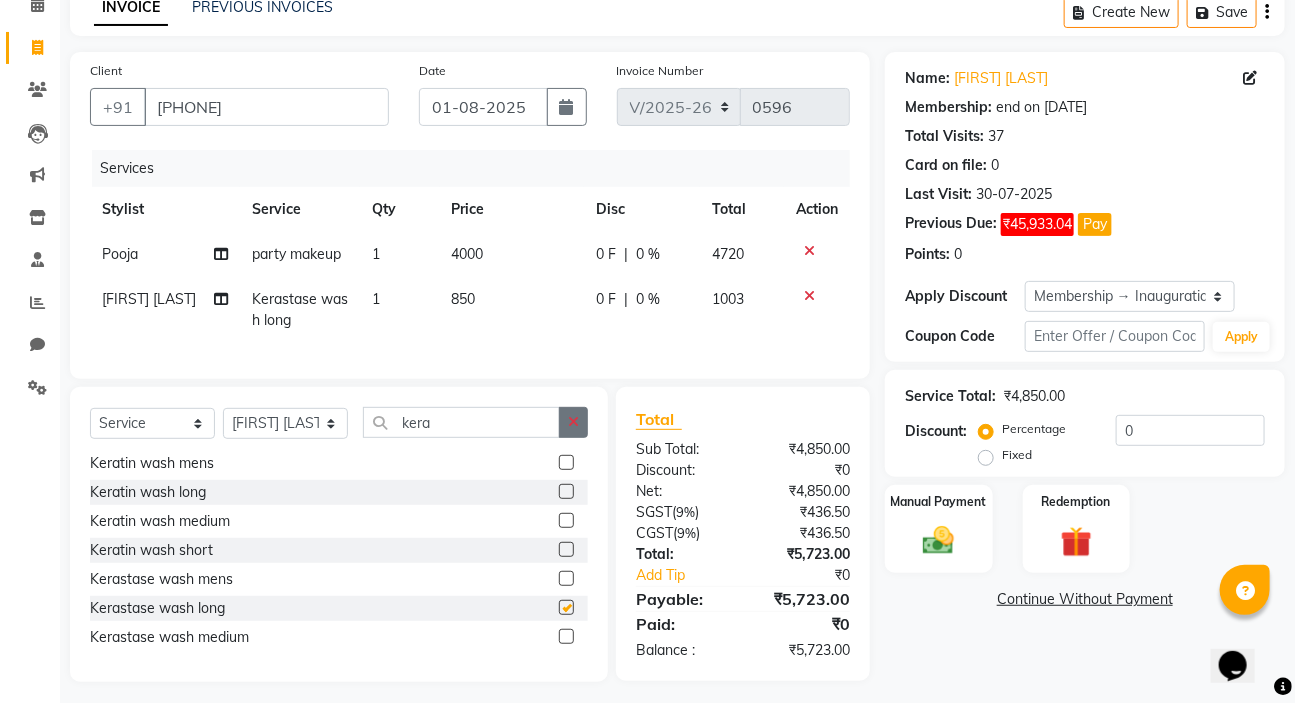 checkbox on "false" 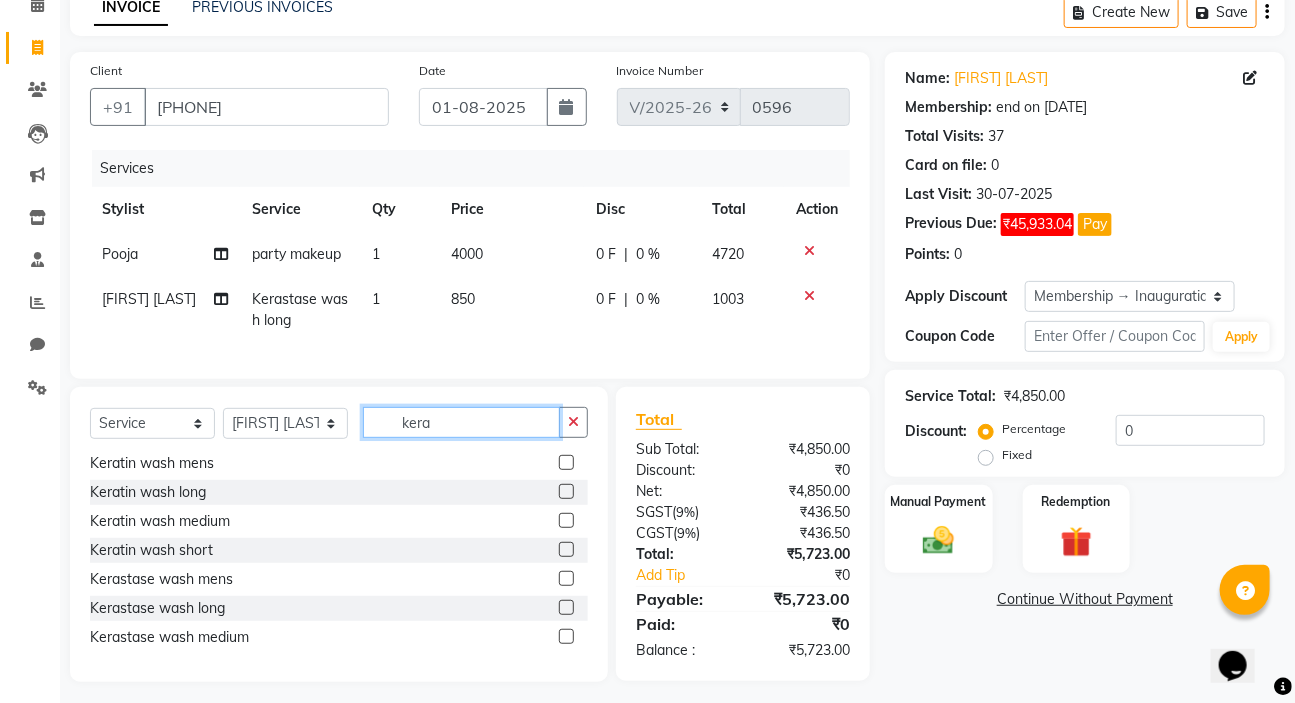 click on "kera" 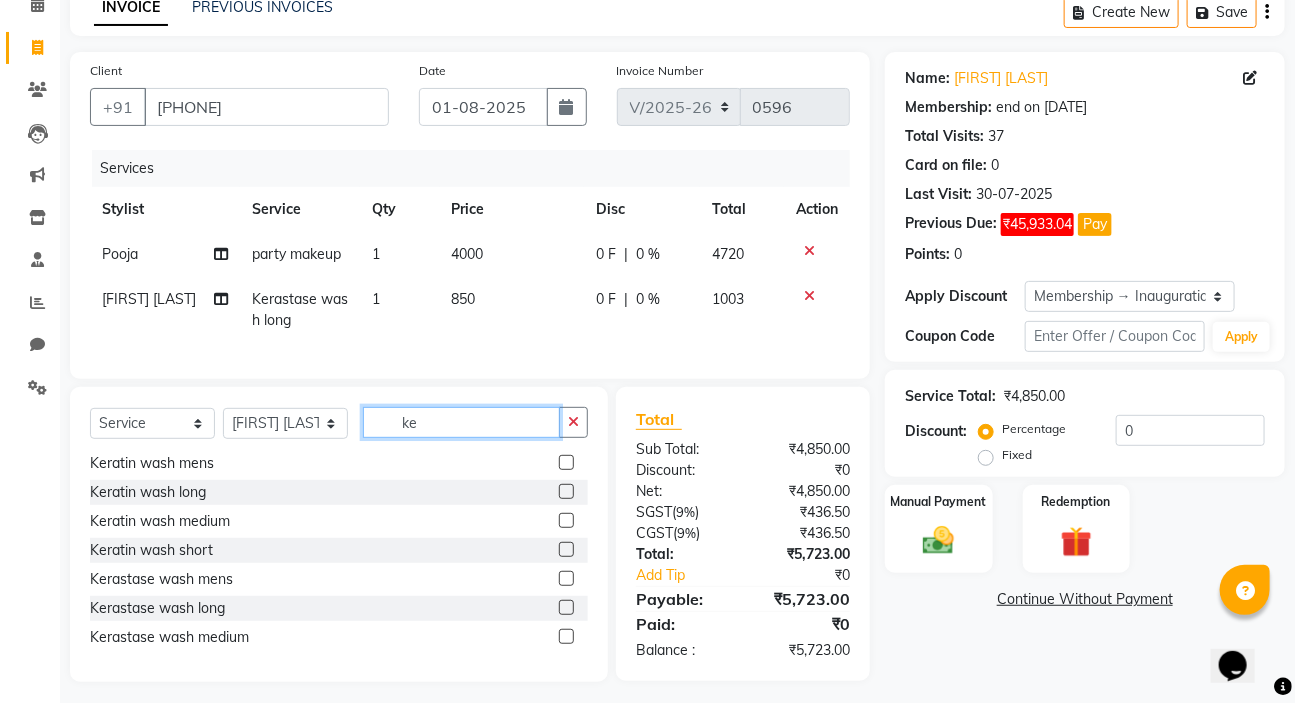 type on "k" 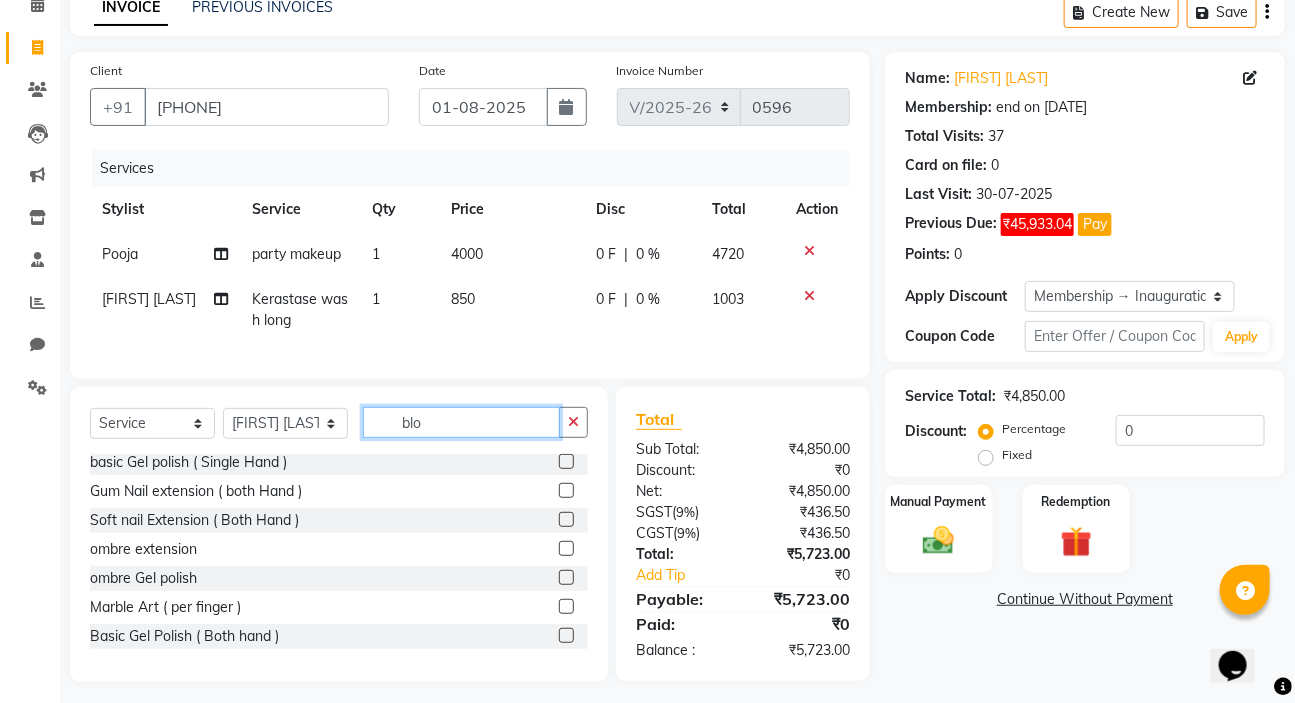 scroll, scrollTop: 0, scrollLeft: 0, axis: both 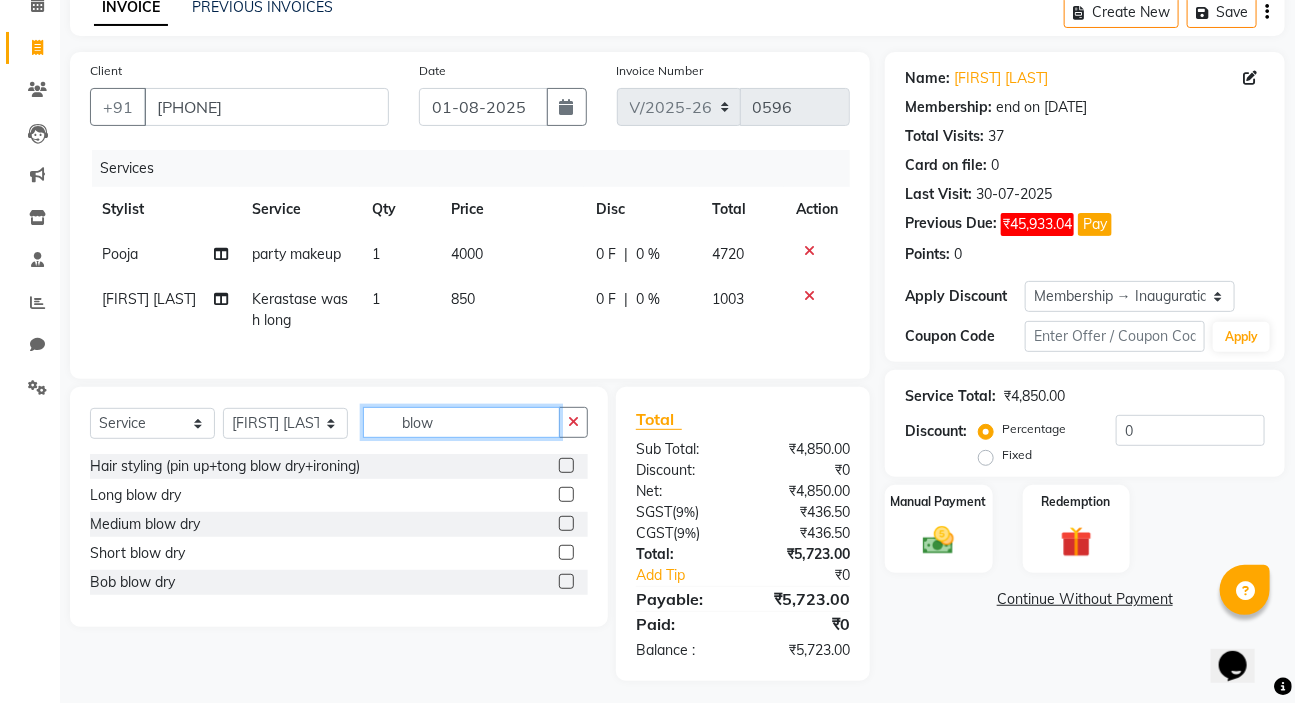type on "blow" 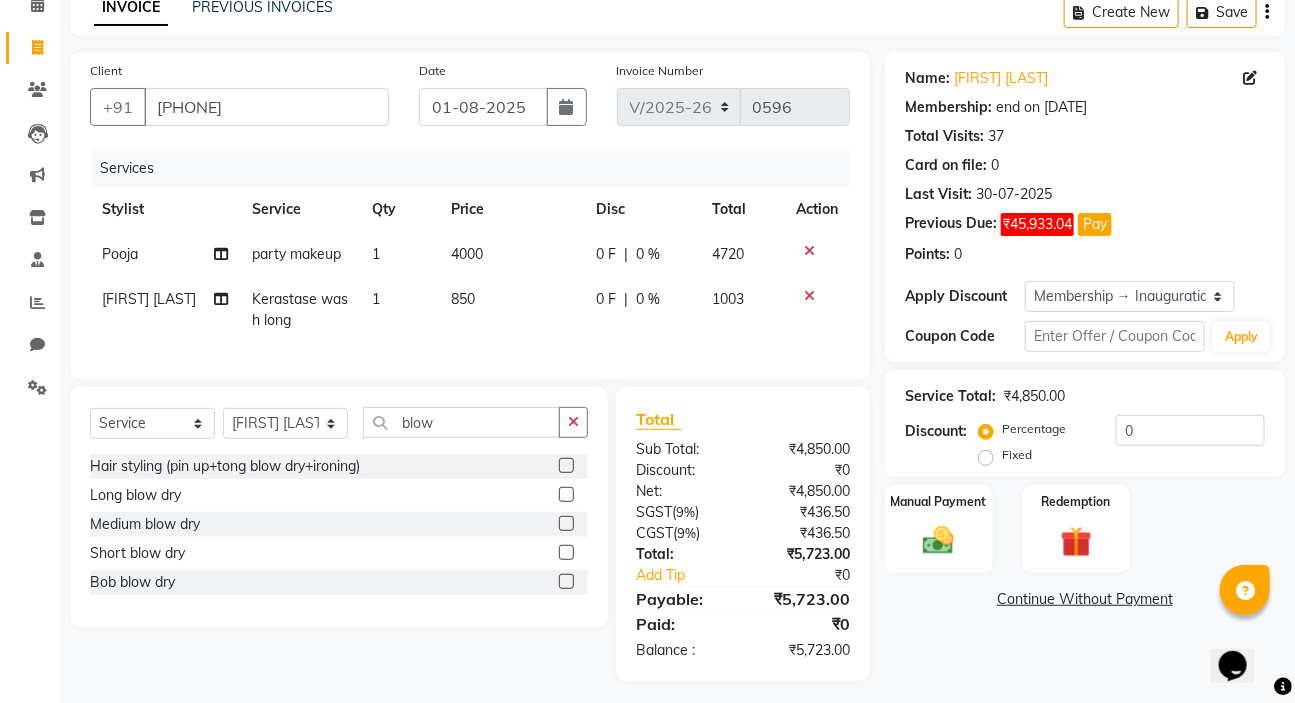 click 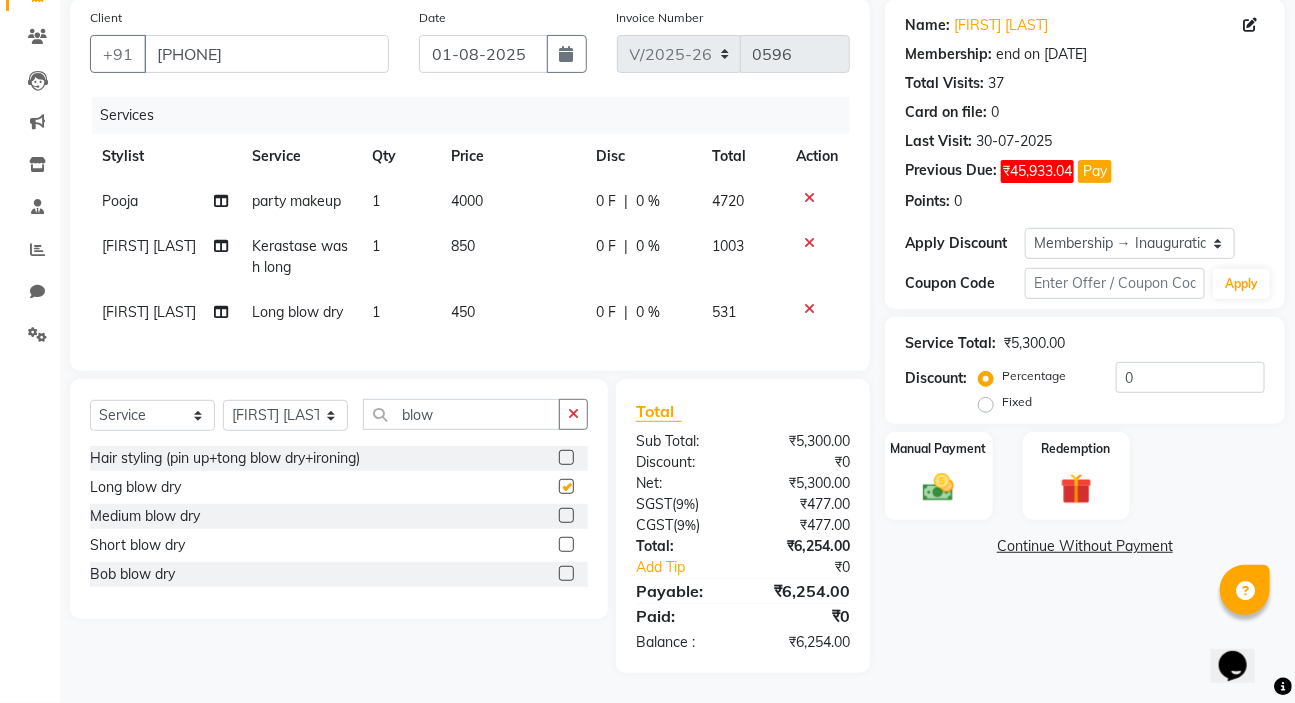 checkbox on "false" 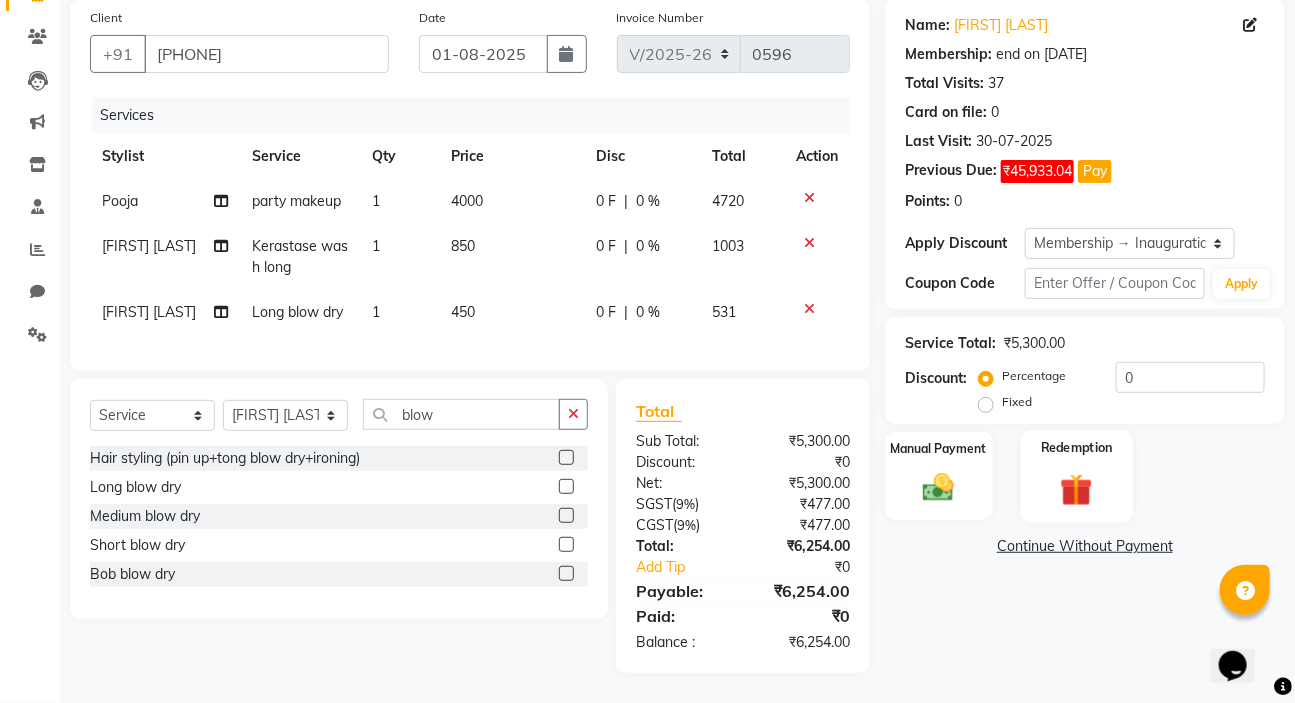 scroll, scrollTop: 165, scrollLeft: 0, axis: vertical 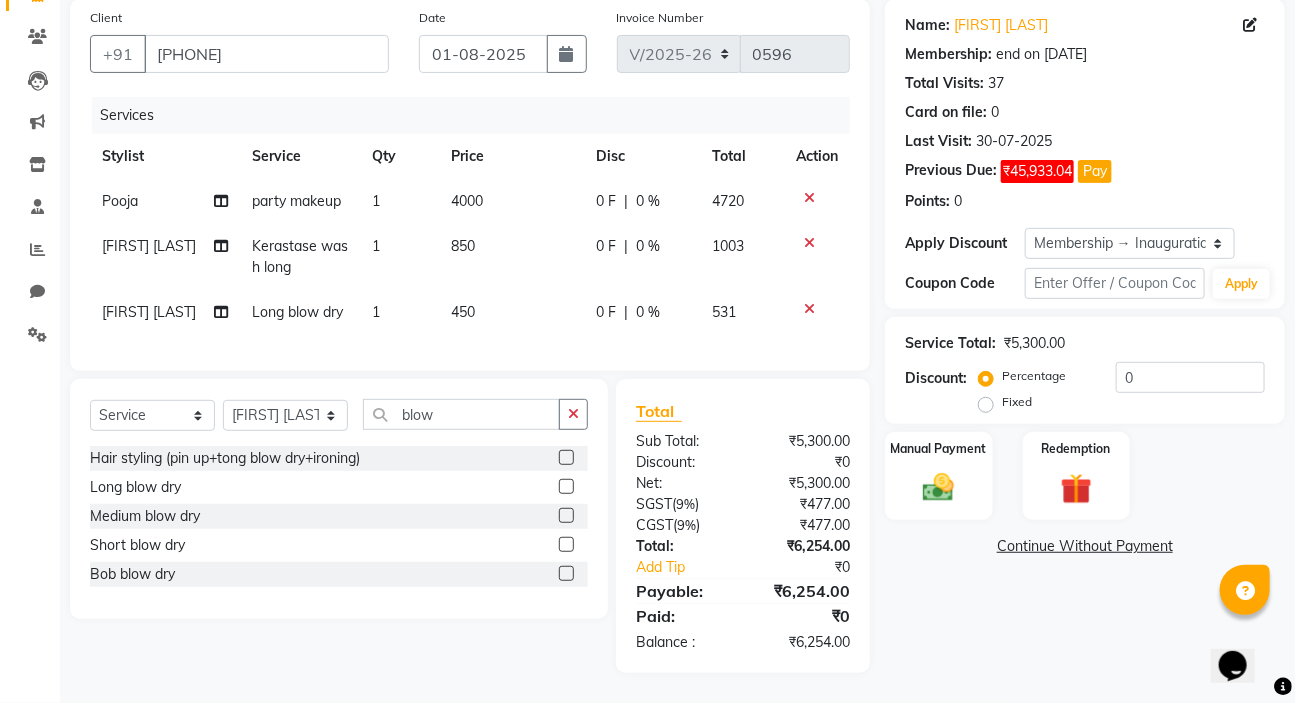 click on "0 %" 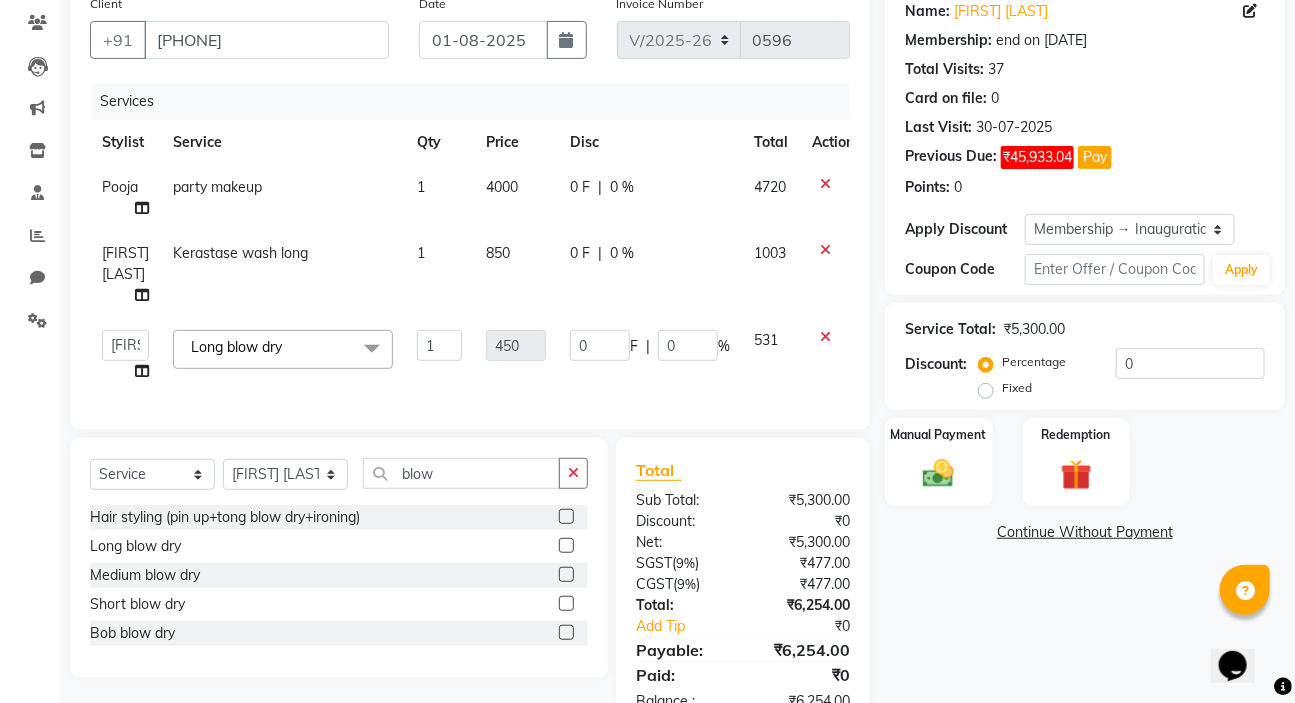 click on "0 %" 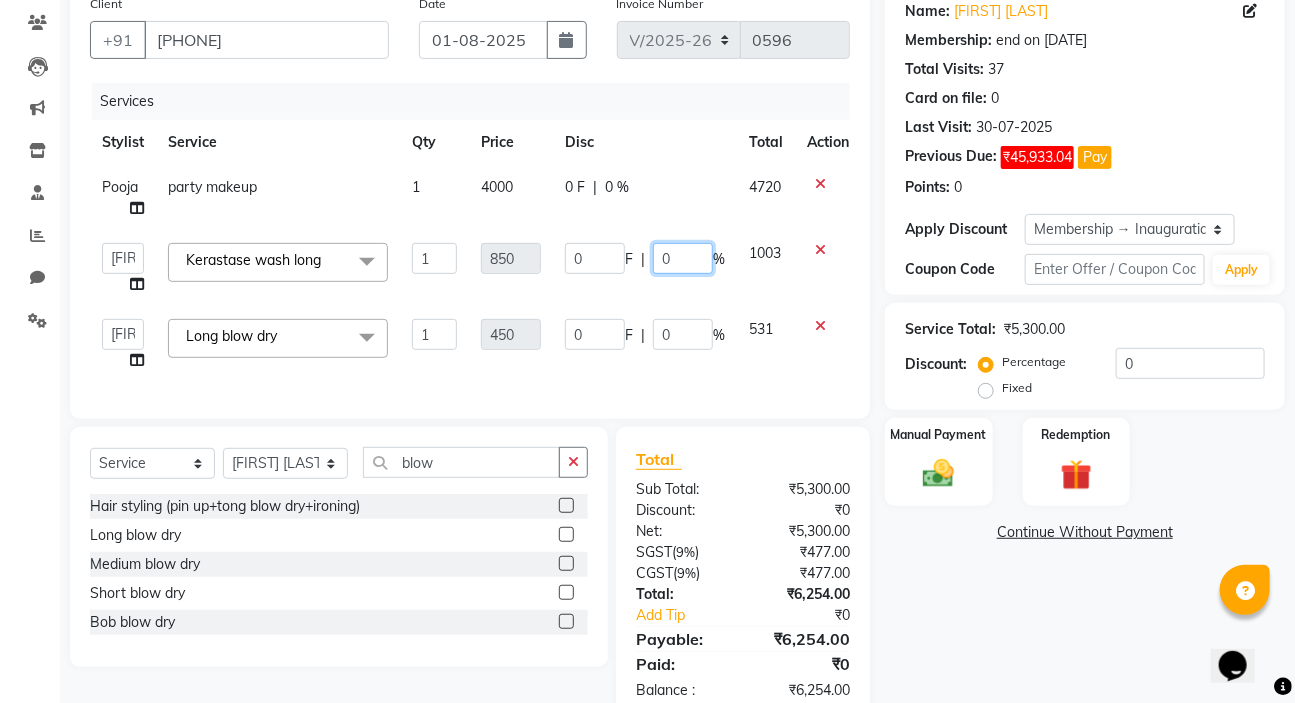 click on "0" 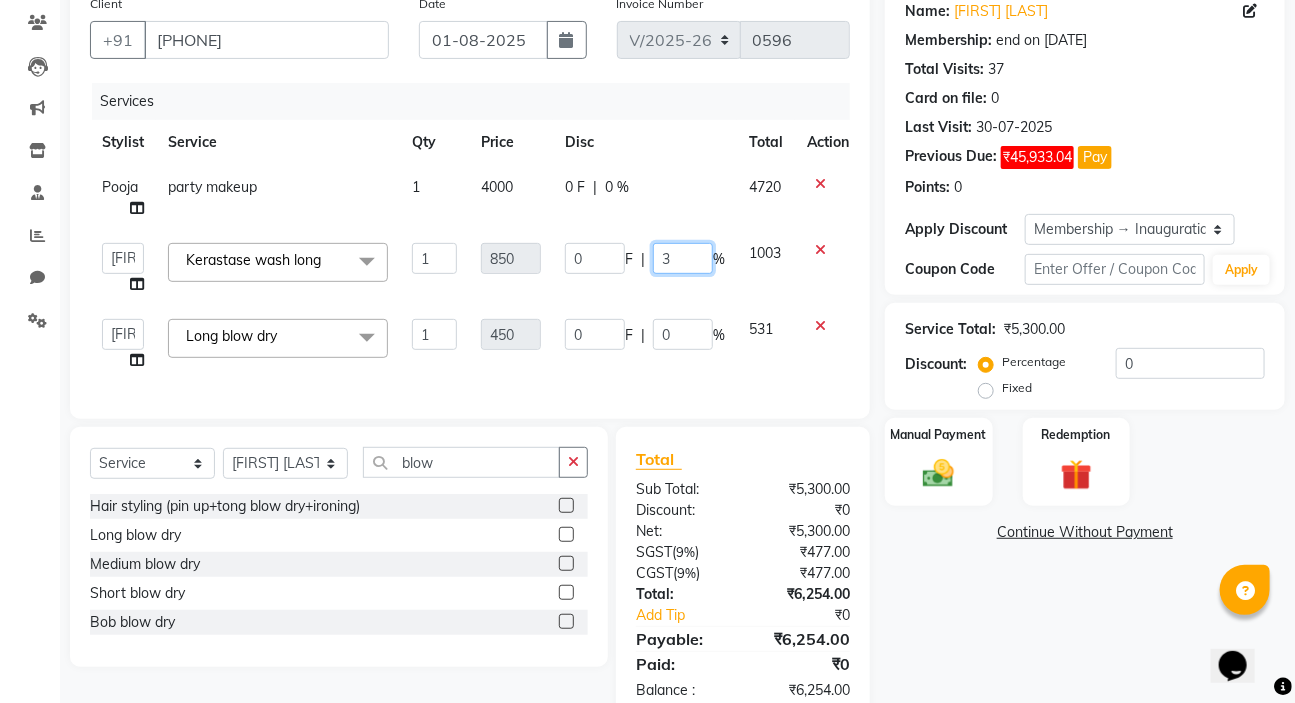 type on "30" 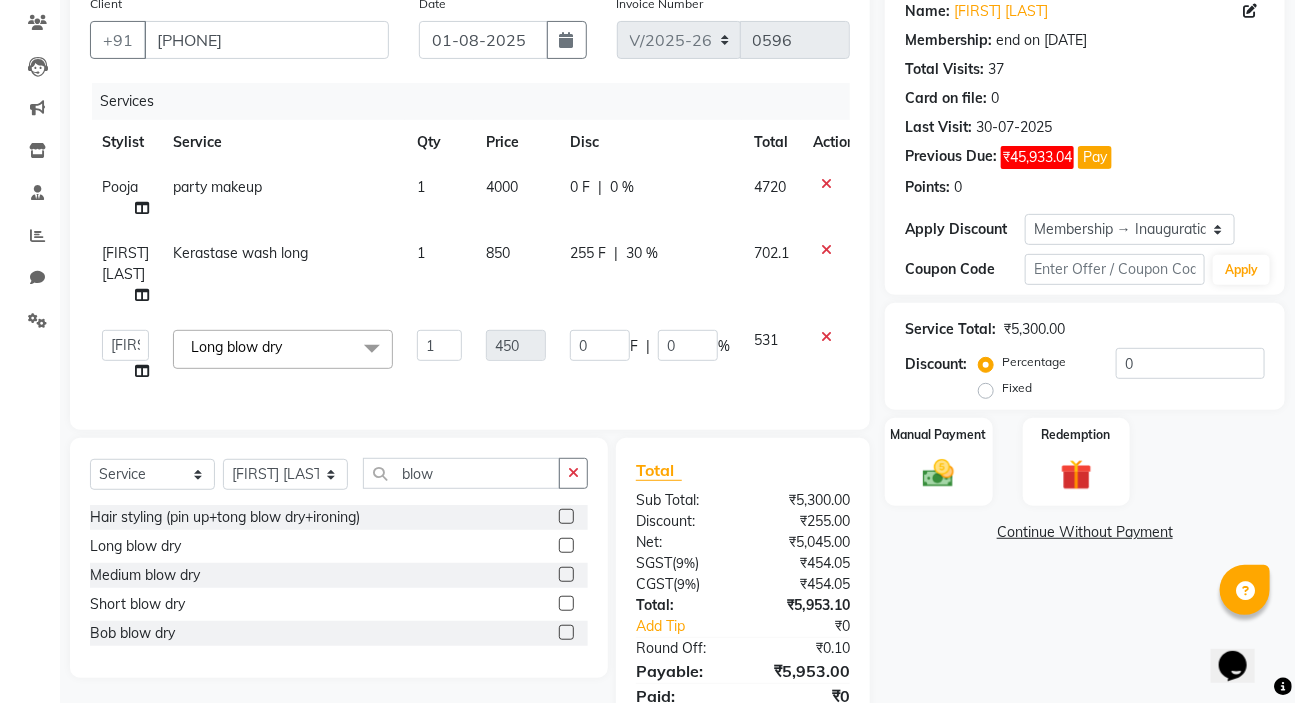click on "₹5,300.00" 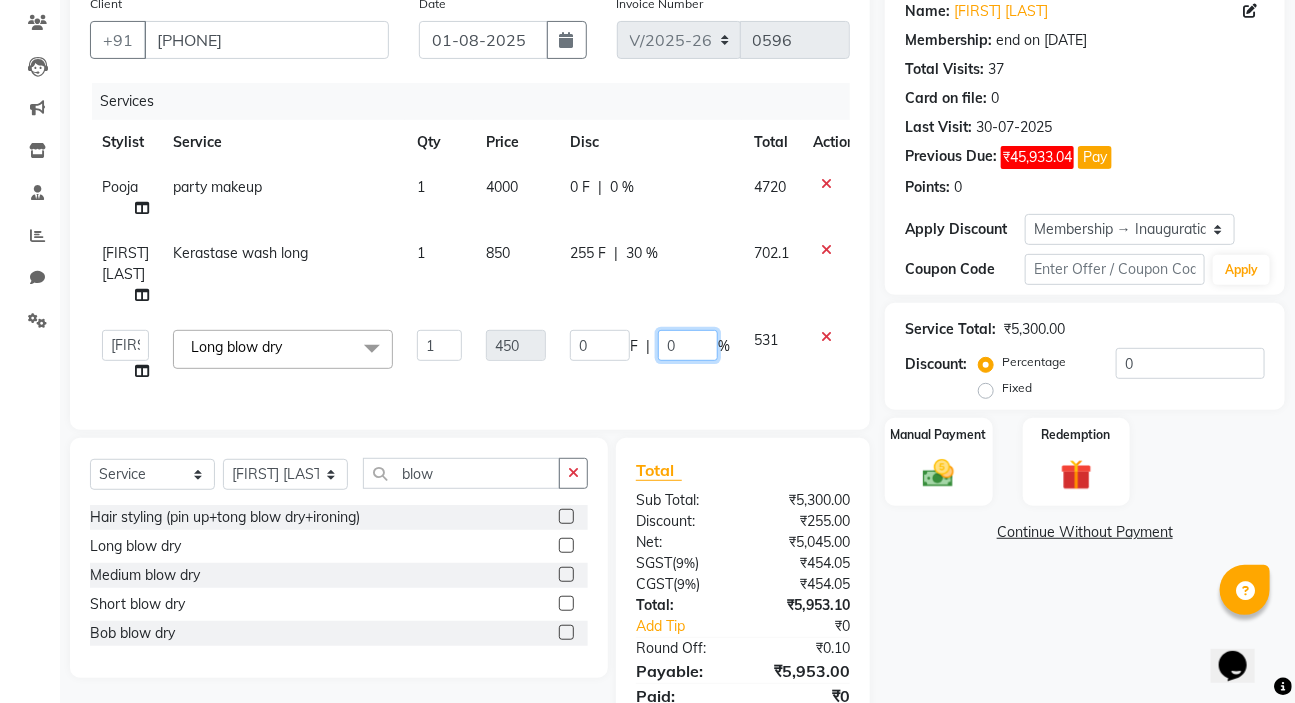 click on "0" 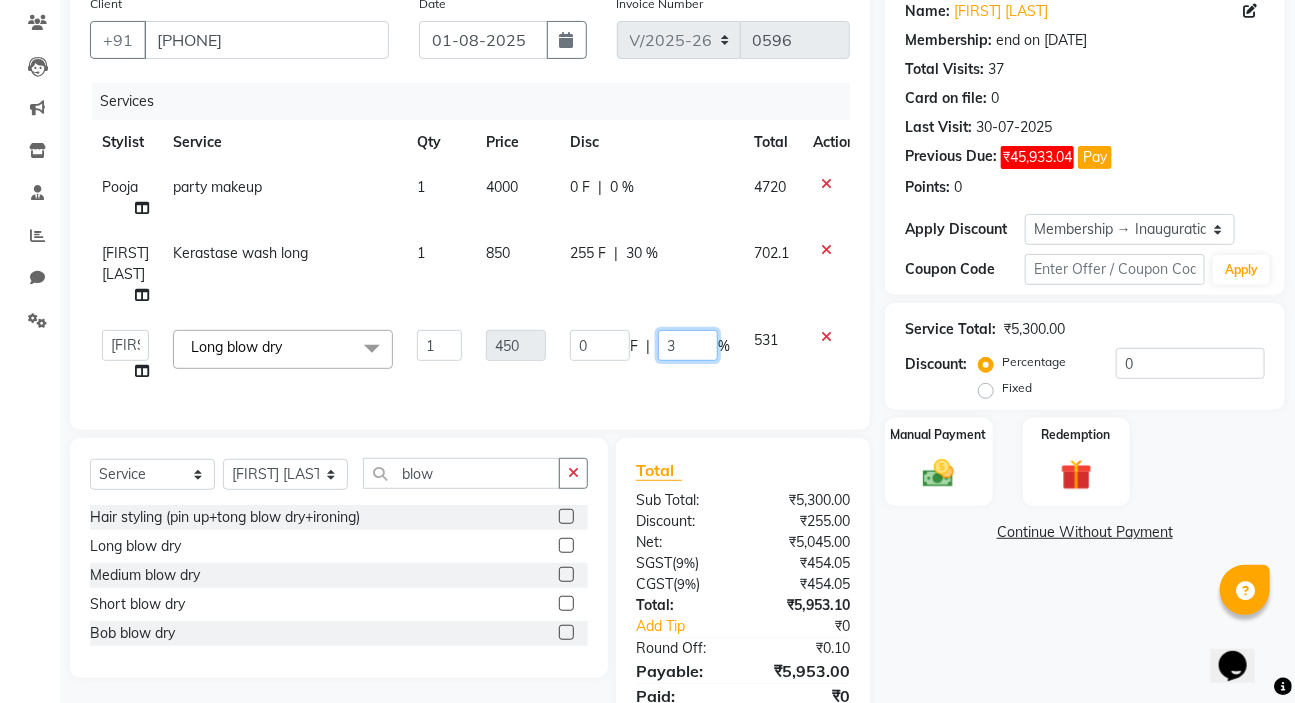 type on "30" 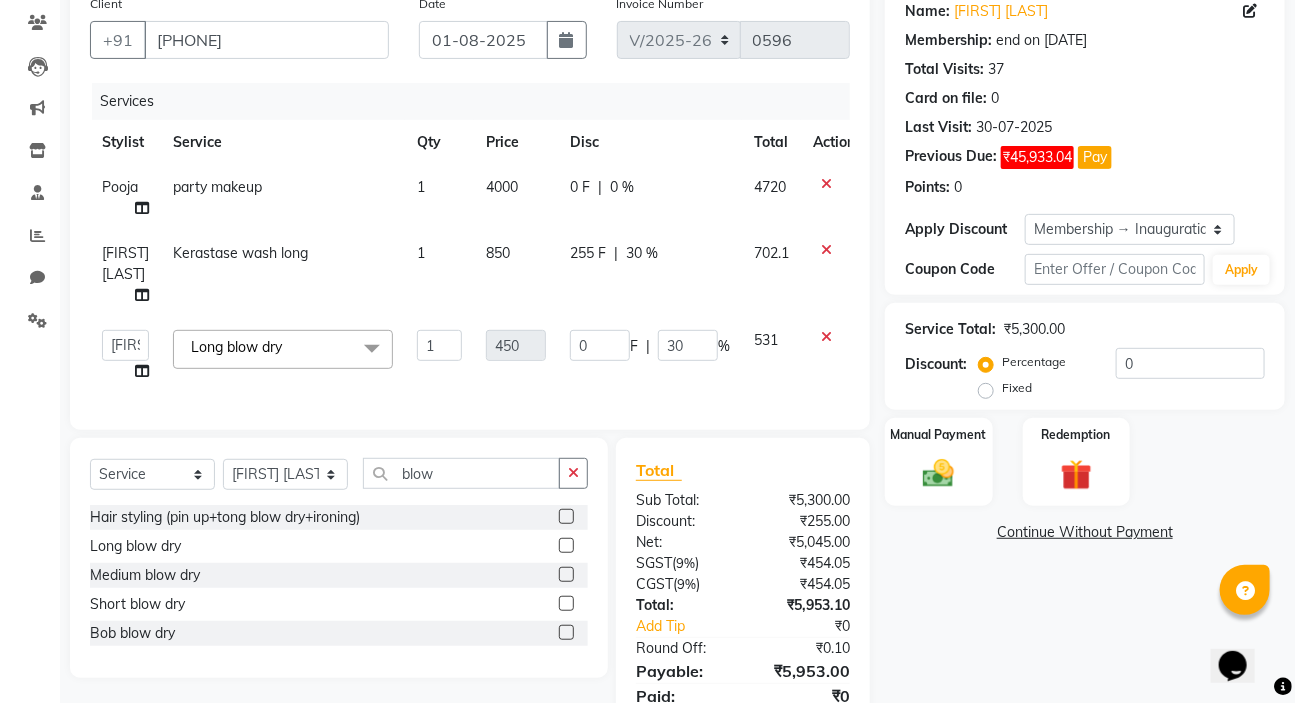 click on "Total Sub Total: ₹5,300.00 Discount: ₹255.00 Net: ₹5,045.00 SGST  ( 9% ) ₹454.05 CGST  ( 9% ) ₹454.05 Total: ₹5,953.10 Add Tip ₹0 Round Off: ₹0.10 Payable: ₹5,953.00 Paid: ₹0 Balance   : ₹5,953.00" 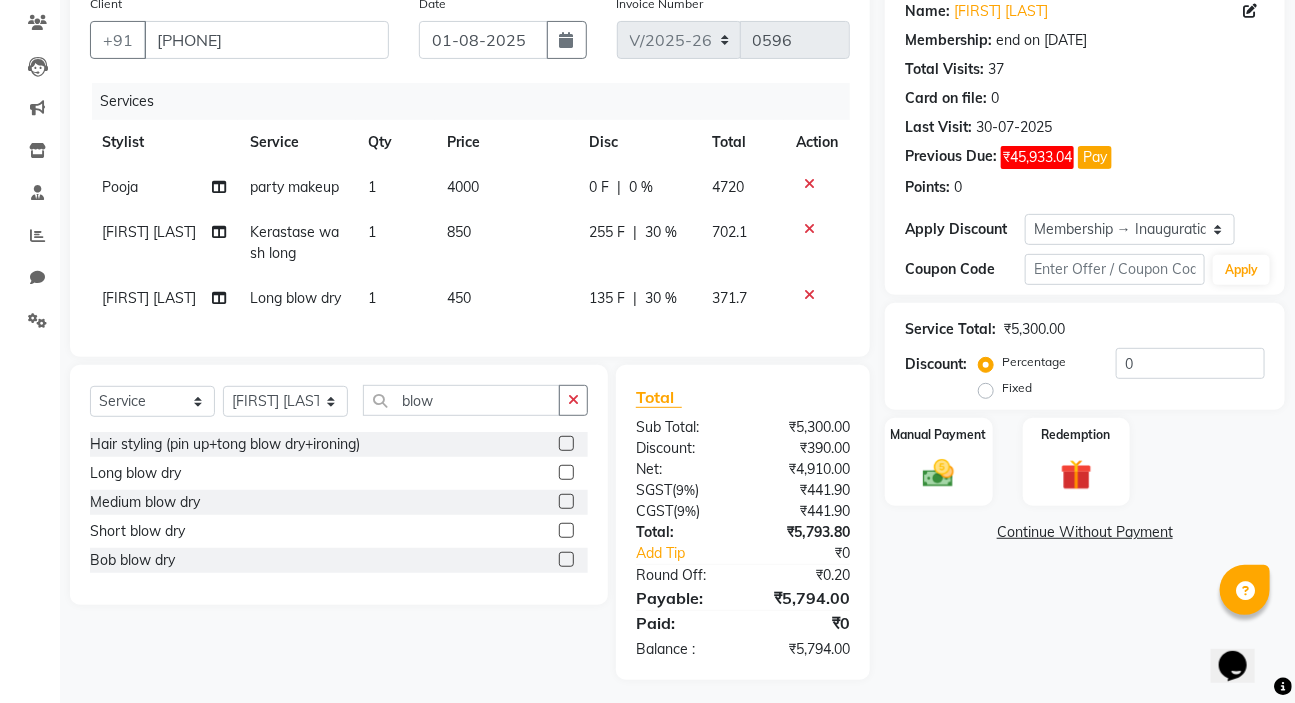 scroll, scrollTop: 186, scrollLeft: 0, axis: vertical 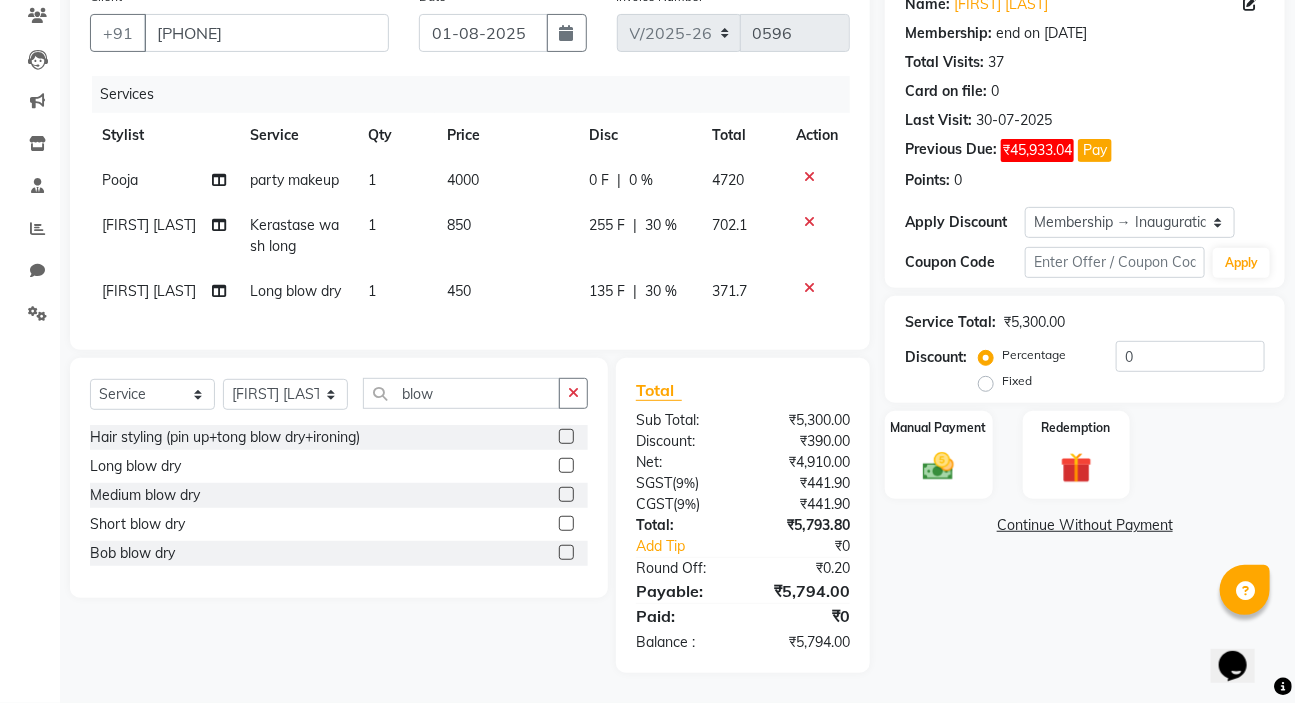 click on "Continue Without Payment" 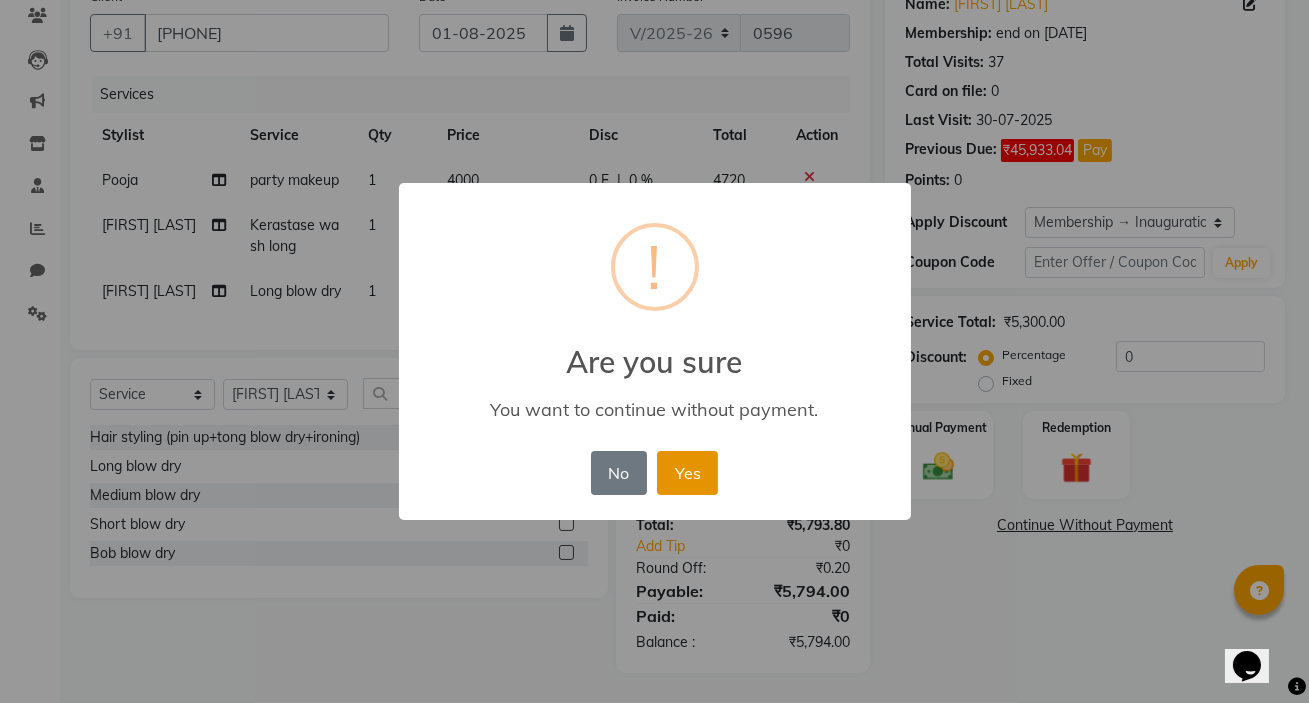 click on "Yes" at bounding box center [687, 473] 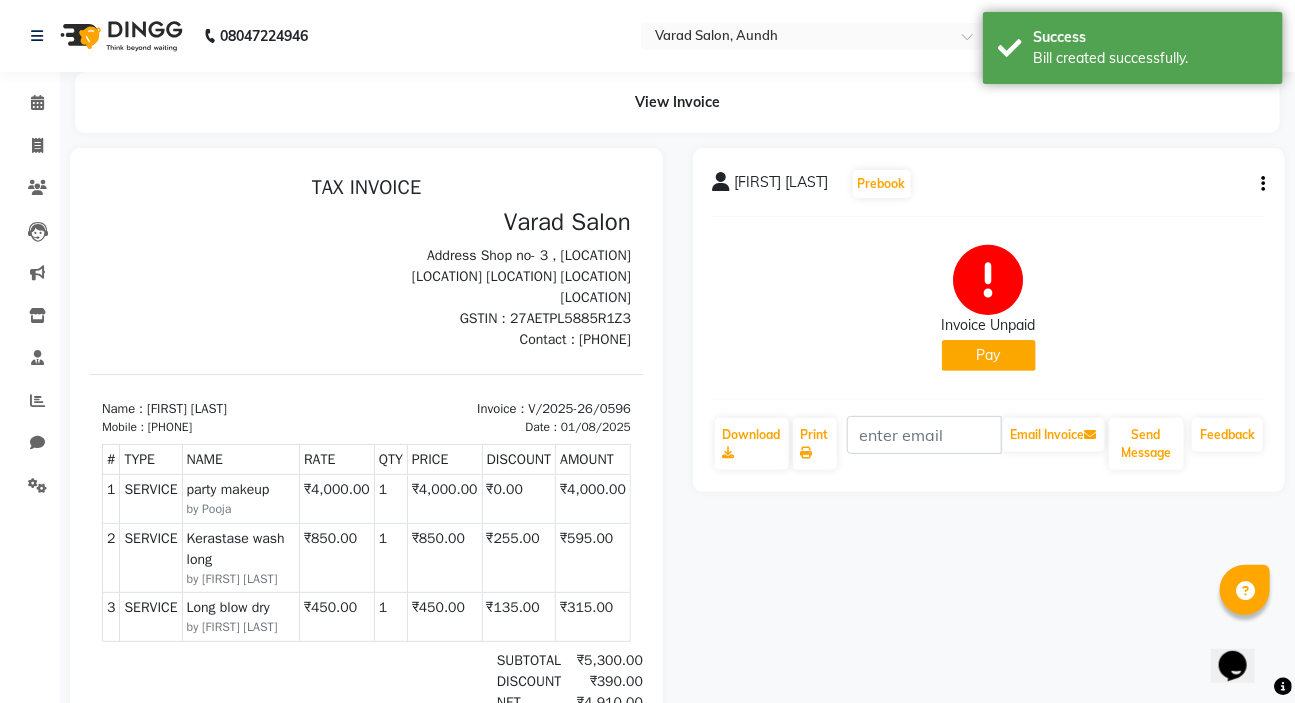 scroll, scrollTop: 0, scrollLeft: 0, axis: both 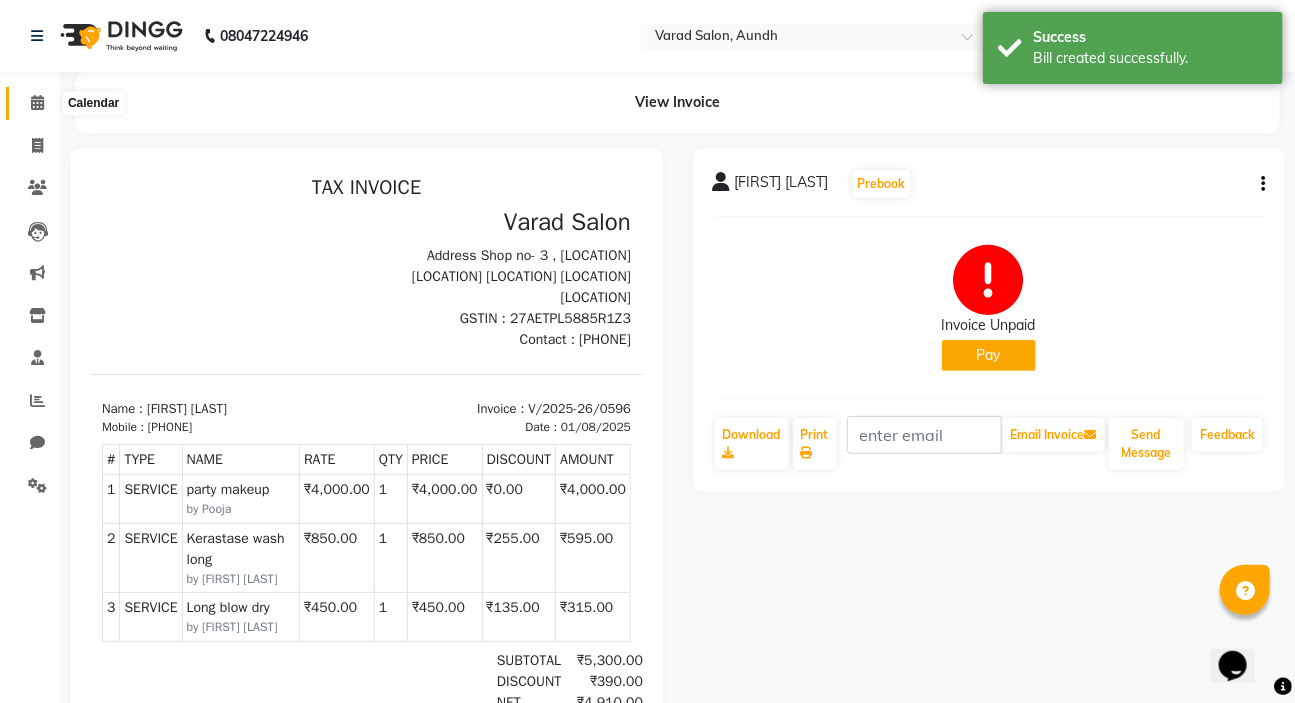 click 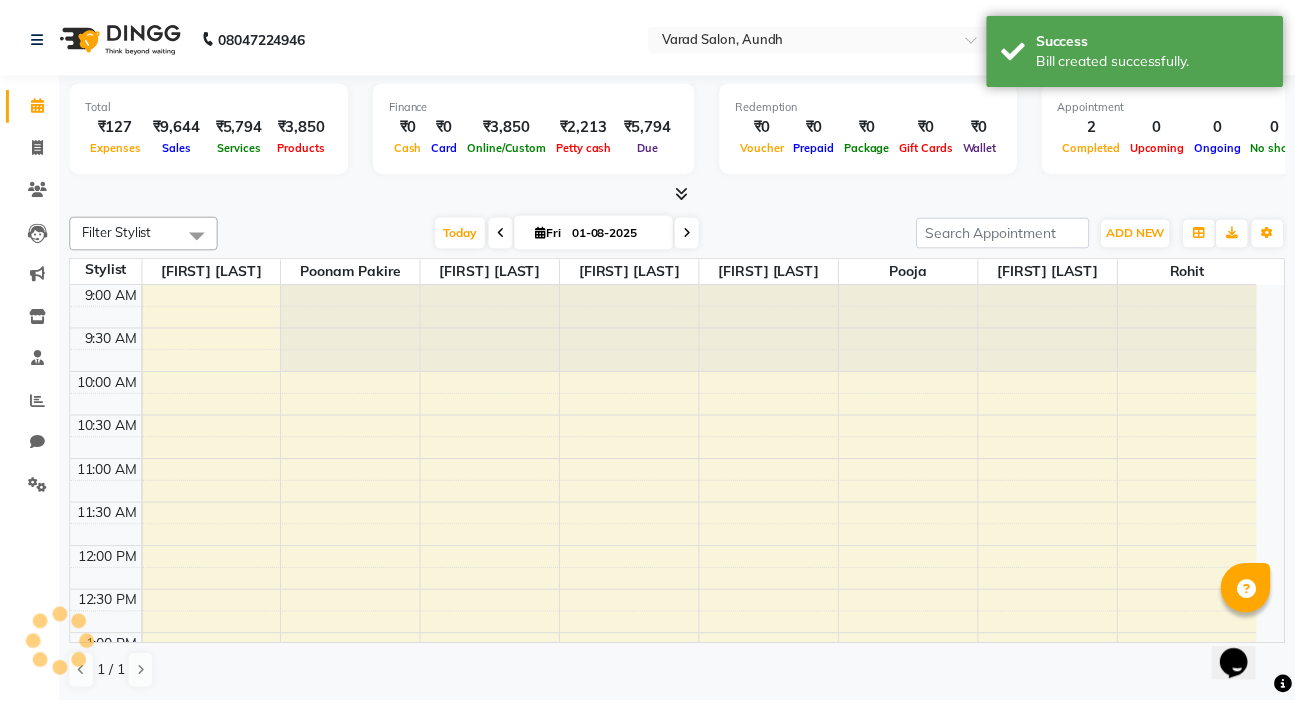 scroll, scrollTop: 0, scrollLeft: 0, axis: both 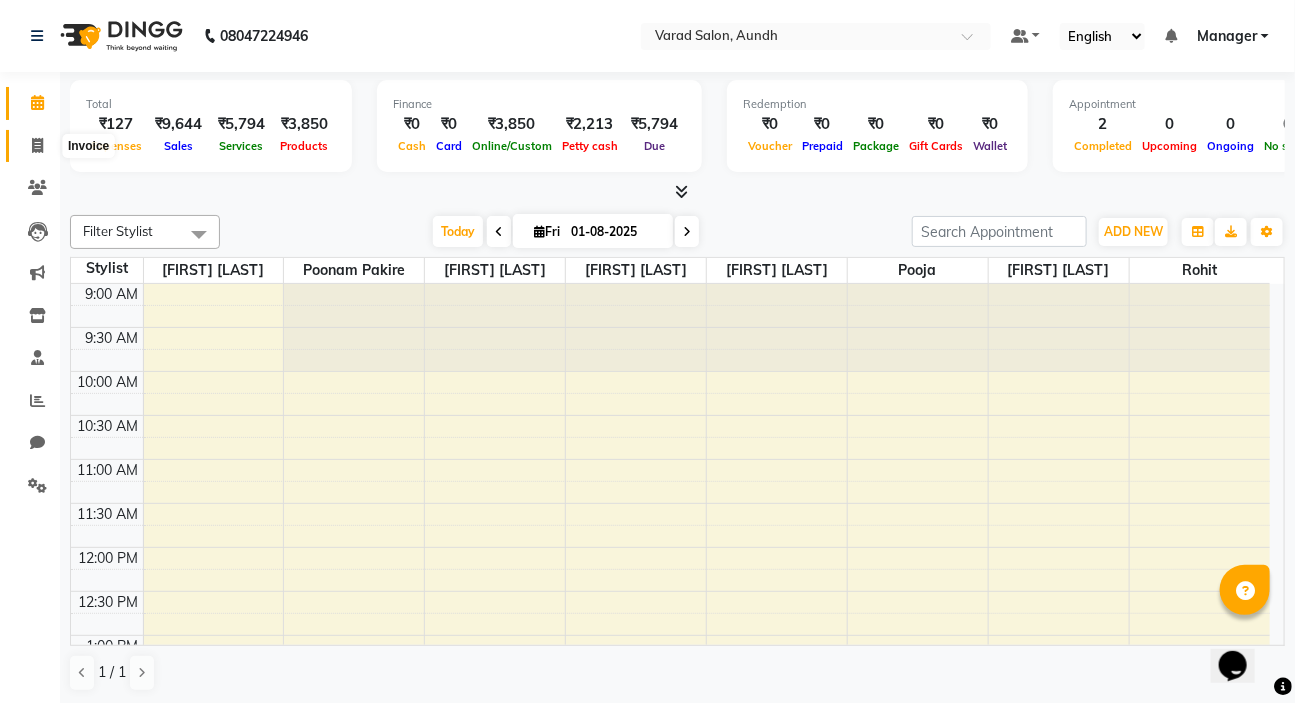 click 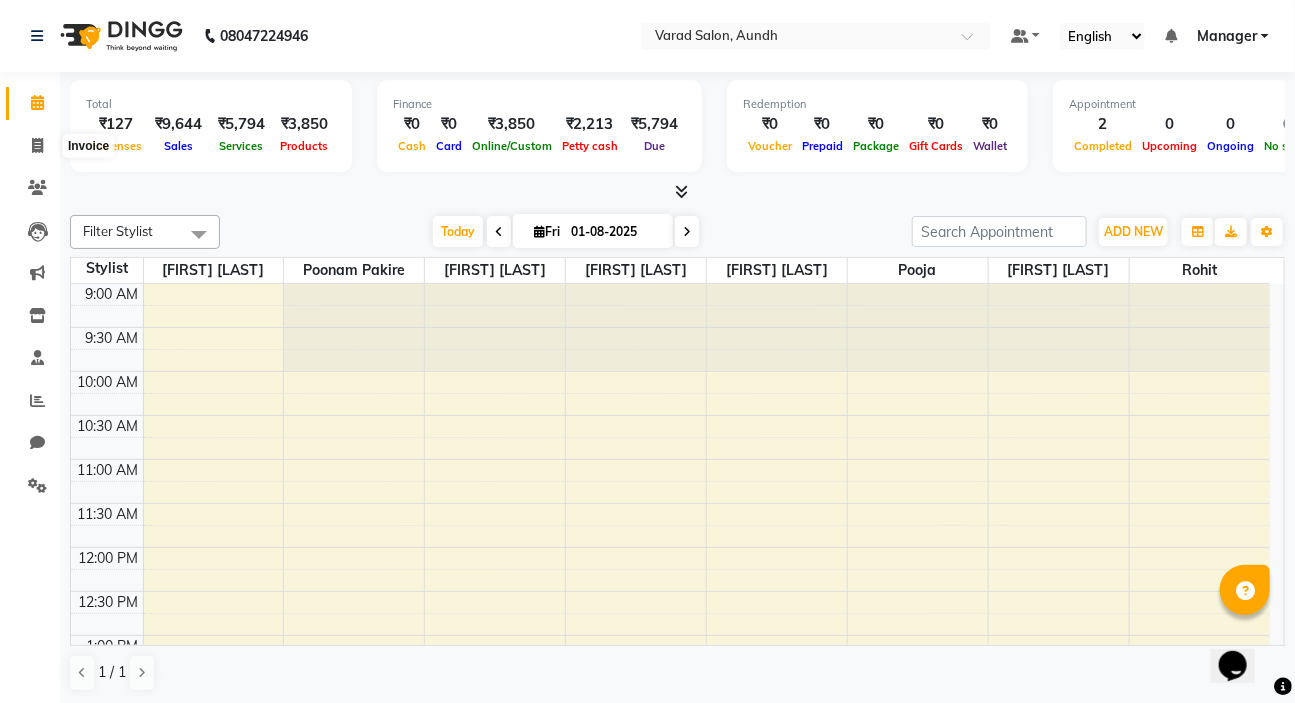 select on "service" 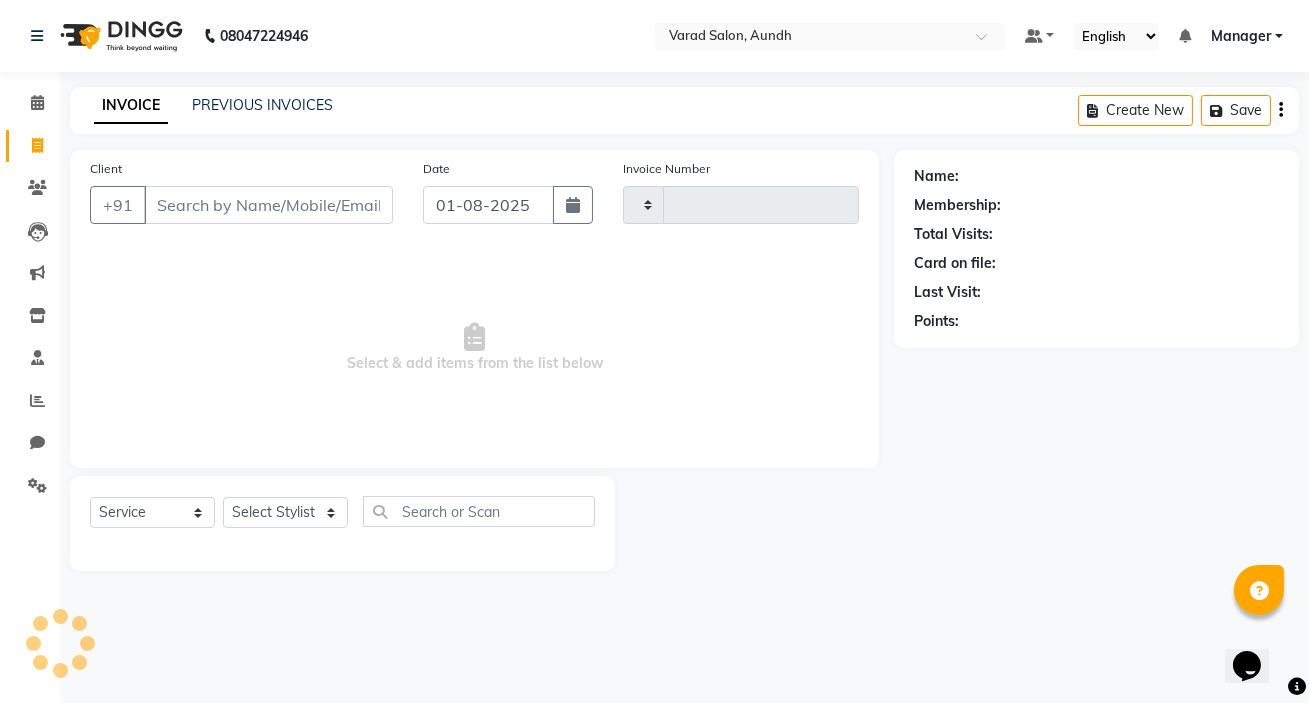 type on "0597" 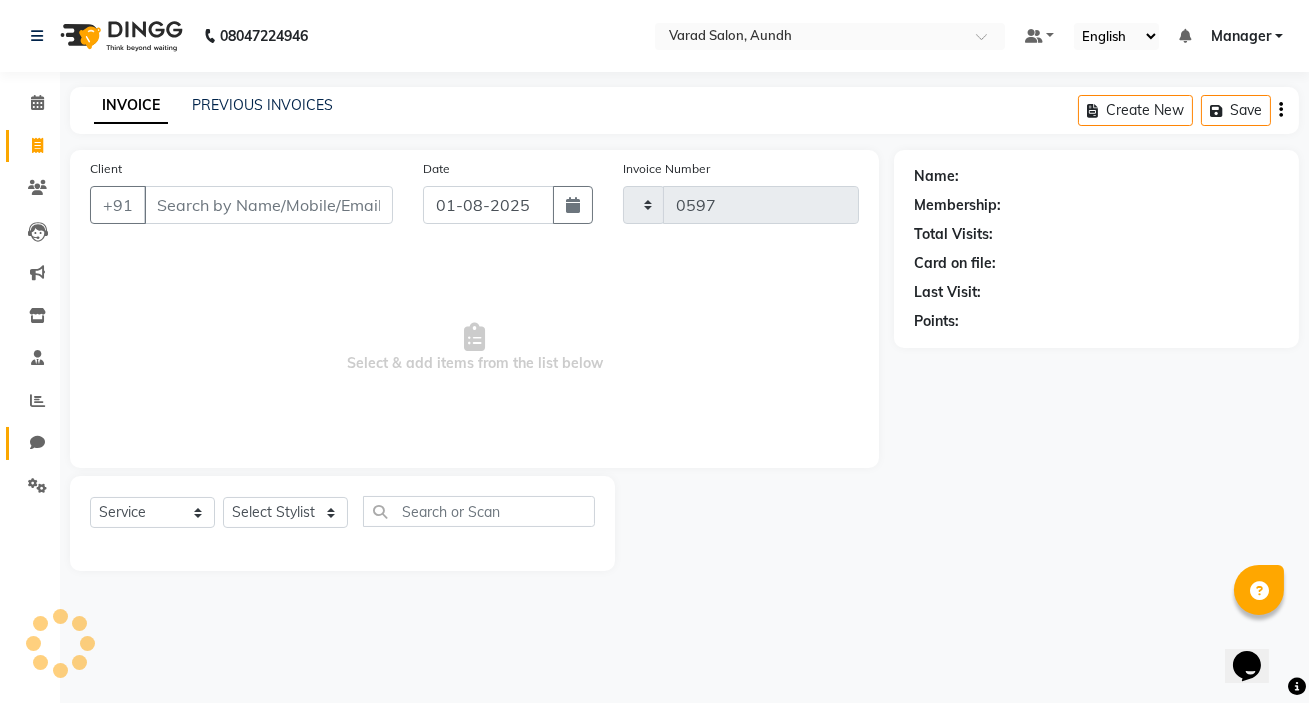 select on "7550" 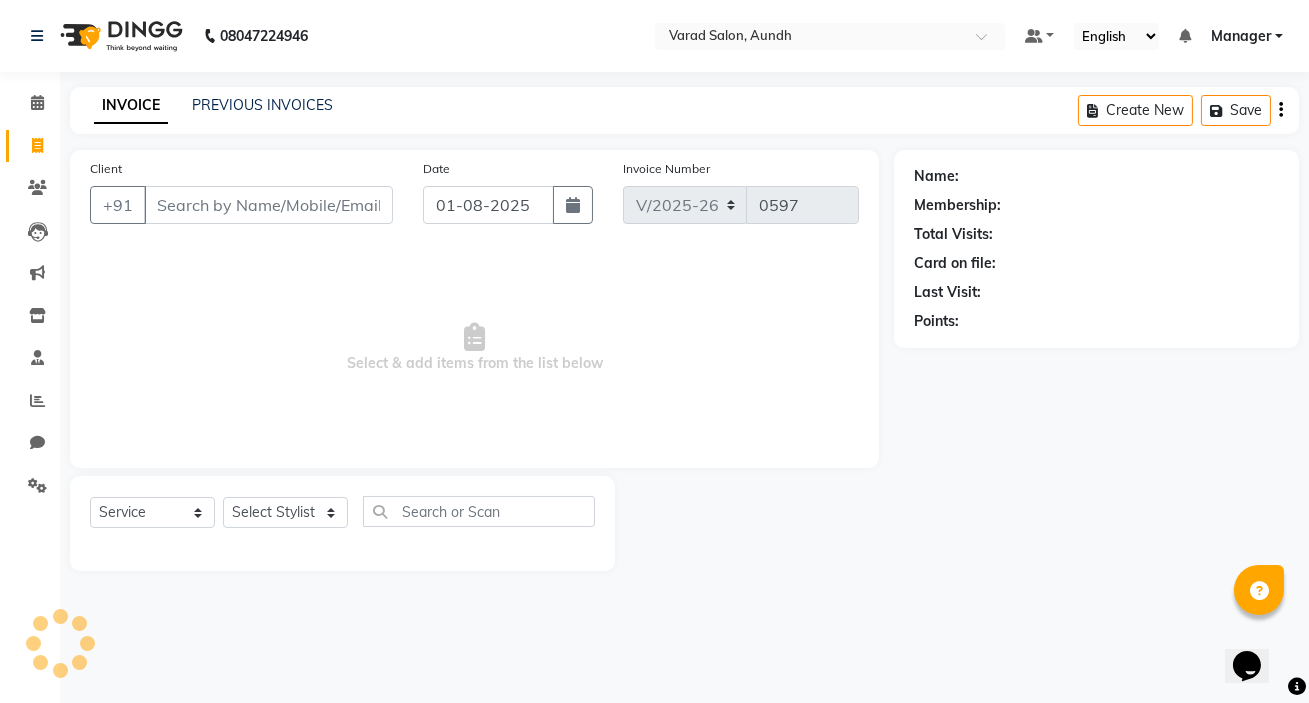 click on "Client +91" 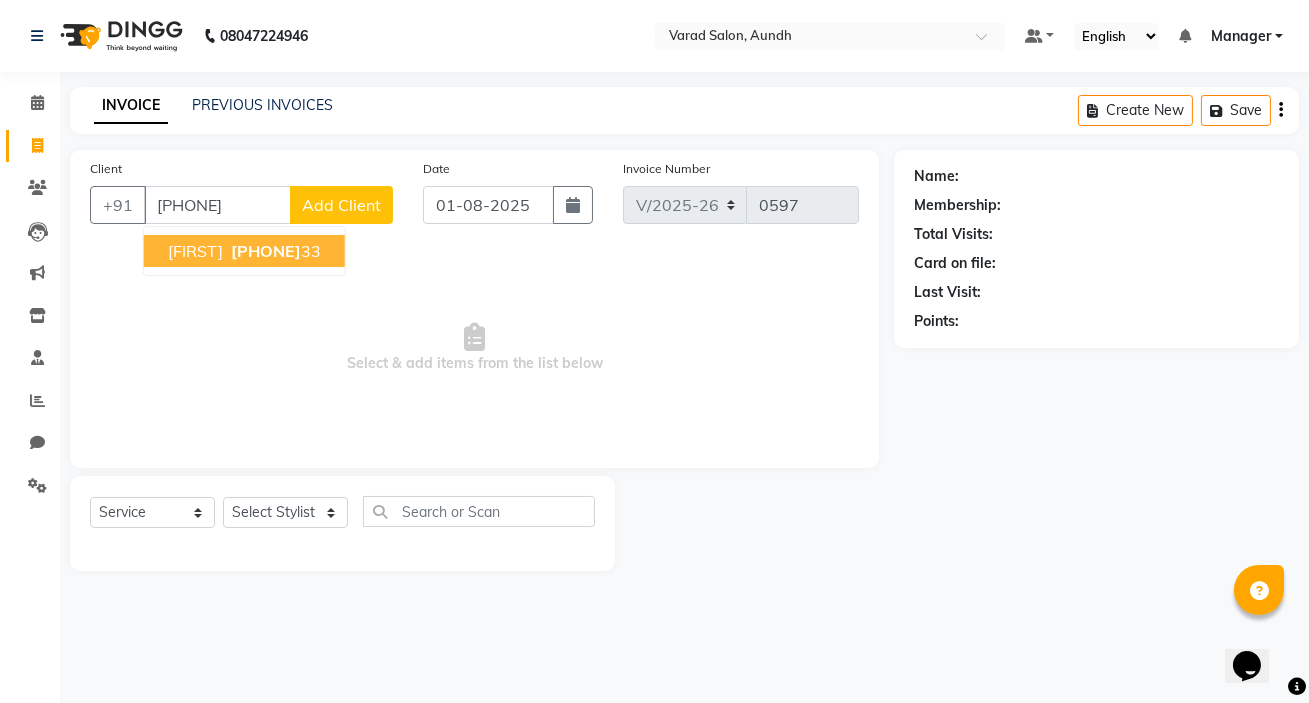 click on "komaltaskar2021   70662292 33" at bounding box center [244, 251] 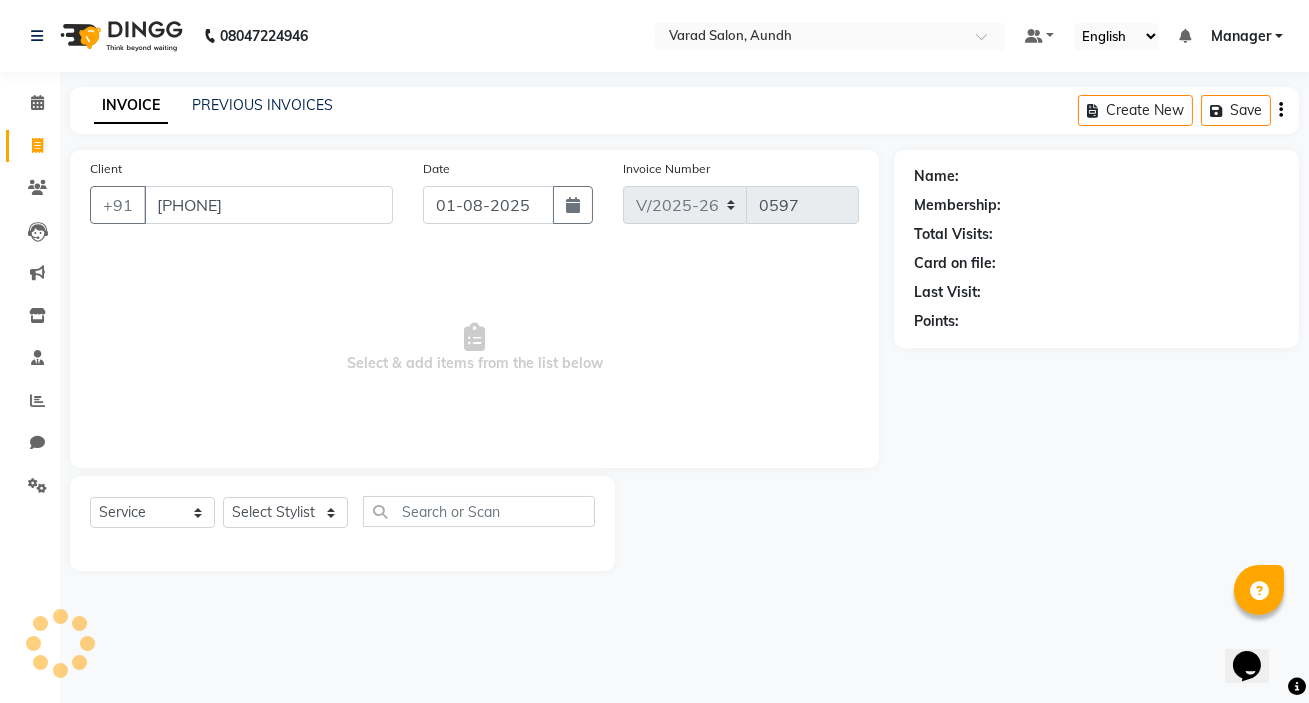 type on "[PHONE]" 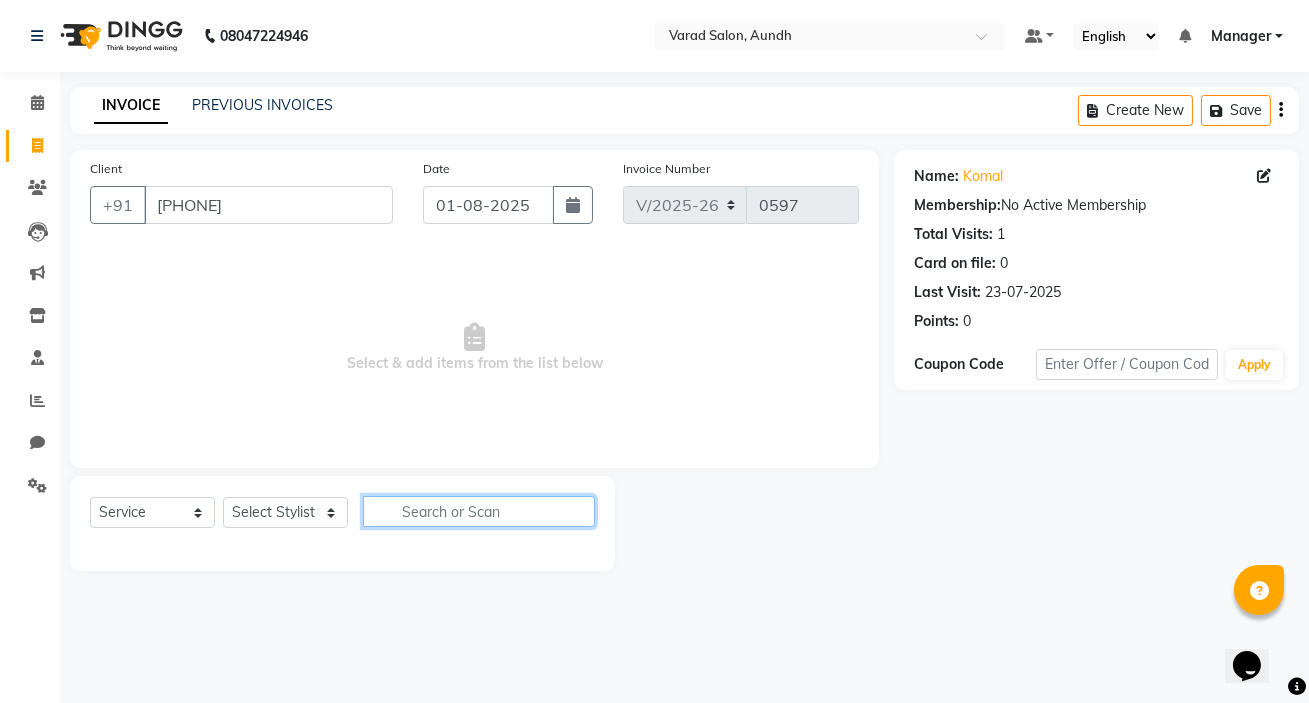 click 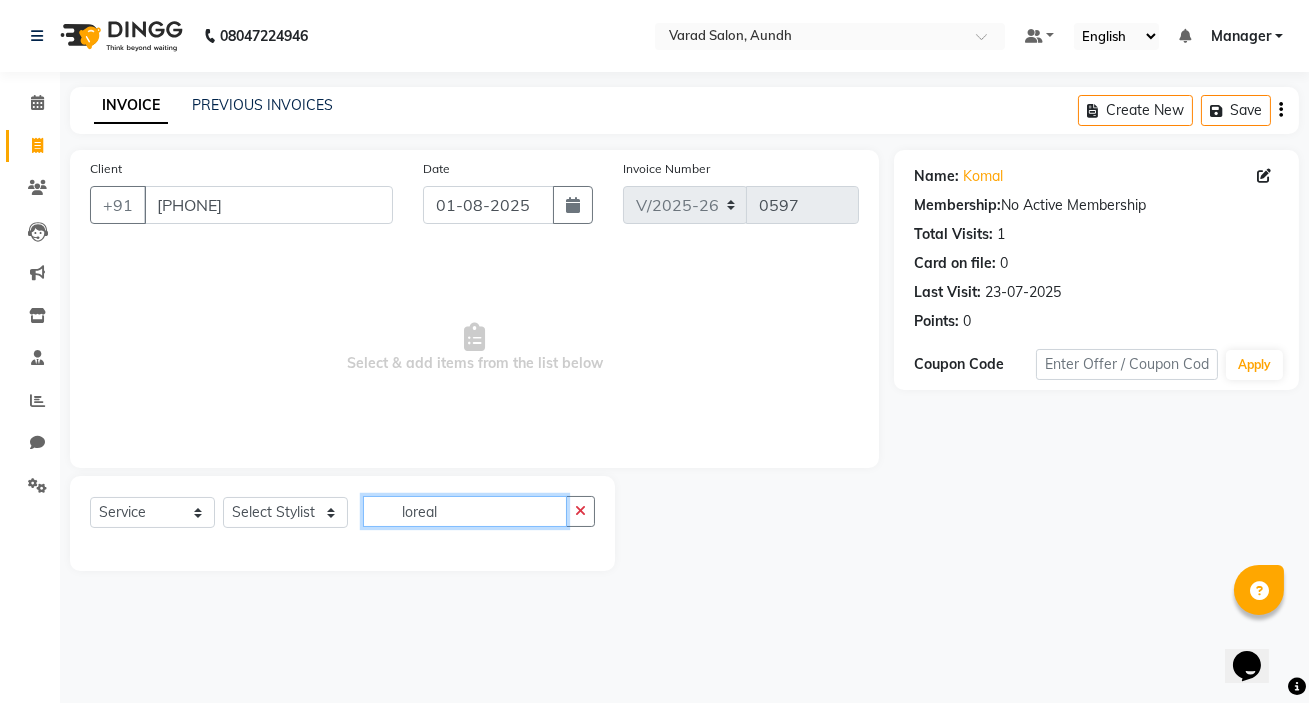 click on "loreal" 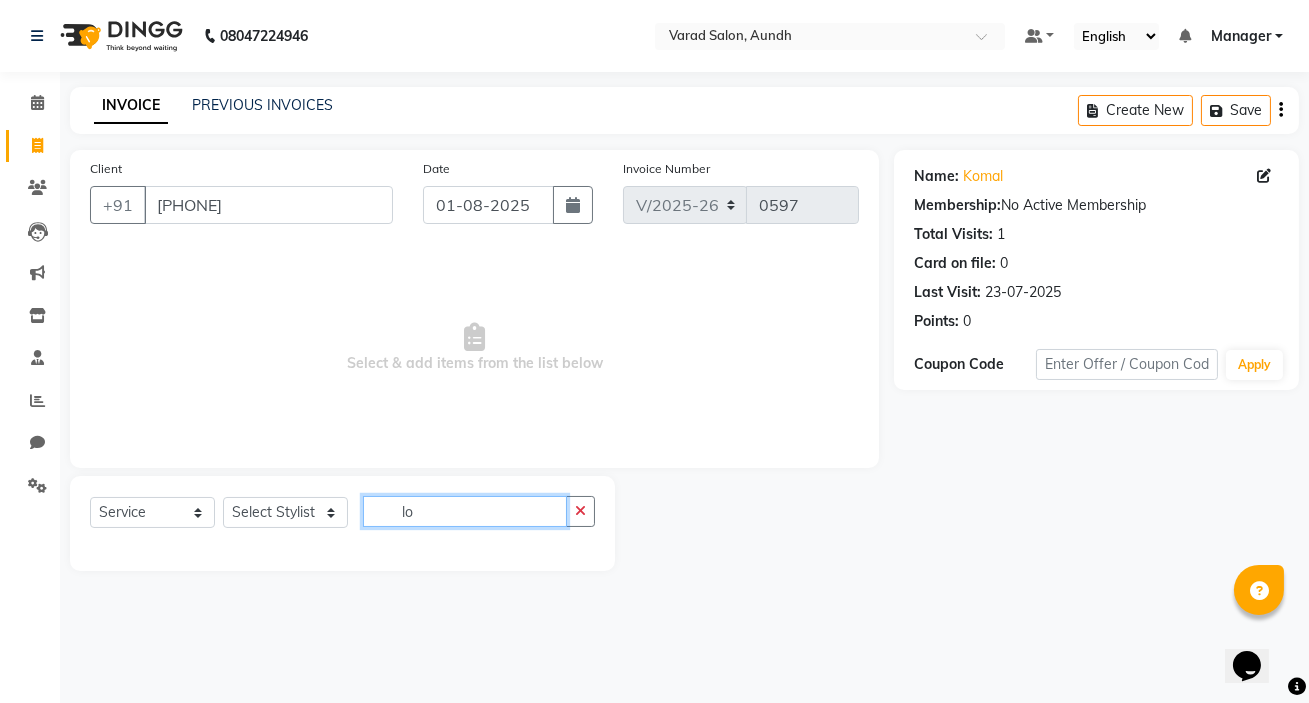 type on "l" 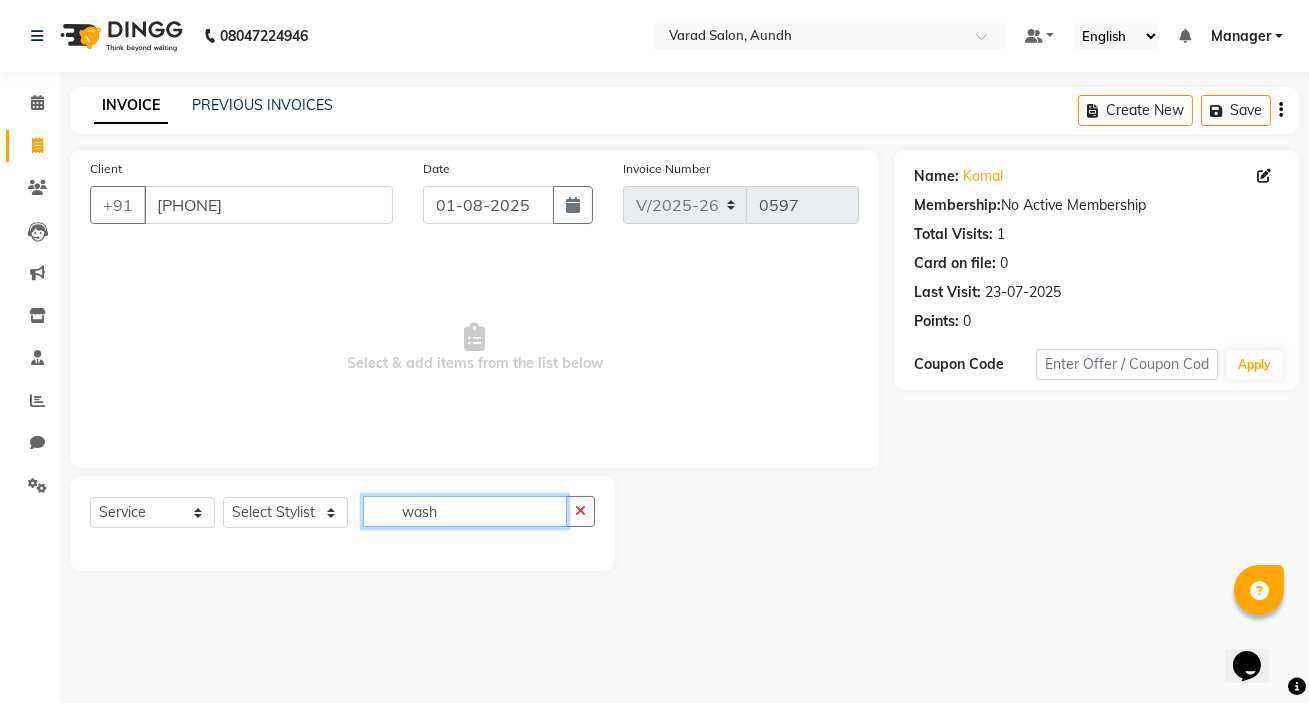 type on "wash" 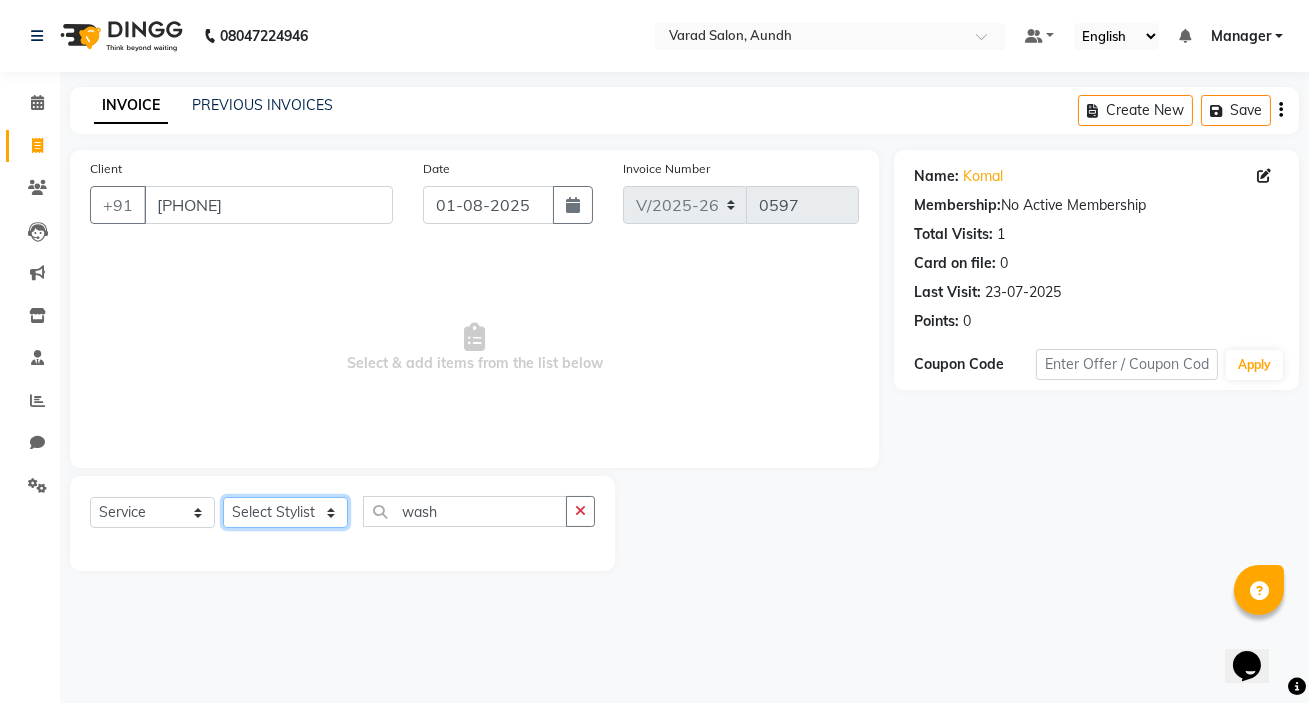 click on "Select Stylist karan raut kiran karagir Manager Manjeet kaur  nagesh sonawane Pooja Poonam Pakire Raju Bahadur  rohit" 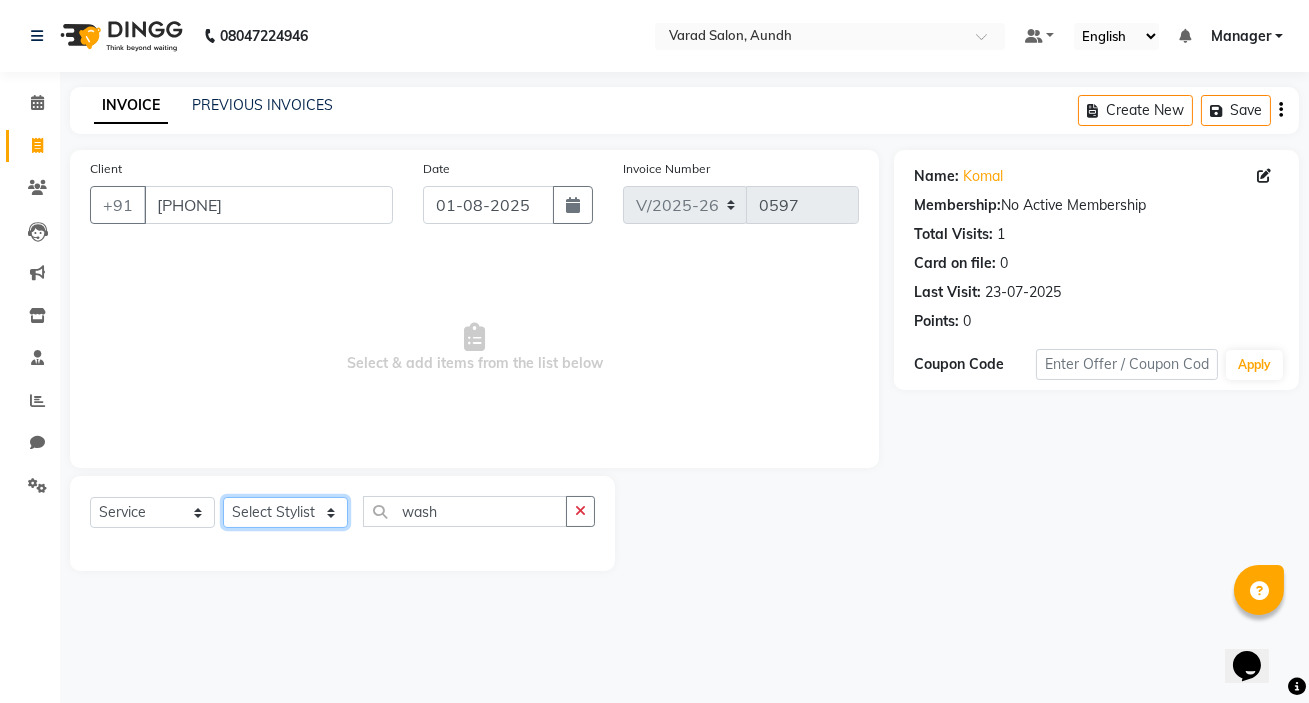 select on "72519" 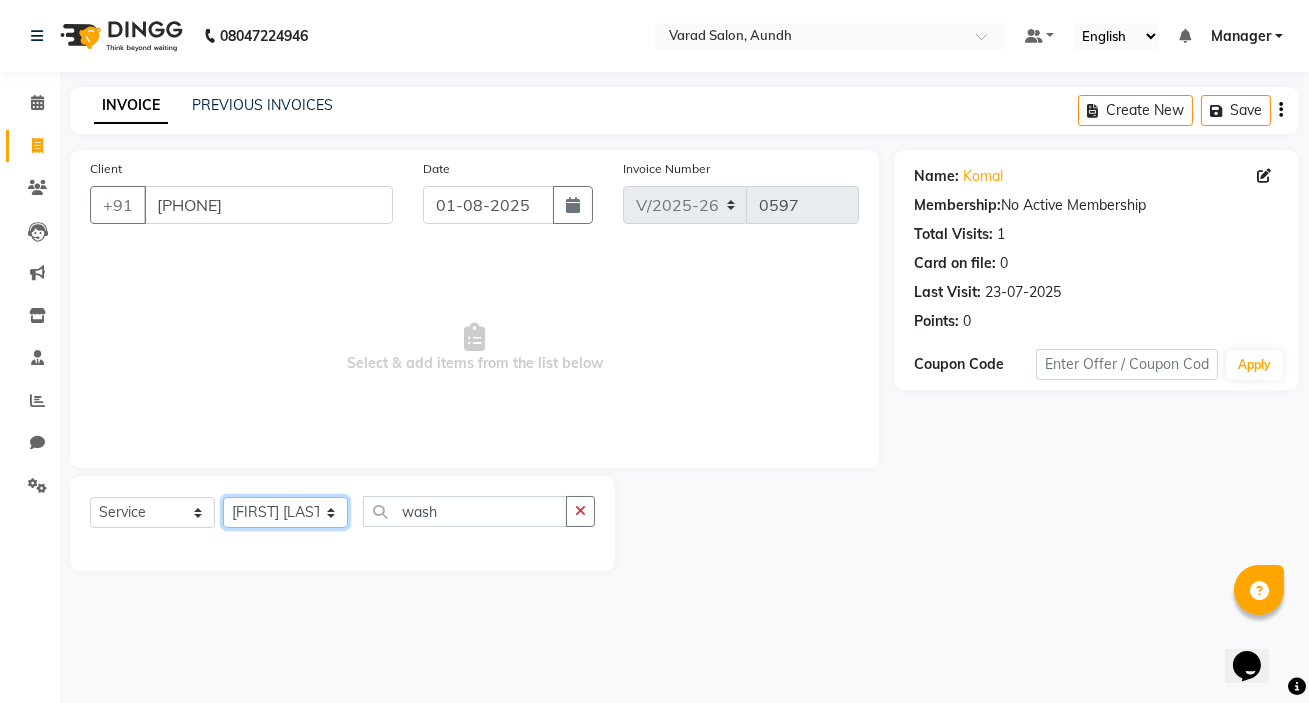 click on "Select Stylist karan raut kiran karagir Manager Manjeet kaur  nagesh sonawane Pooja Poonam Pakire Raju Bahadur  rohit" 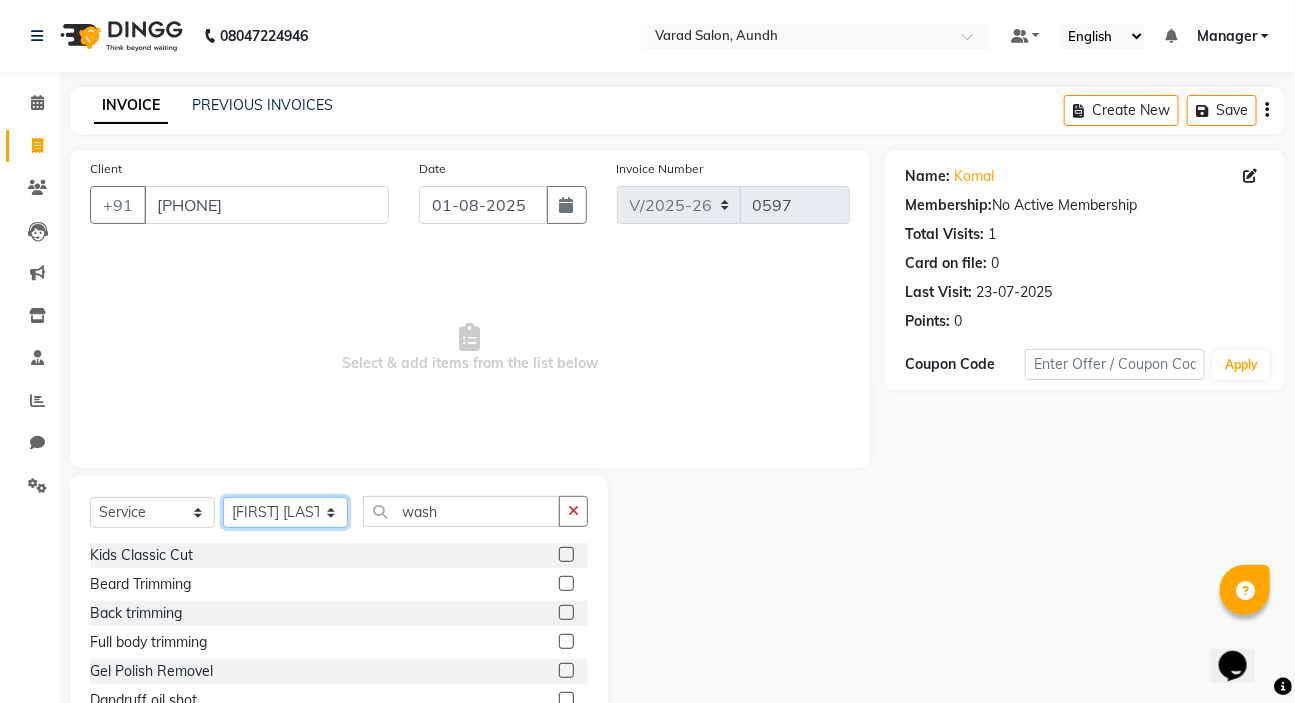 scroll, scrollTop: 90, scrollLeft: 0, axis: vertical 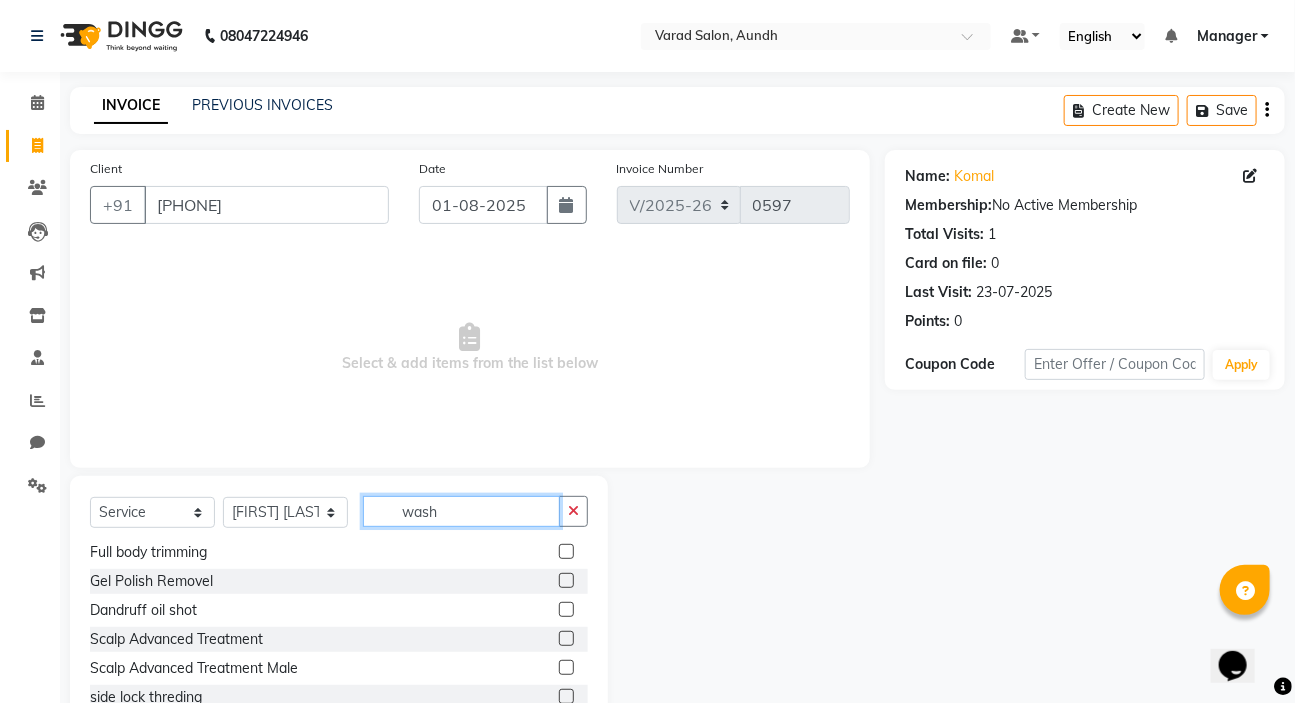 click on "wash" 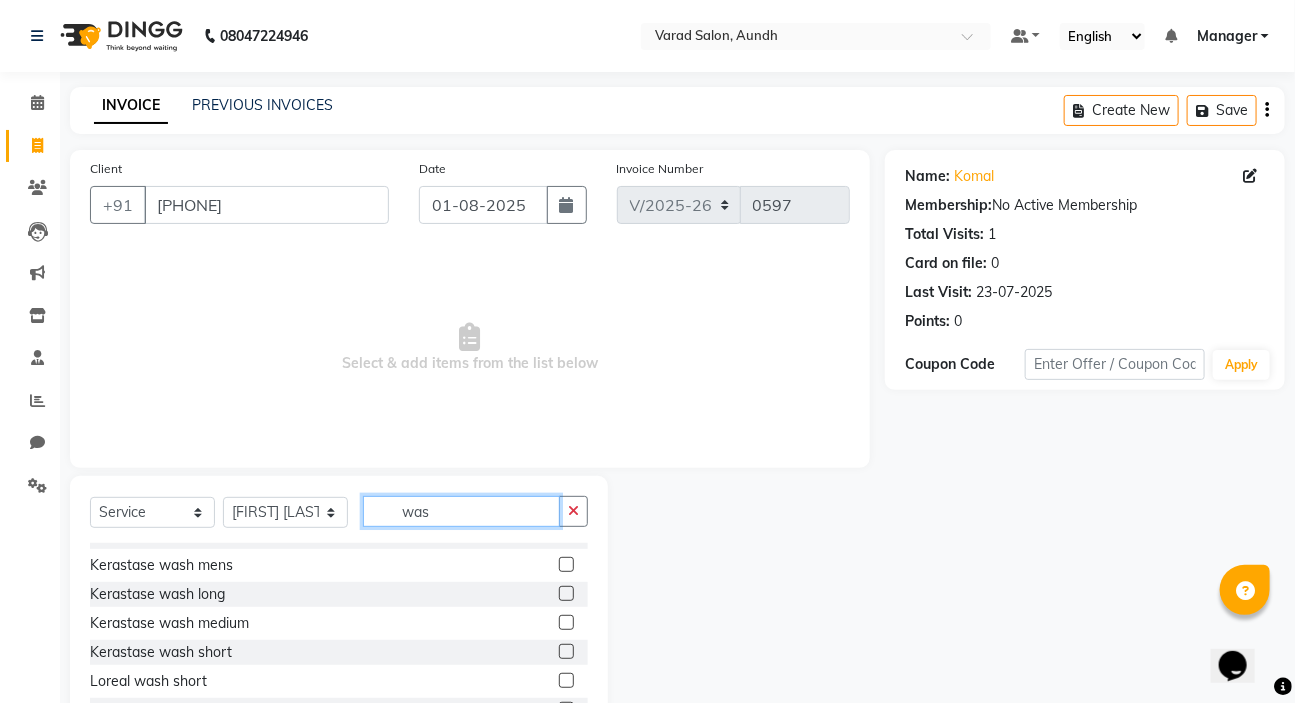 scroll, scrollTop: 272, scrollLeft: 0, axis: vertical 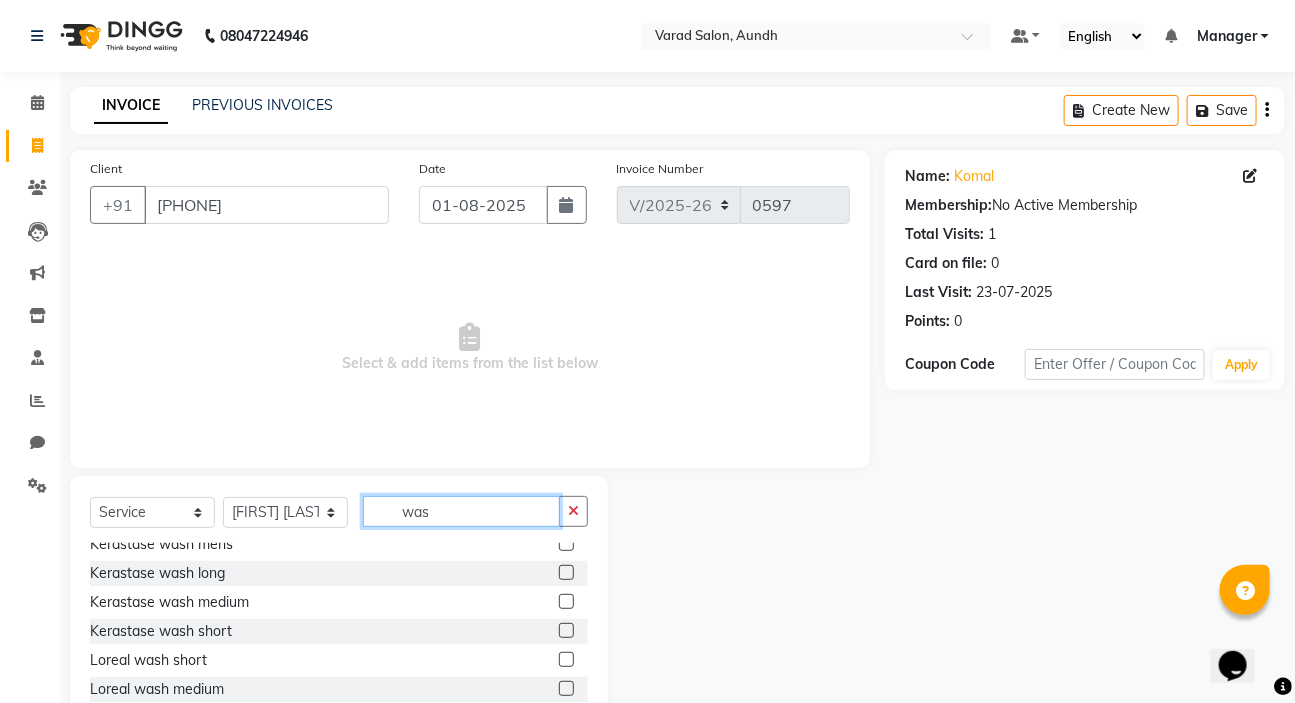 type on "was" 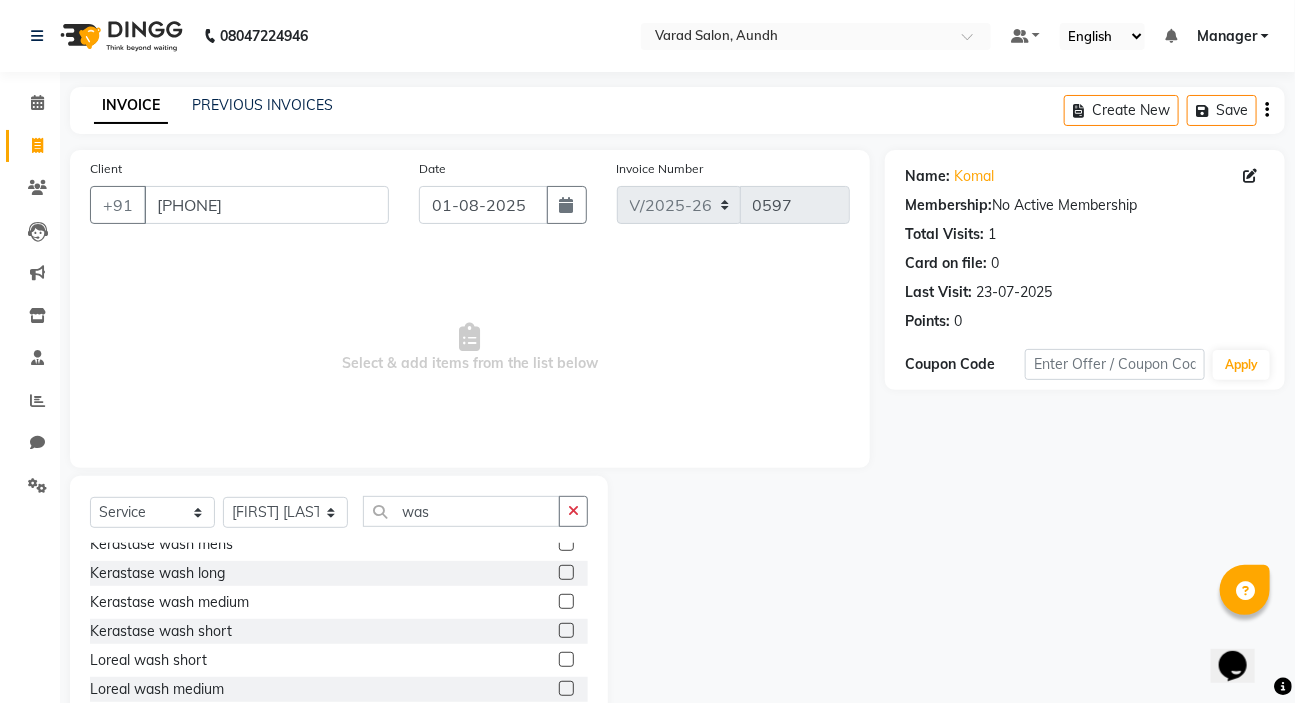 click 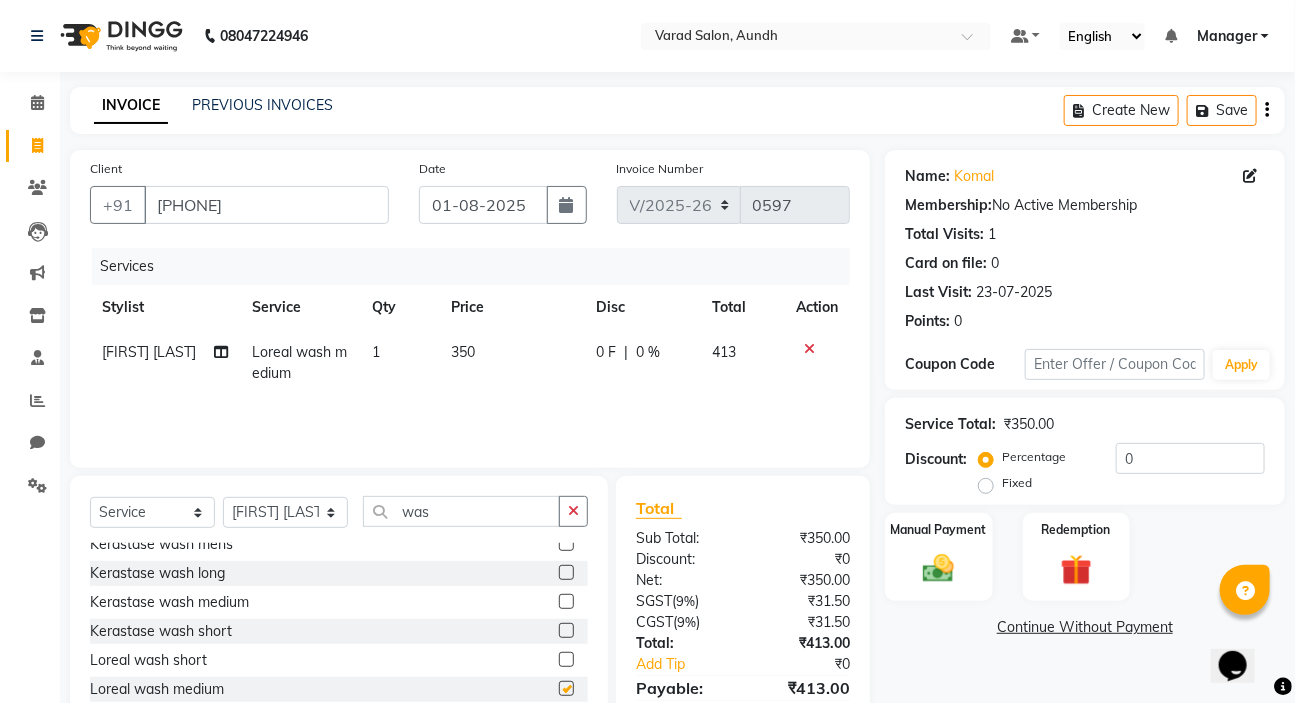 checkbox on "false" 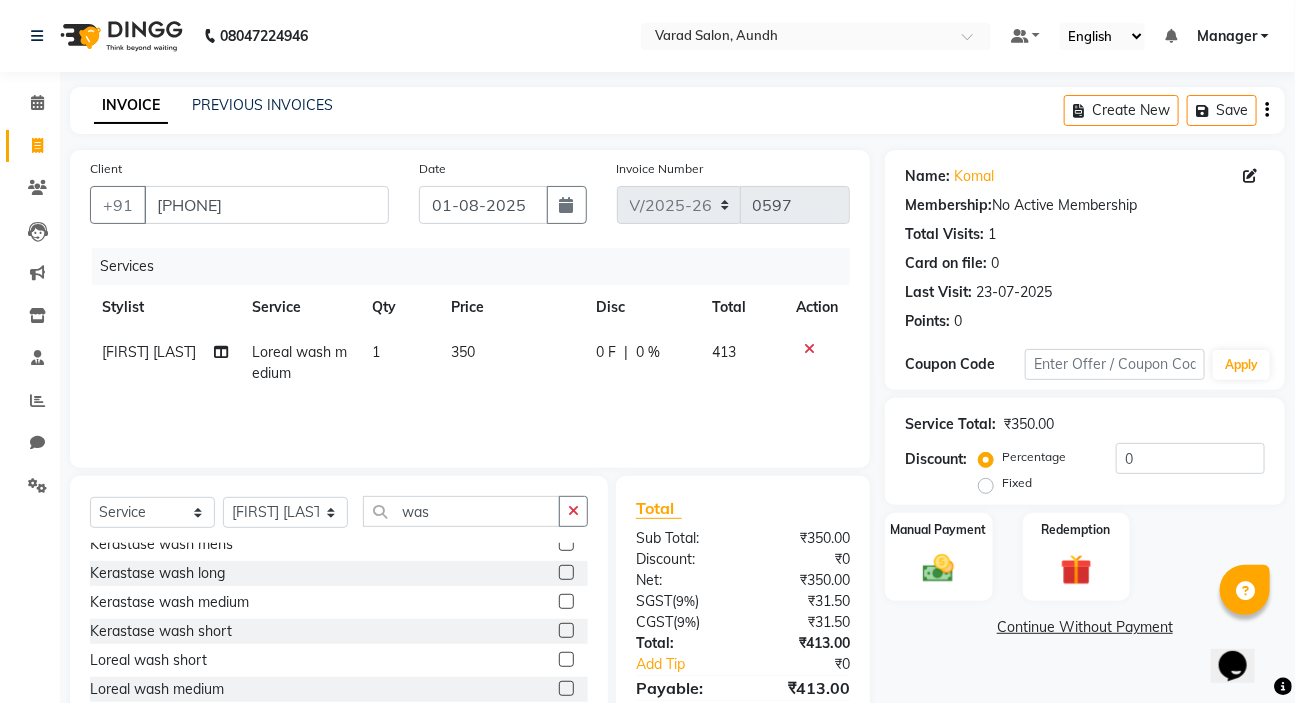 scroll, scrollTop: 99, scrollLeft: 0, axis: vertical 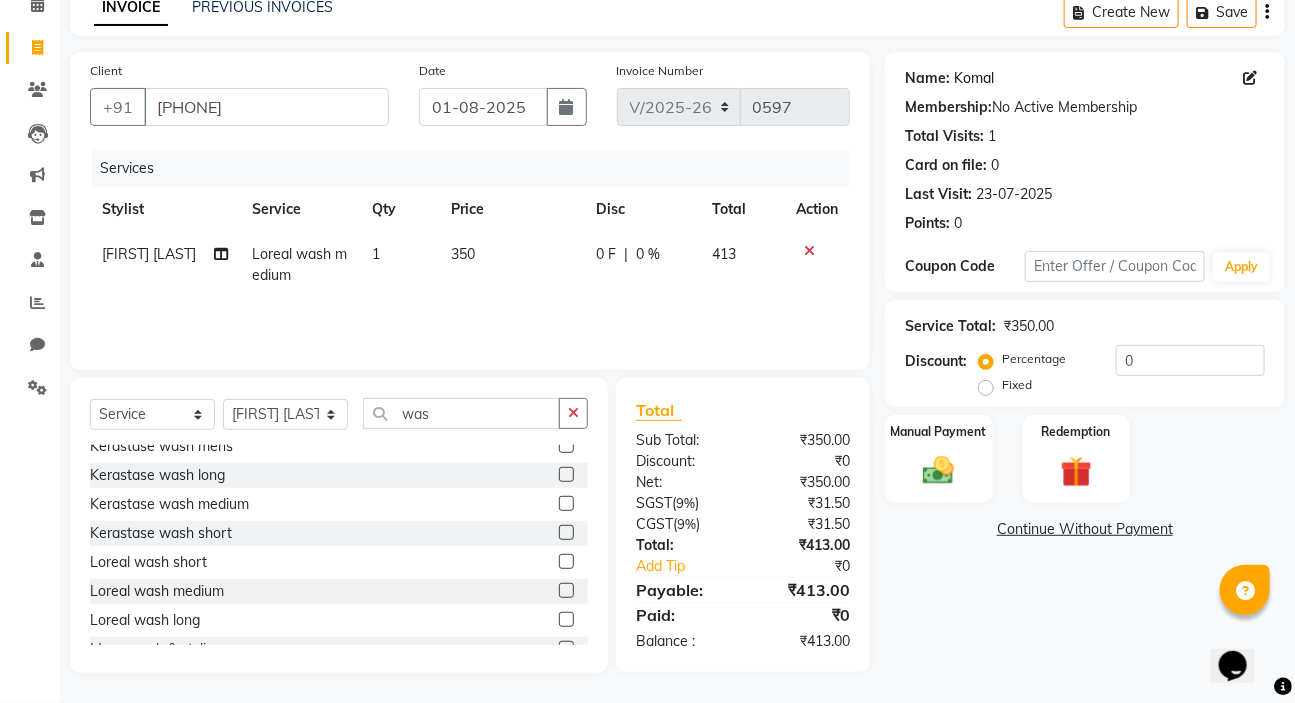 click on "Komal" 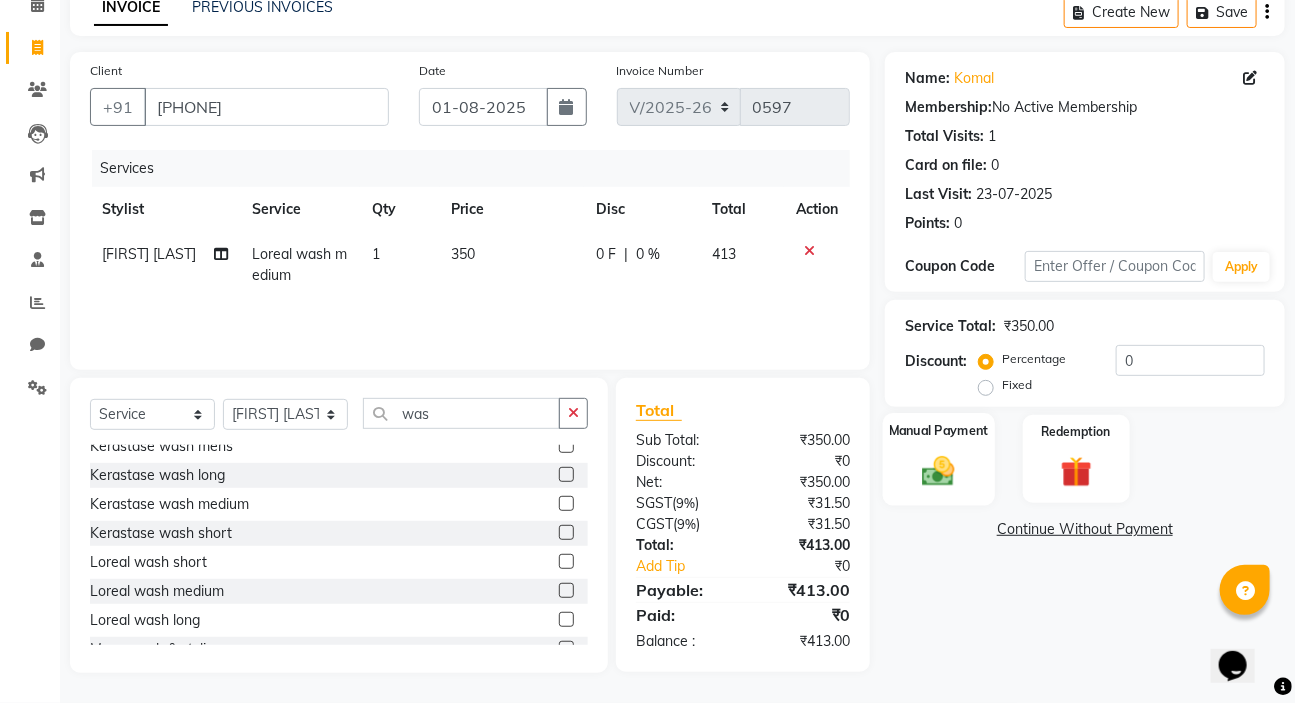 click 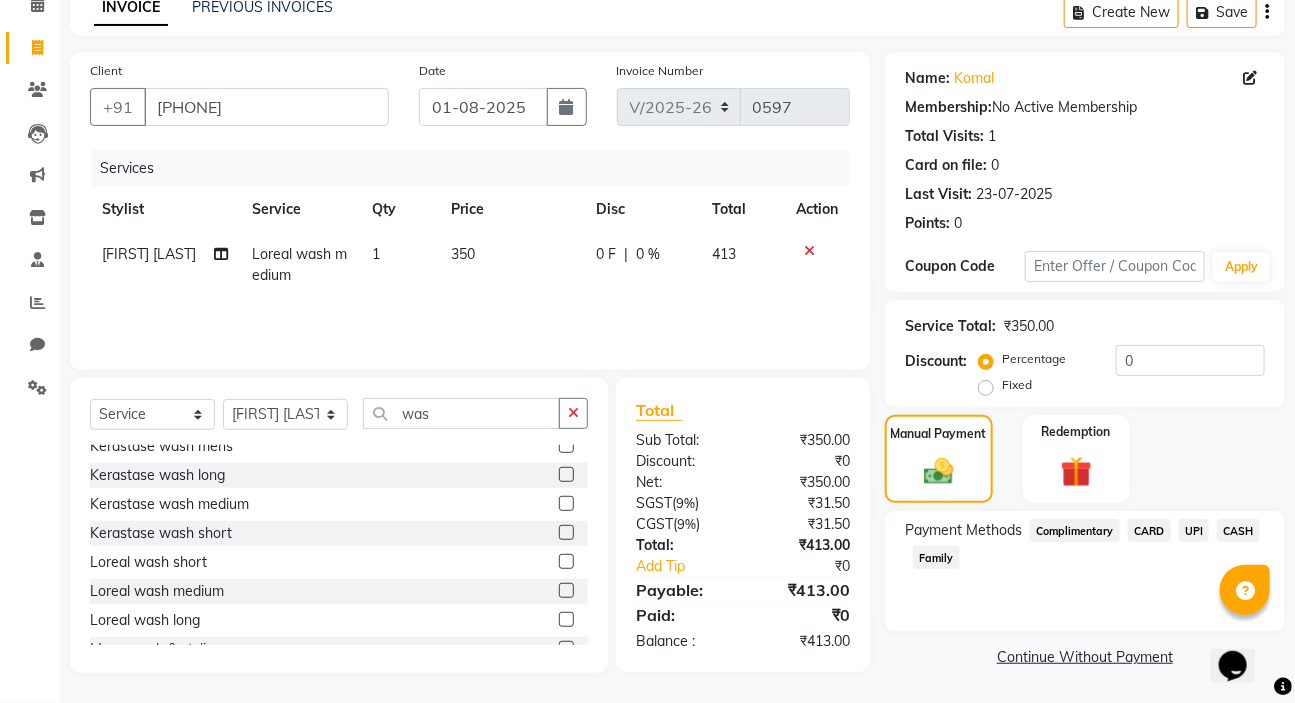 click on "CARD" 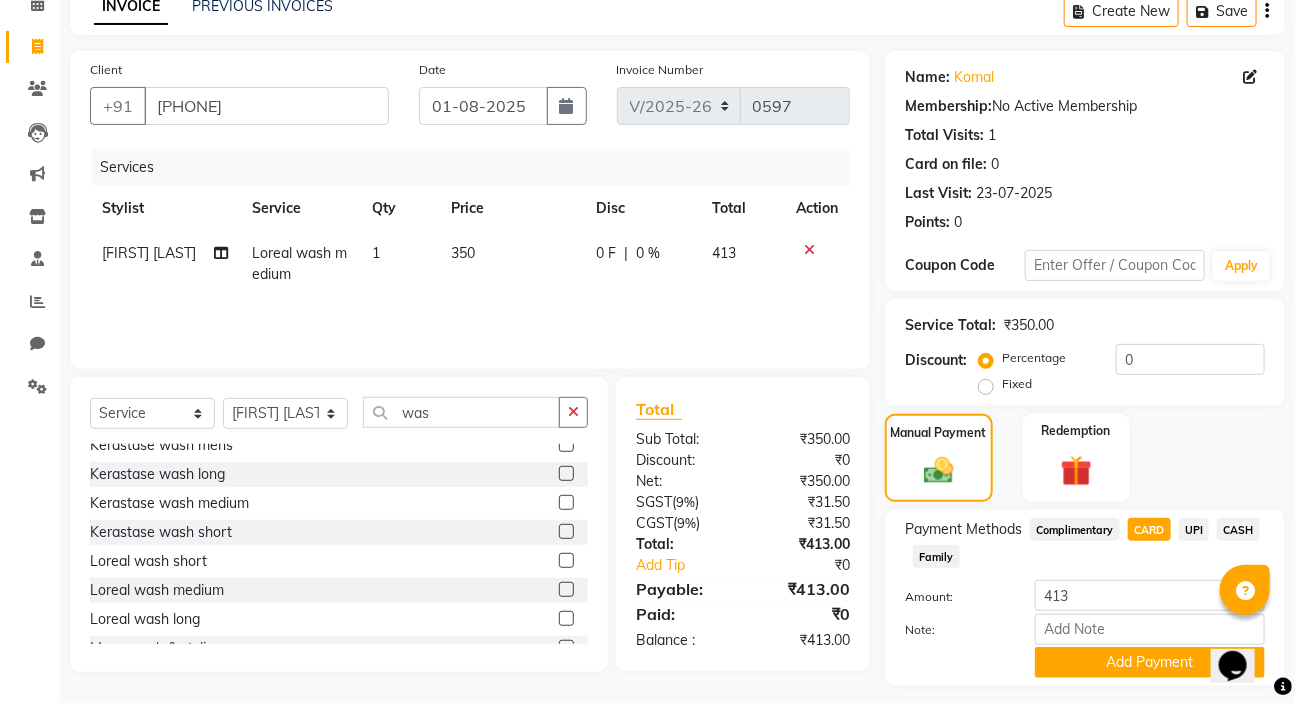 scroll, scrollTop: 153, scrollLeft: 0, axis: vertical 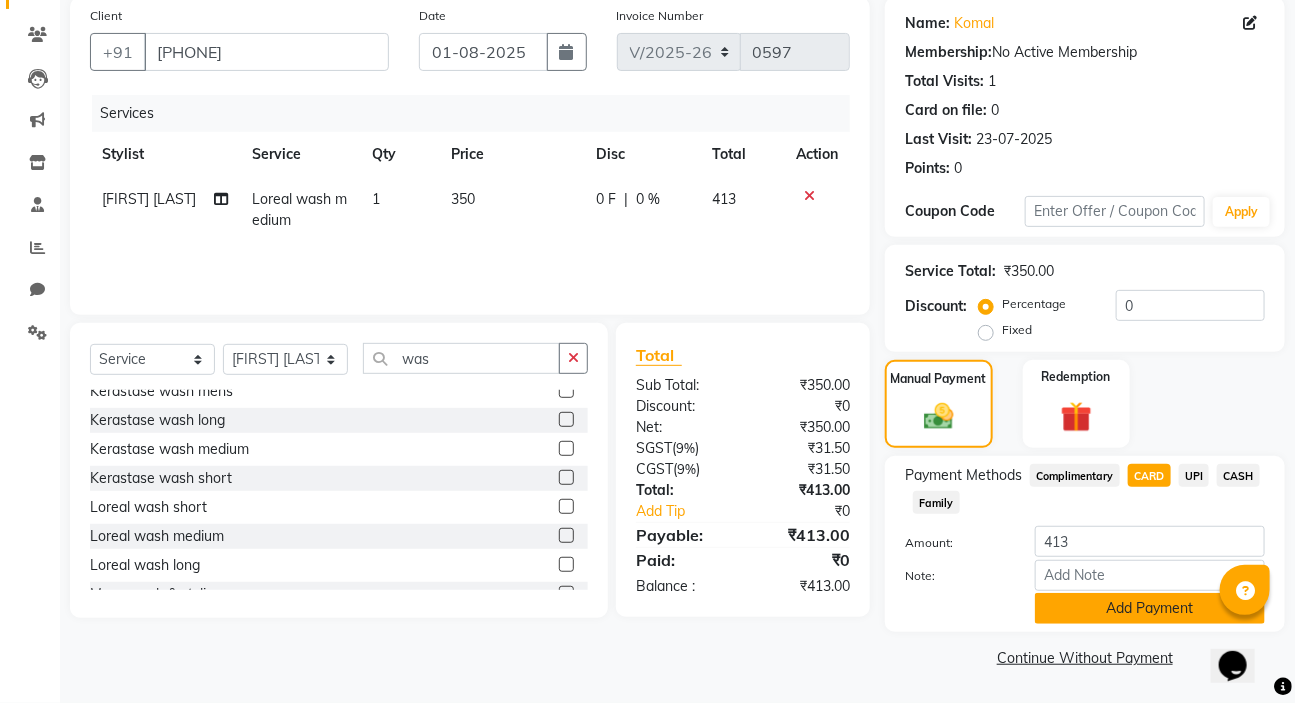 click on "Add Payment" 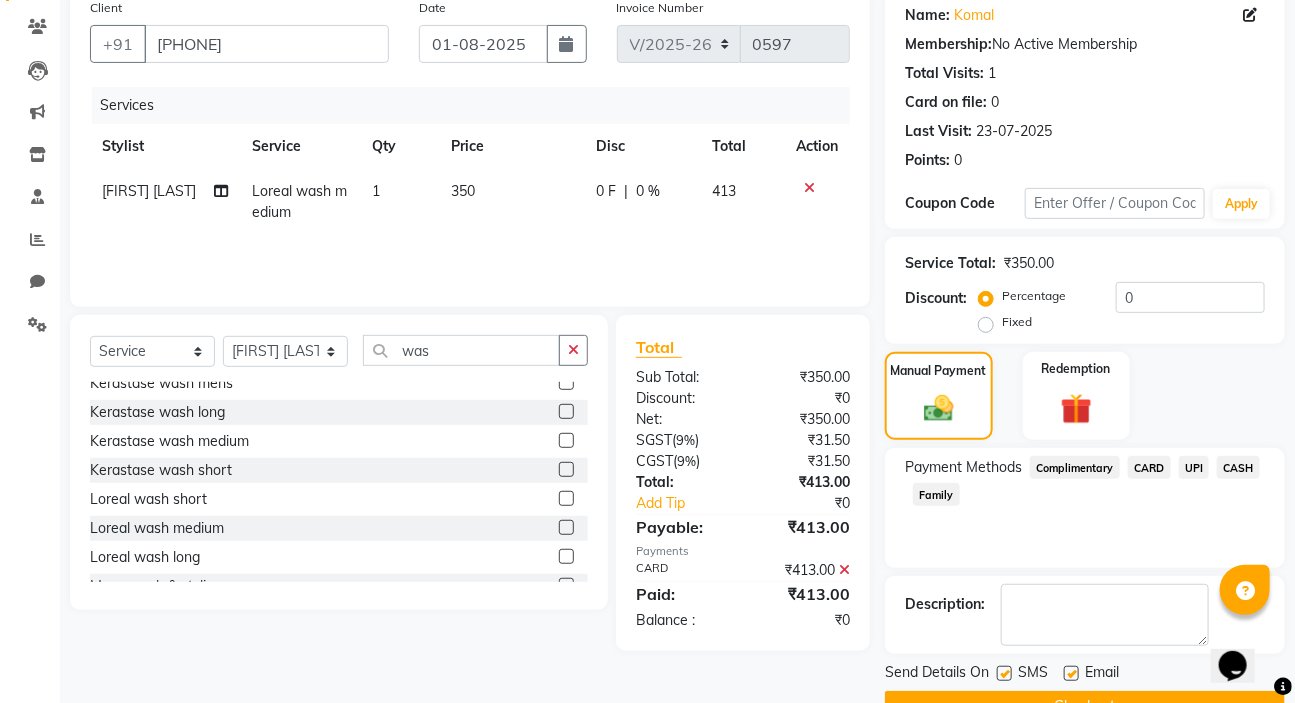 scroll, scrollTop: 210, scrollLeft: 0, axis: vertical 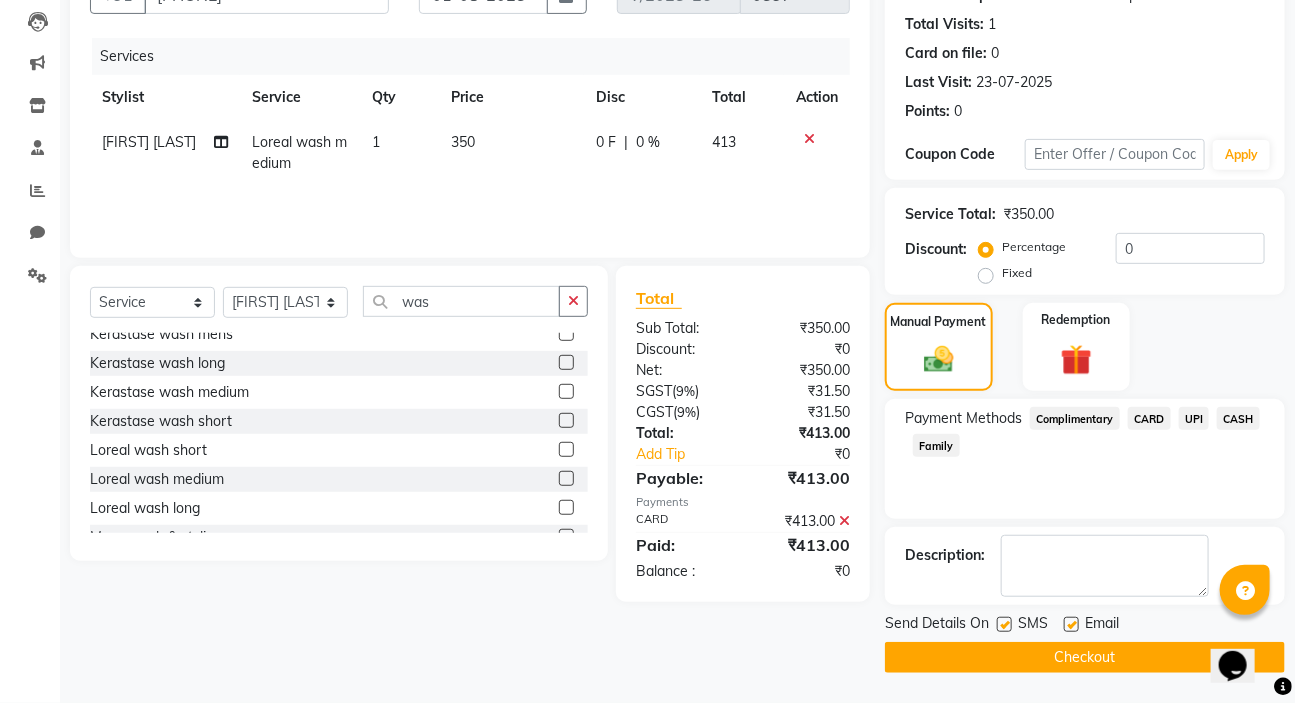click on "Checkout" 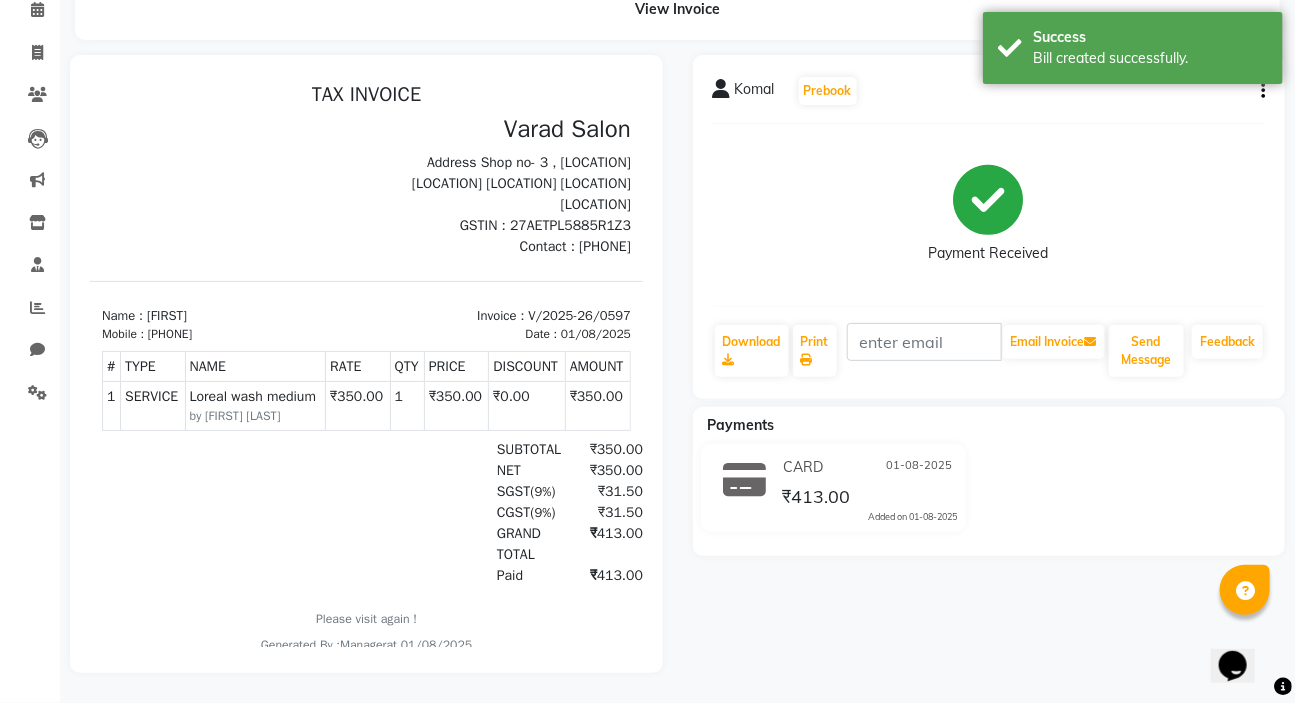 scroll, scrollTop: 106, scrollLeft: 0, axis: vertical 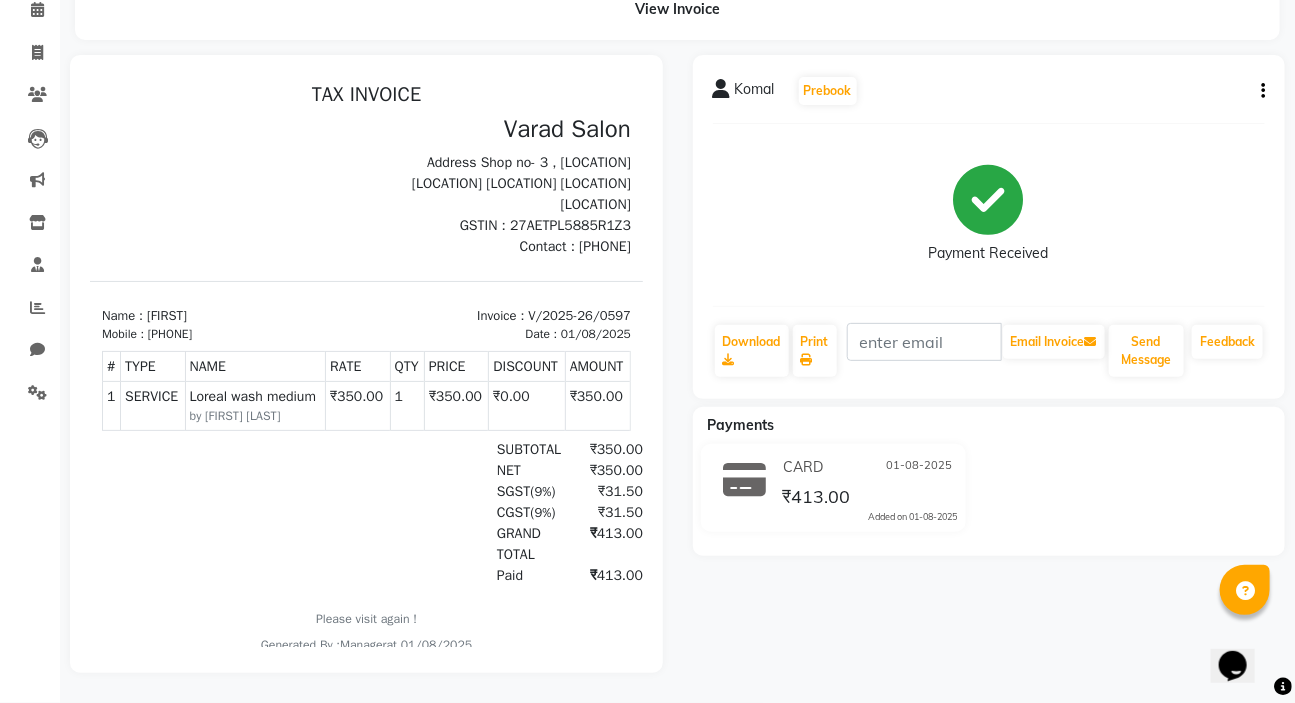 click on "Komal   Prebook   Payment Received  Download  Print   Email Invoice   Send Message Feedback" 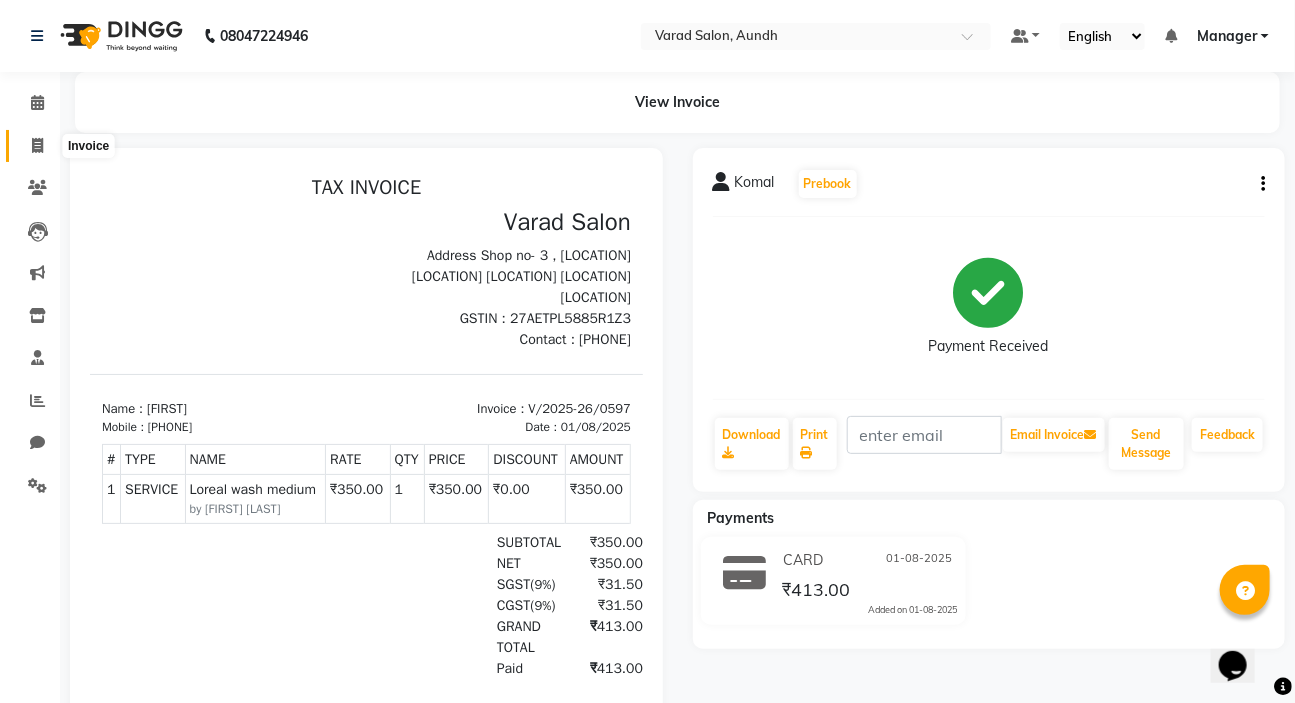 click 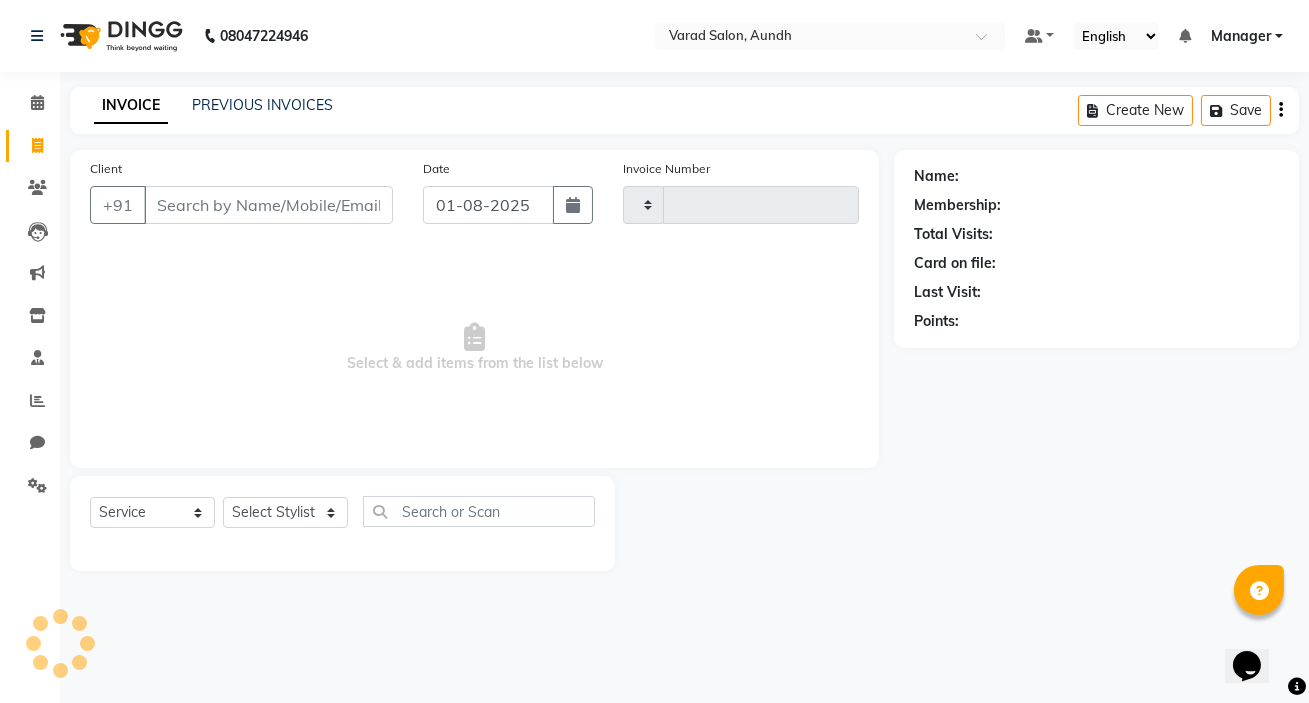 type on "0598" 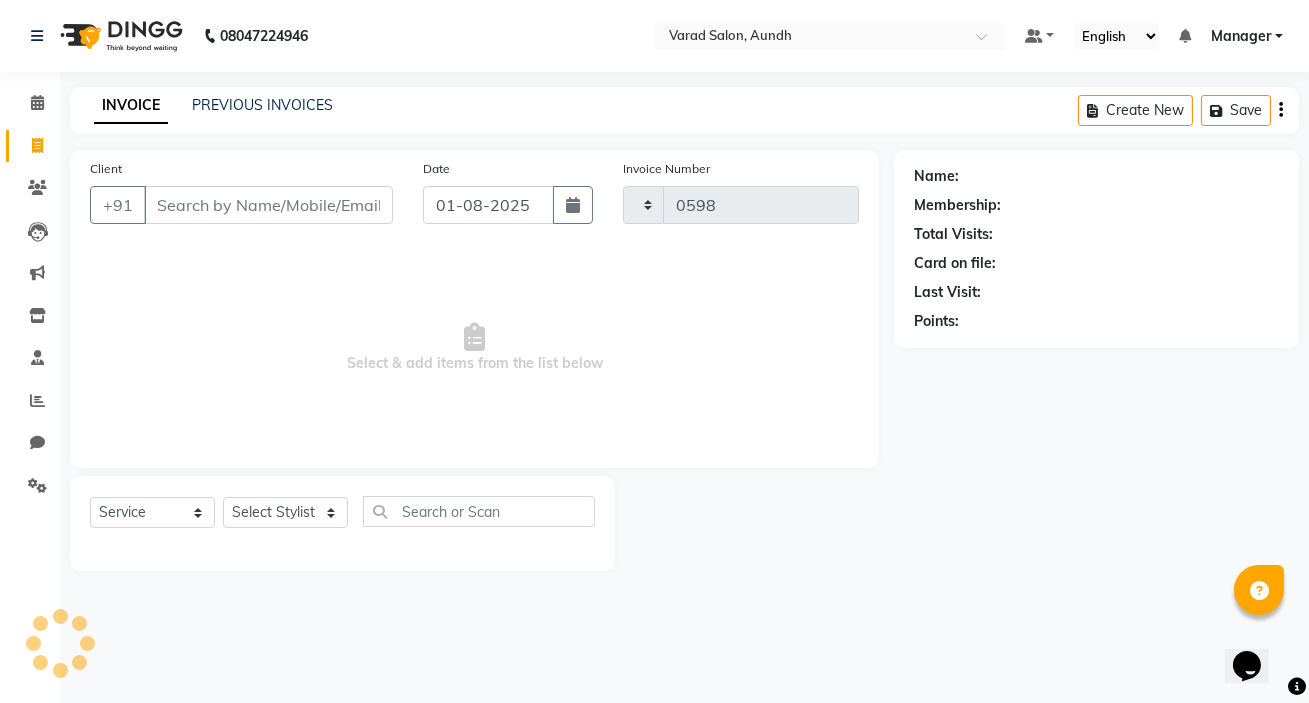 select on "7550" 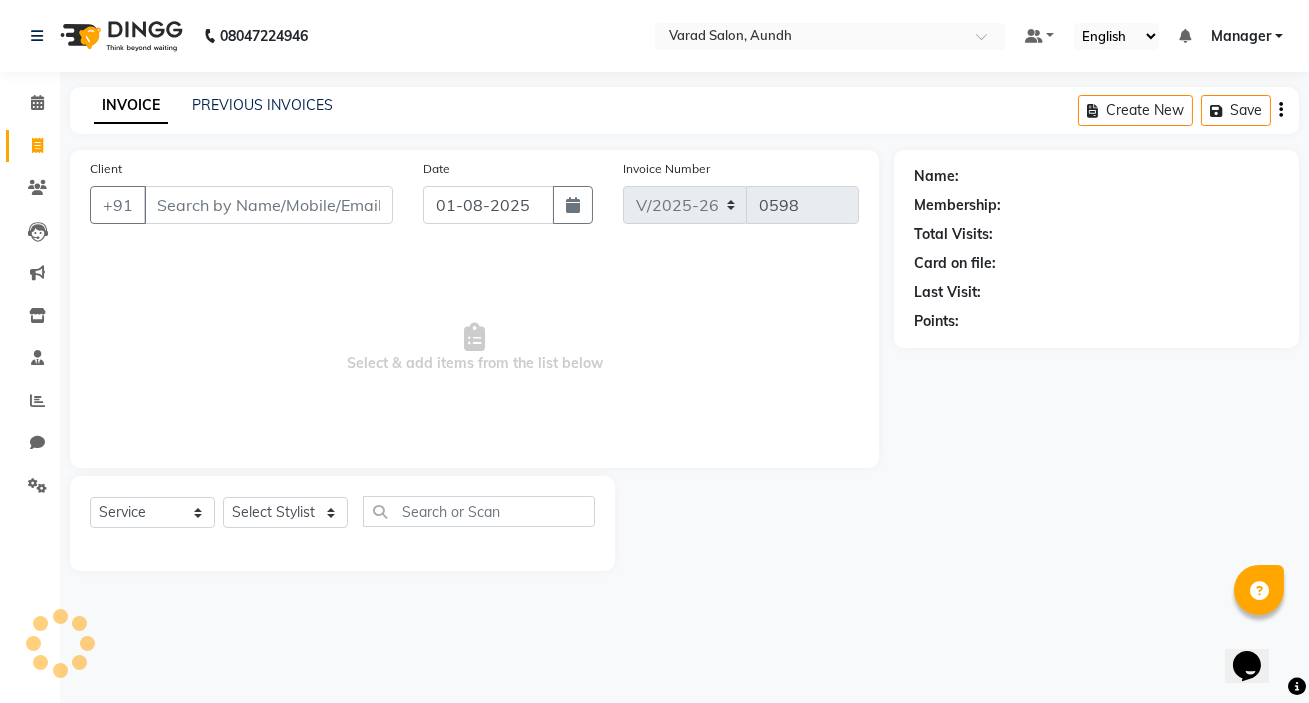 click on "Client" at bounding box center [268, 205] 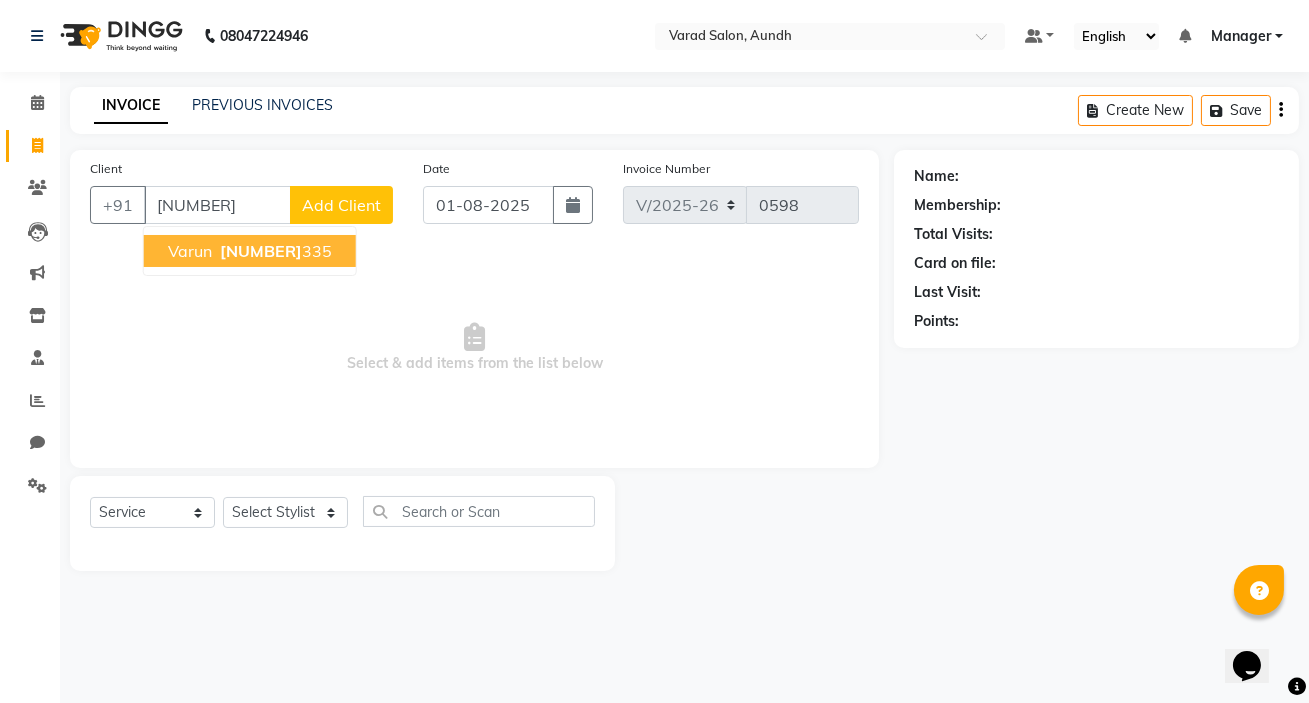 click on "9922968" at bounding box center (261, 251) 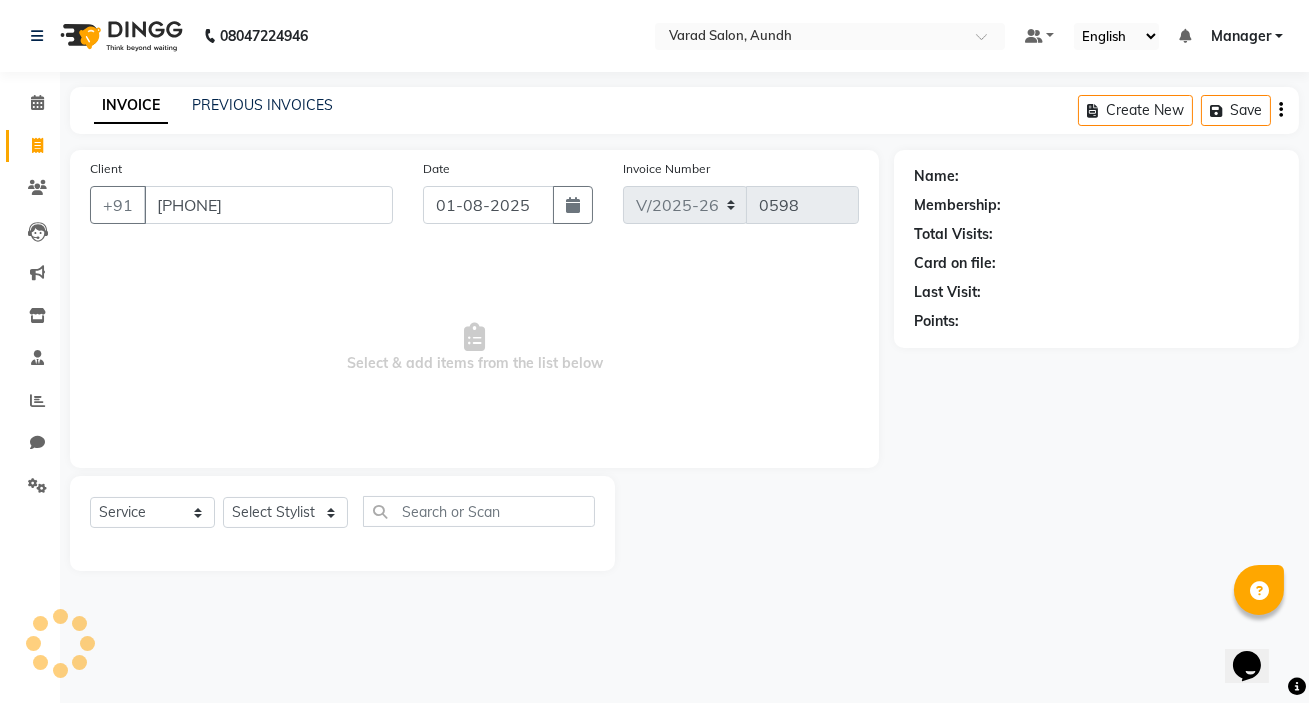 type on "9922968335" 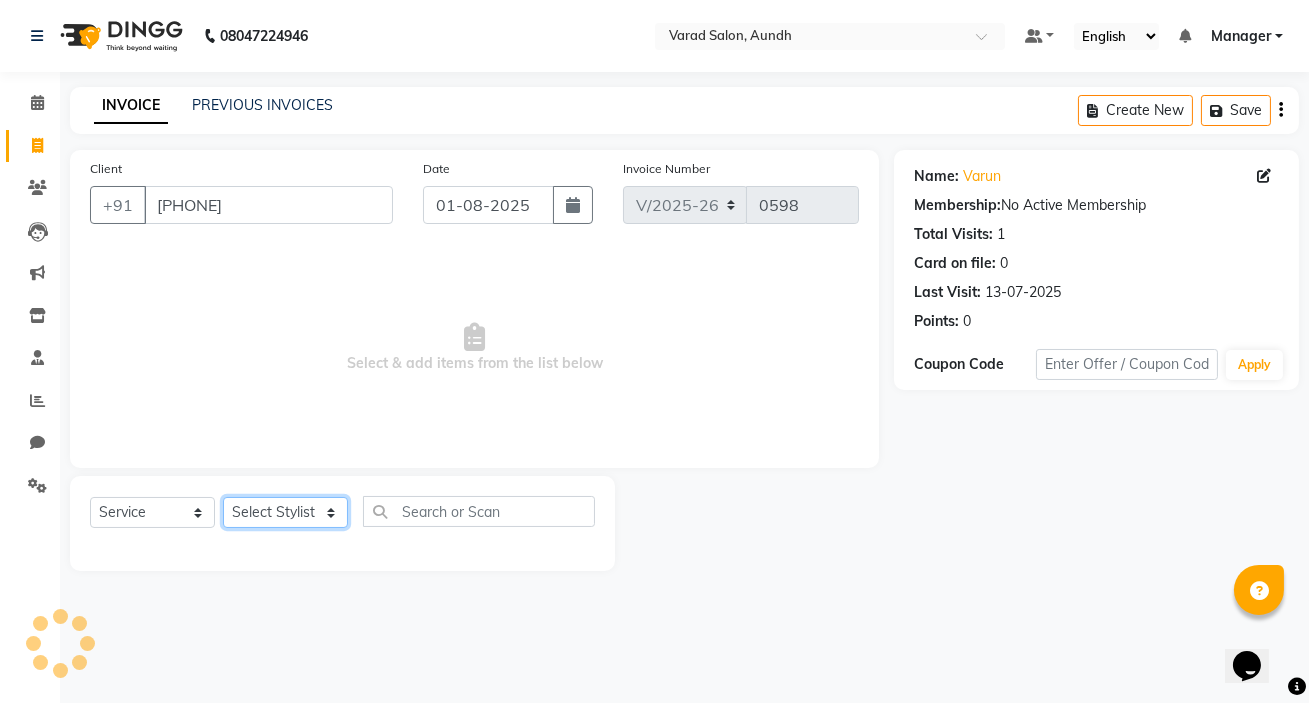 drag, startPoint x: 319, startPoint y: 514, endPoint x: 297, endPoint y: 498, distance: 27.202942 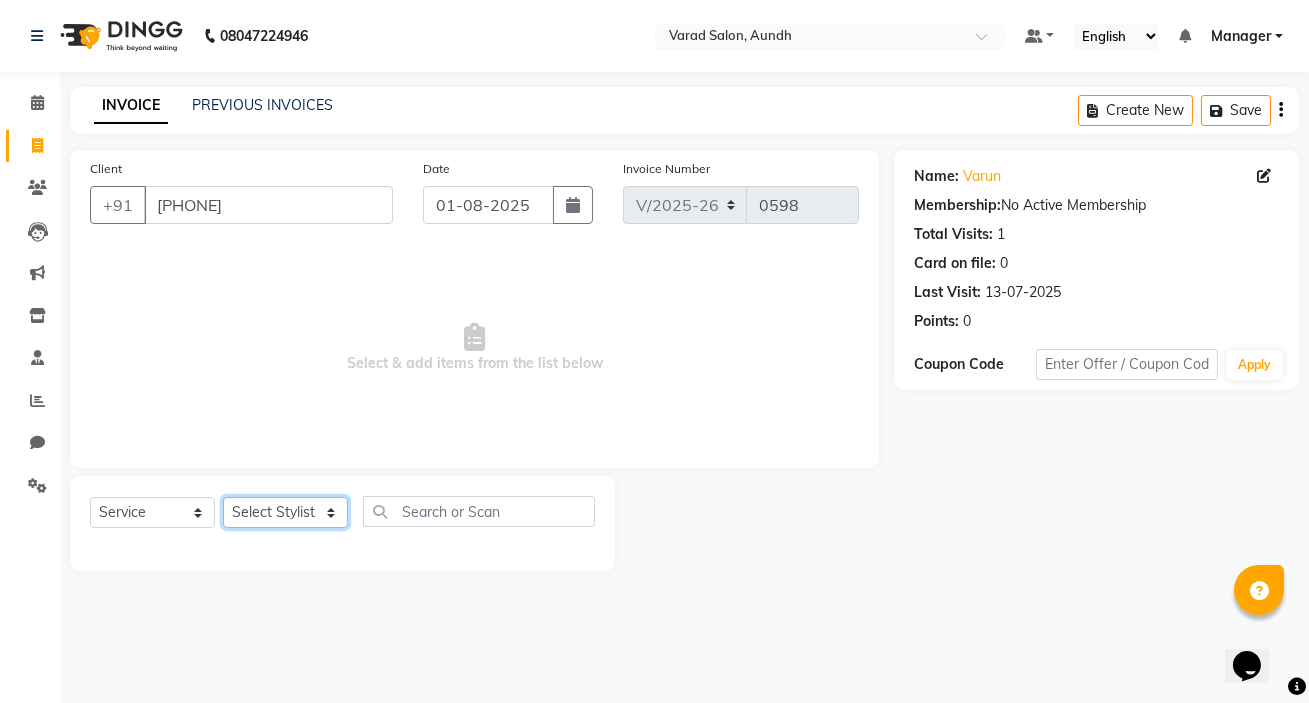 select on "63154" 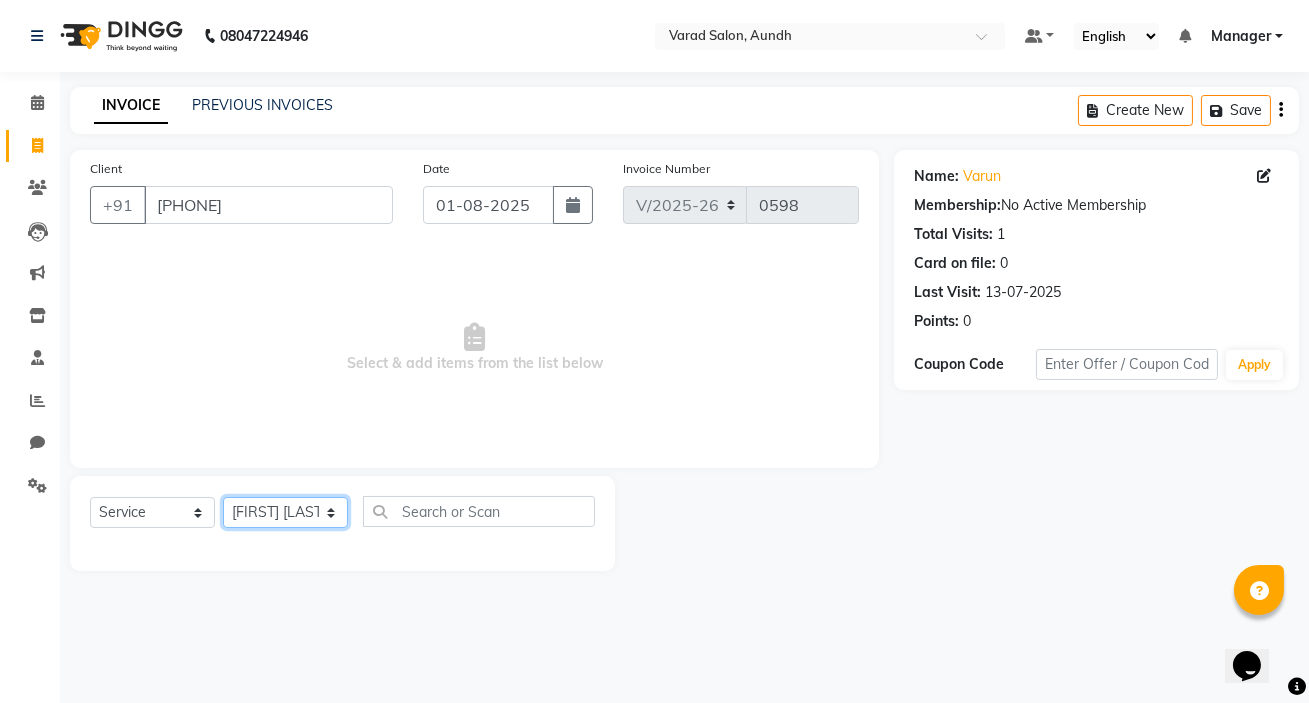 click on "Select Stylist karan raut kiran karagir Manager Manjeet kaur  nagesh sonawane Pooja Poonam Pakire Raju Bahadur  rohit" 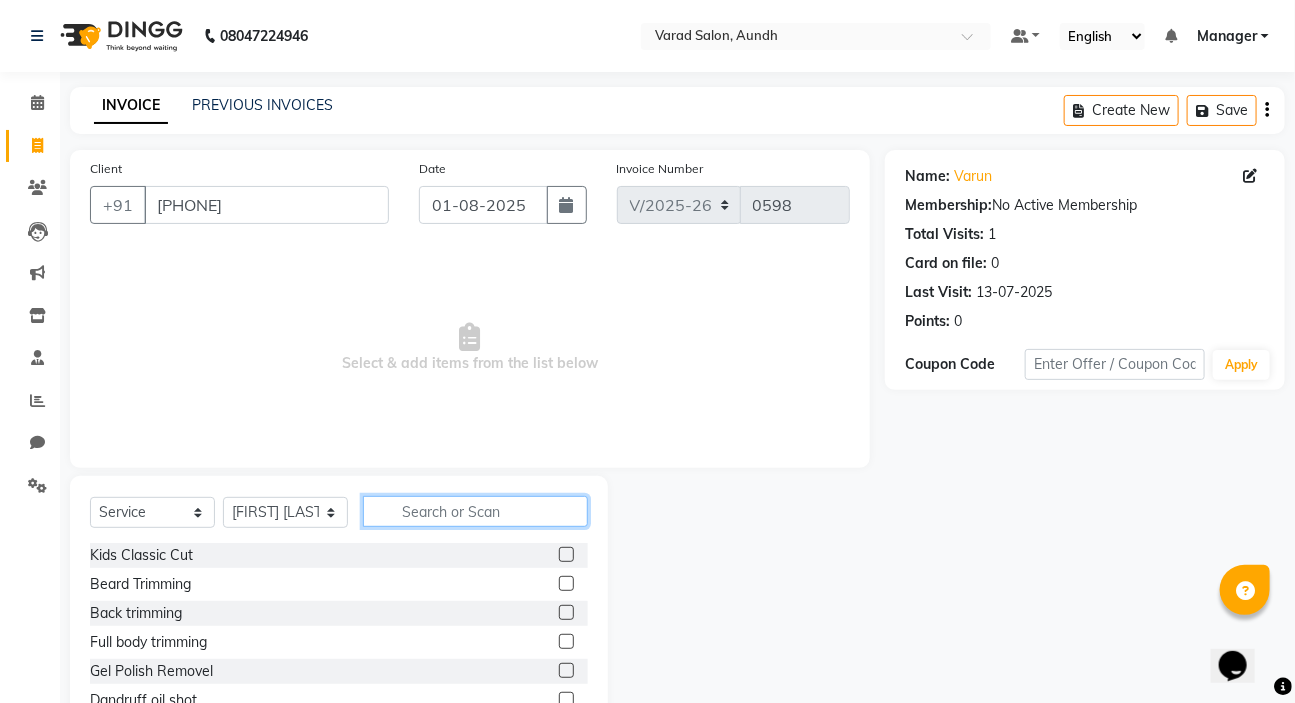 click 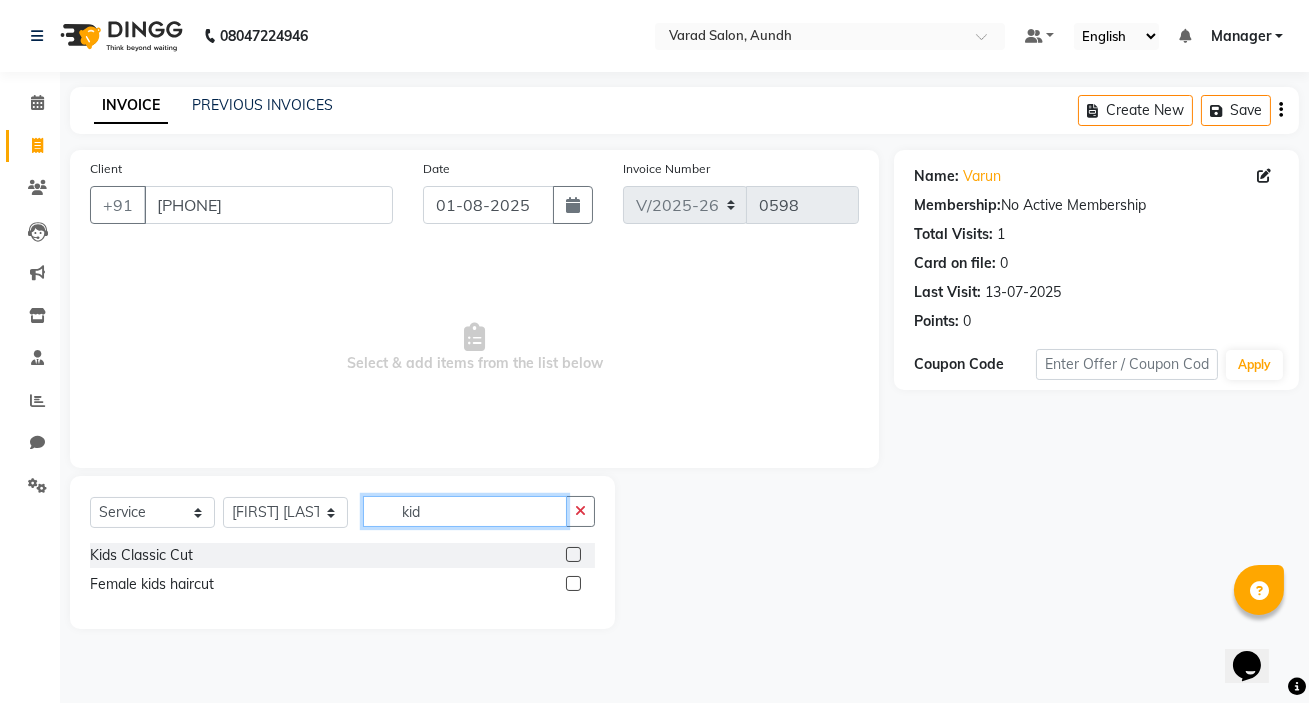 type on "kid" 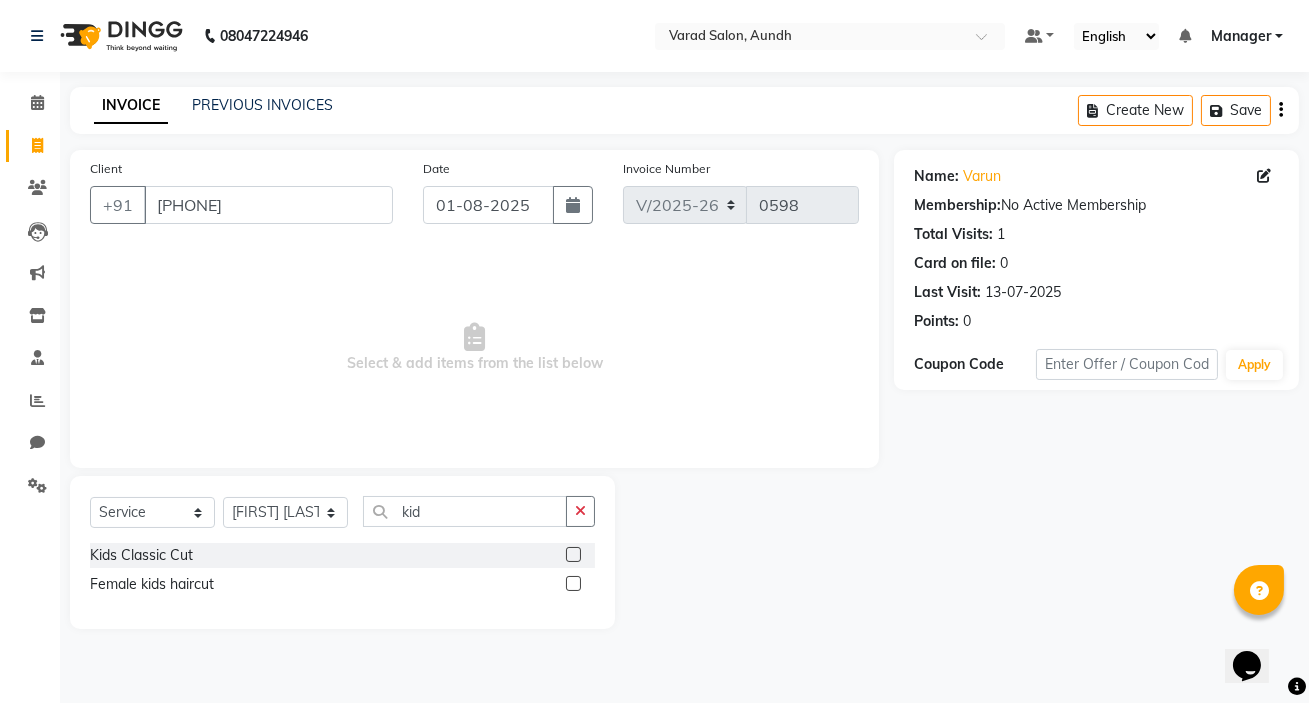 click 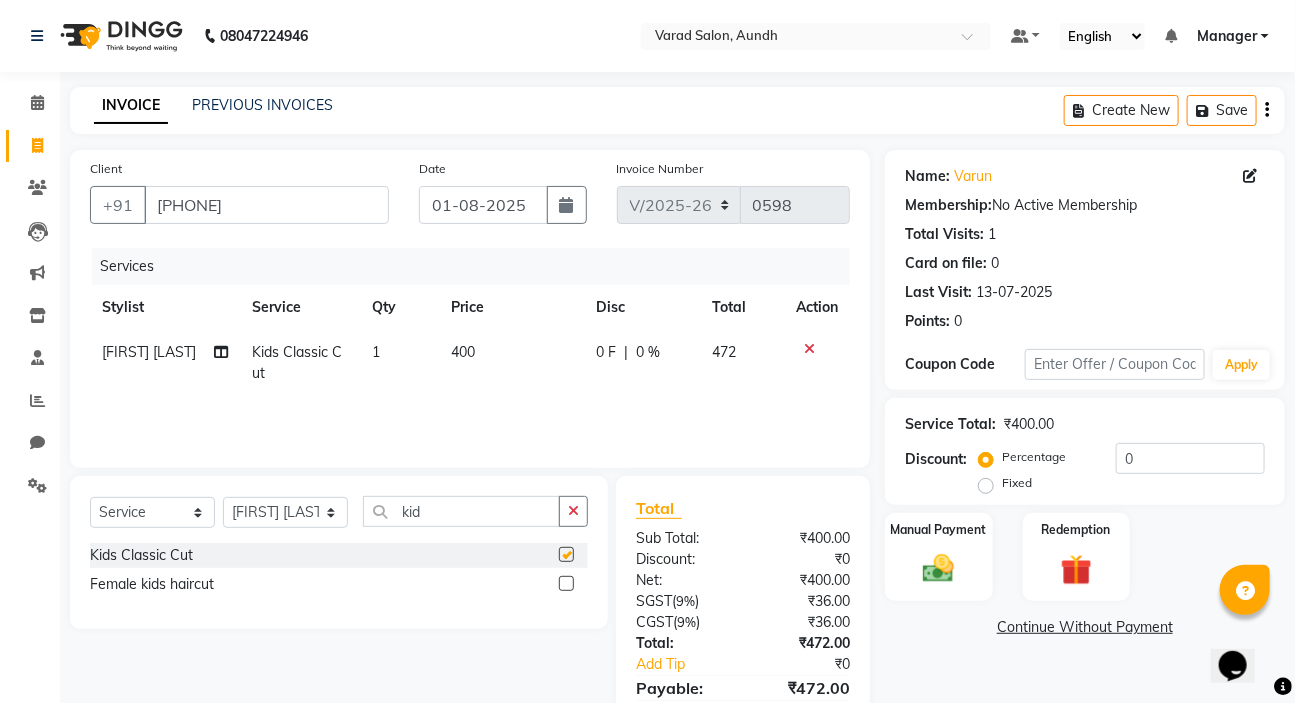 checkbox on "false" 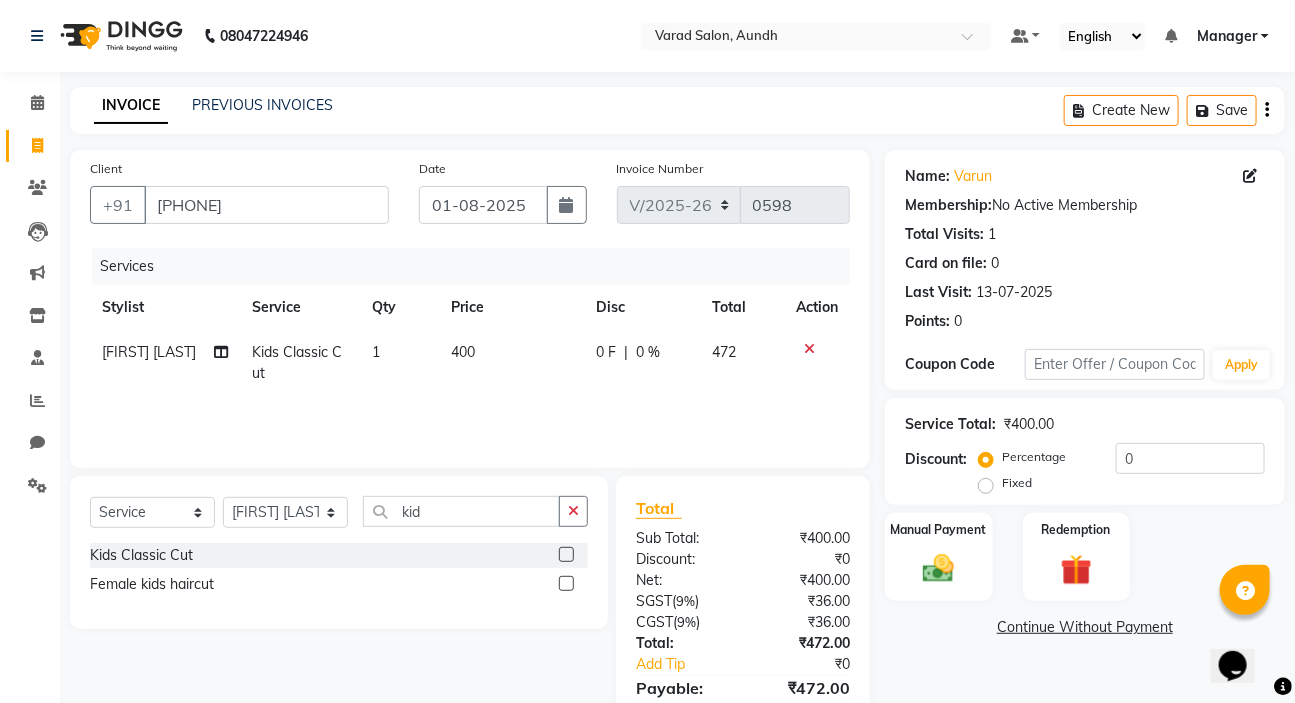 scroll, scrollTop: 98, scrollLeft: 0, axis: vertical 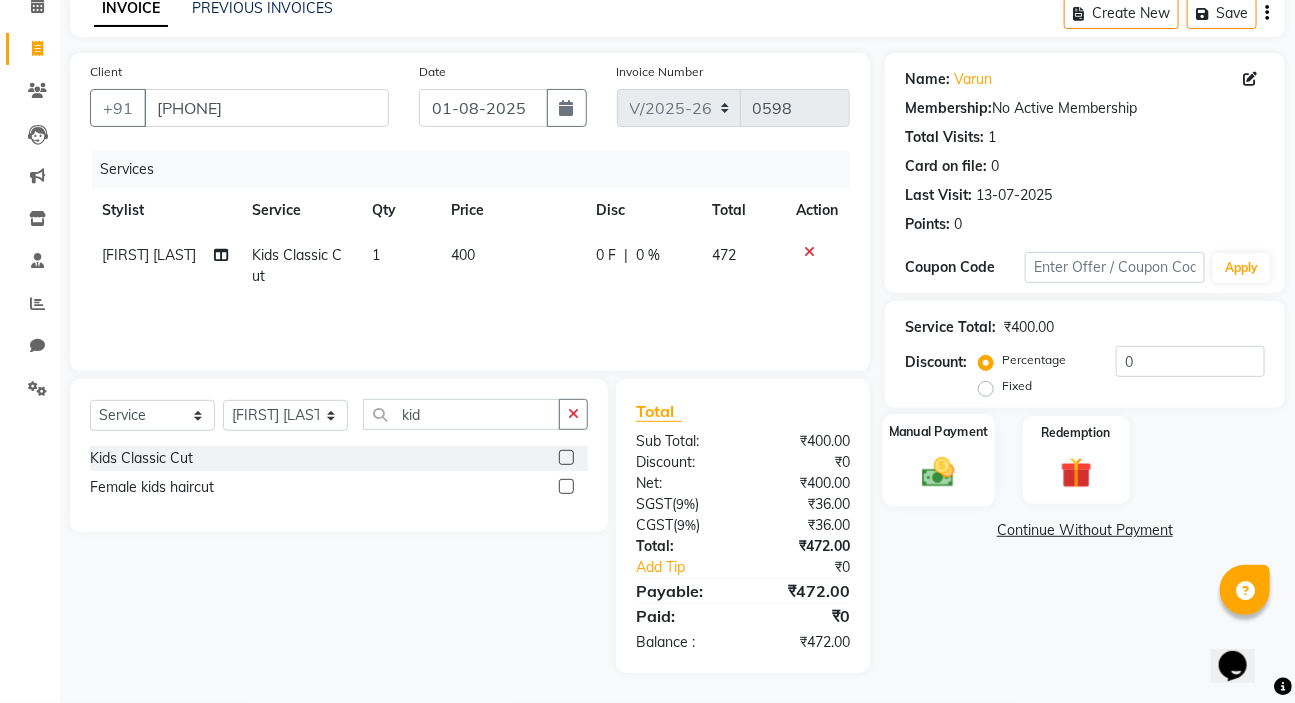 click 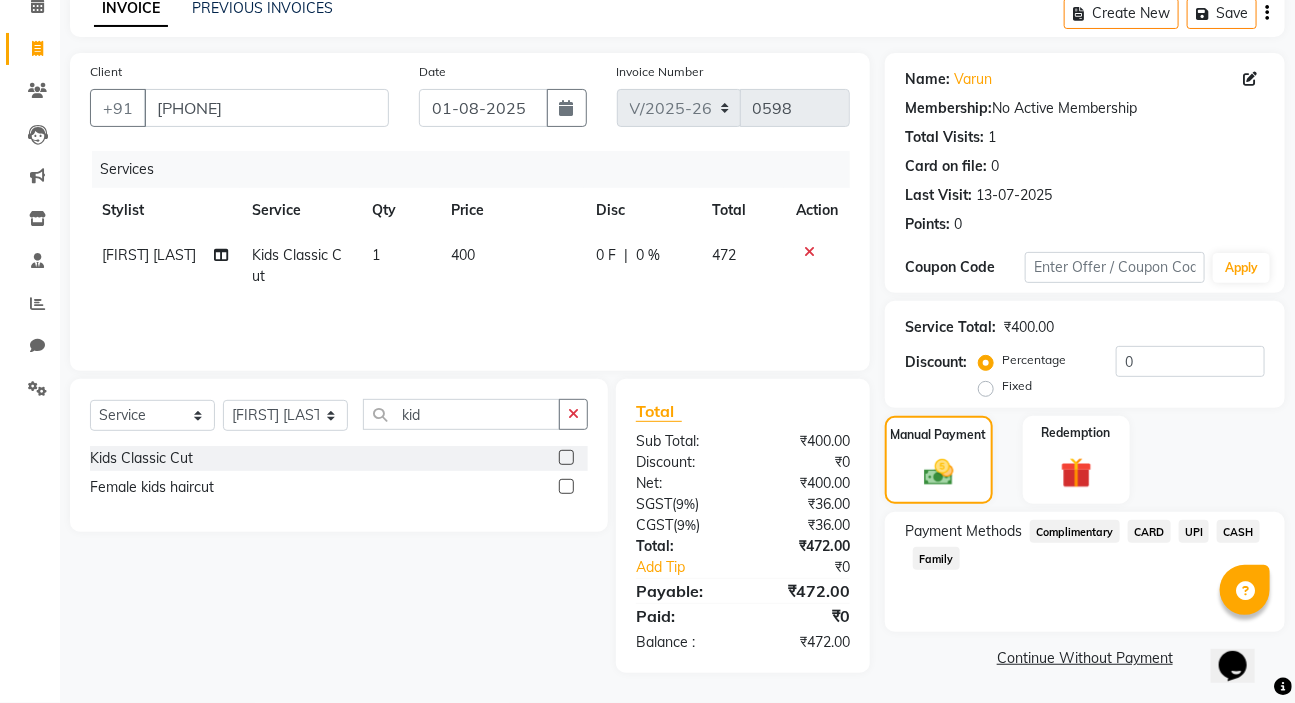 click on "UPI" 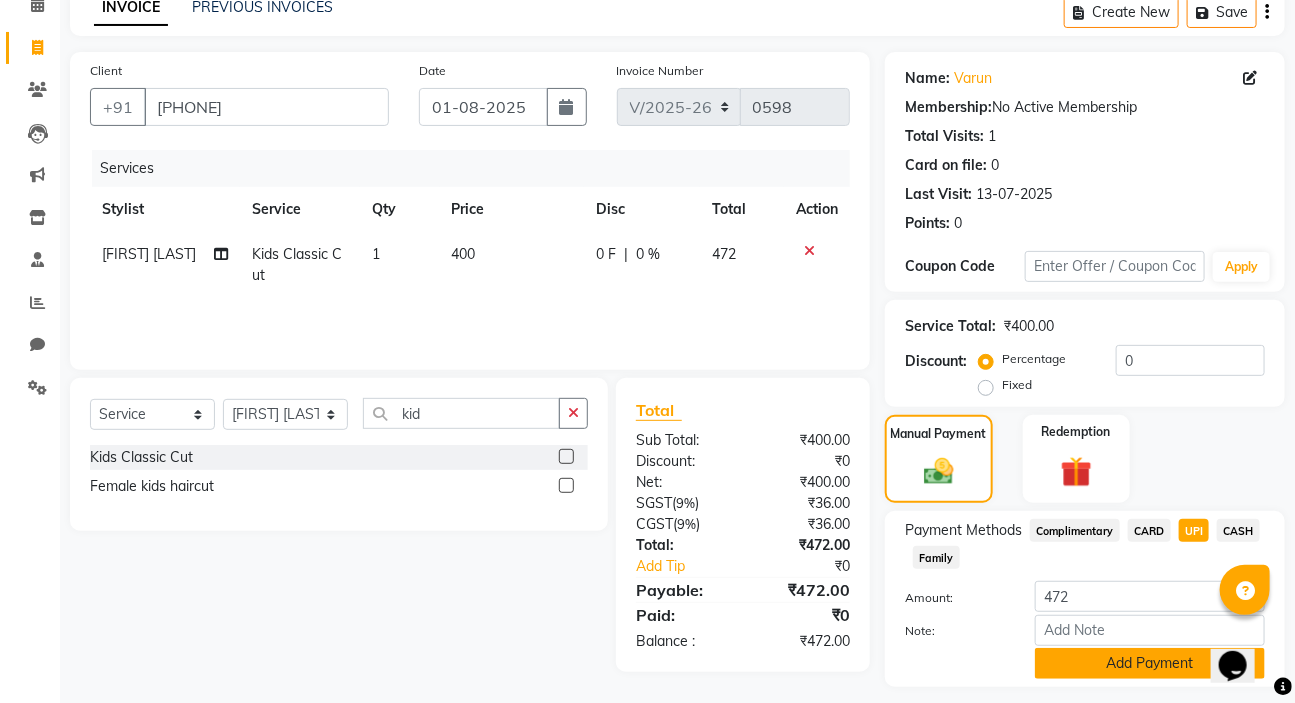 click on "Add Payment" 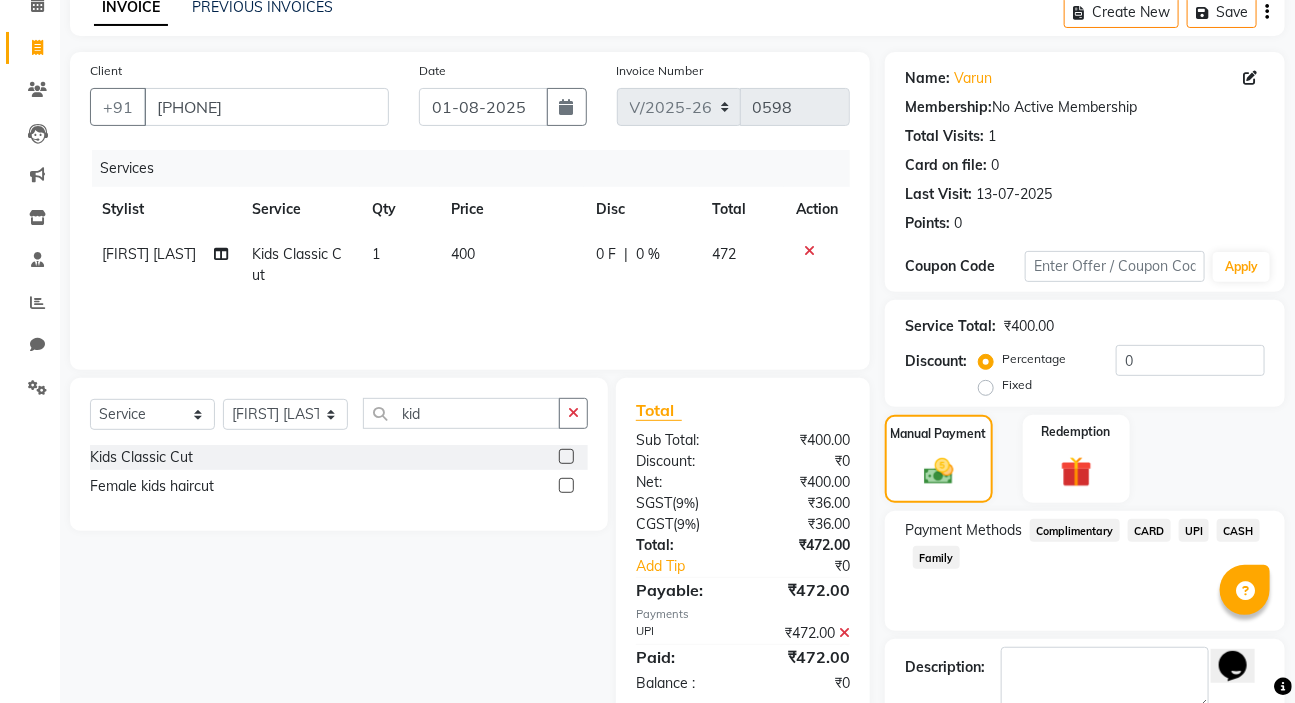 scroll, scrollTop: 210, scrollLeft: 0, axis: vertical 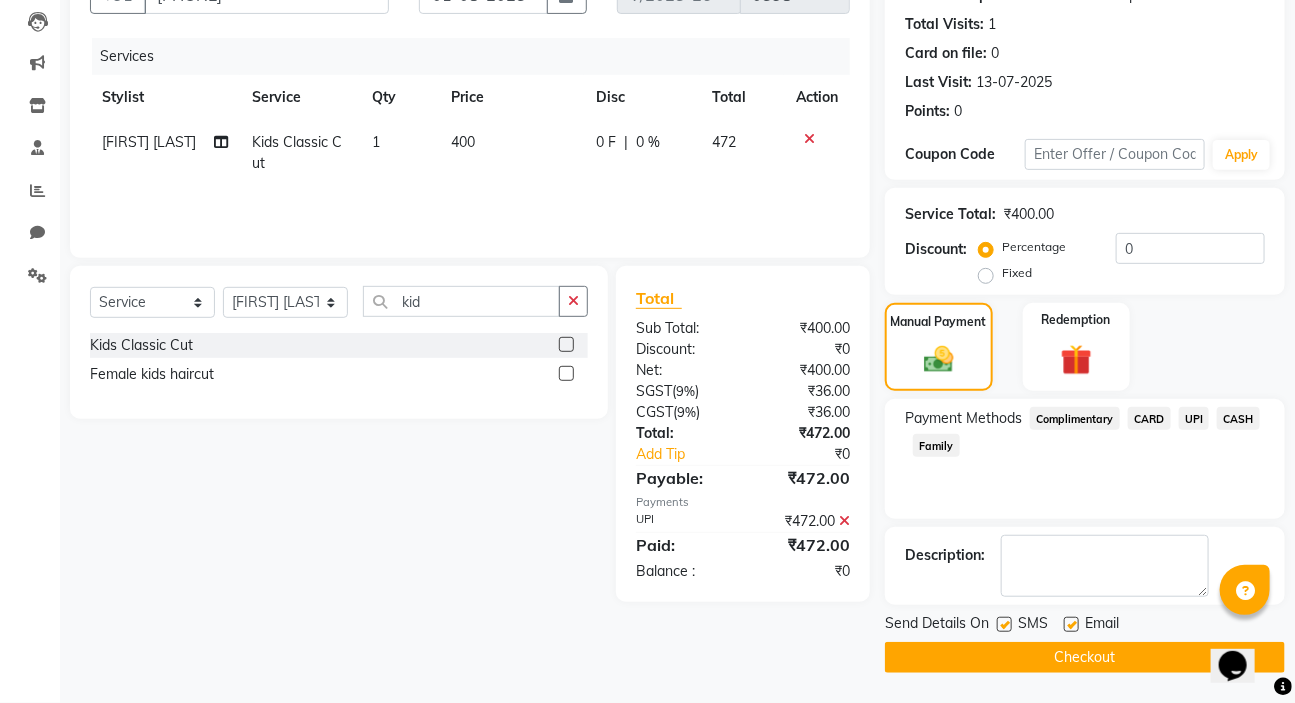 drag, startPoint x: 1111, startPoint y: 654, endPoint x: 1103, endPoint y: 641, distance: 15.264338 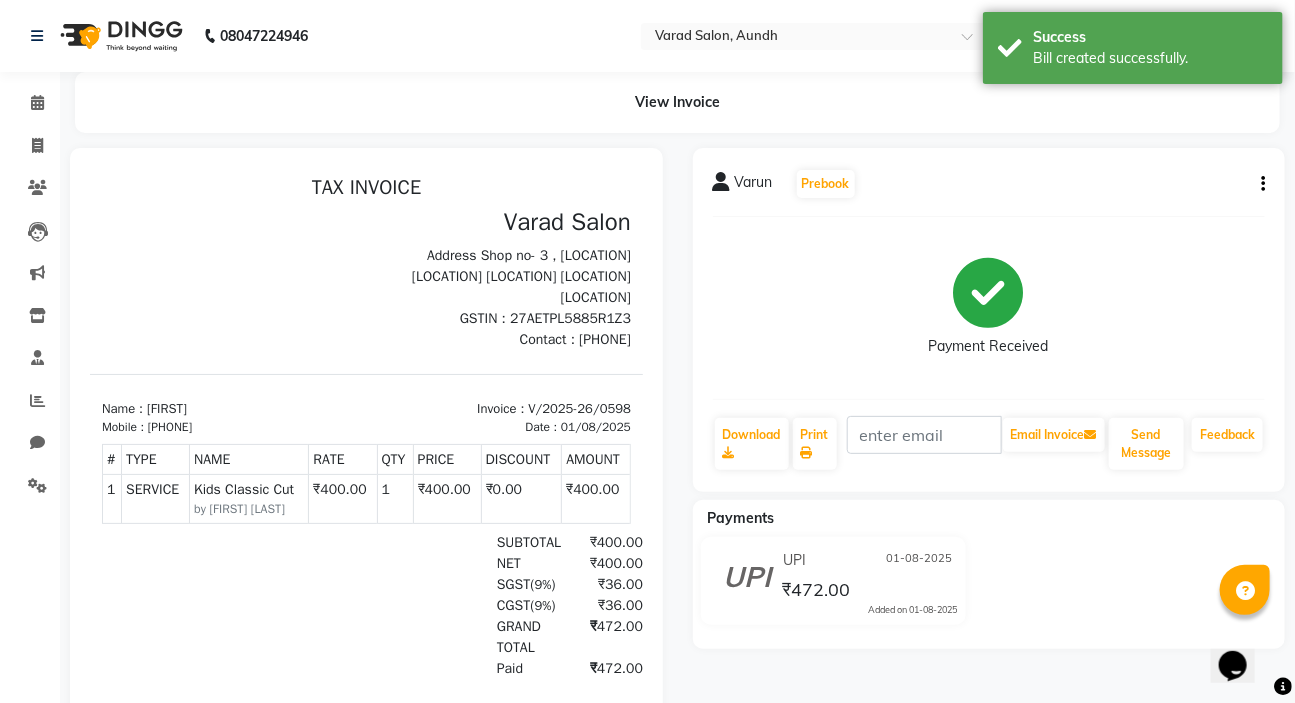 scroll, scrollTop: 0, scrollLeft: 0, axis: both 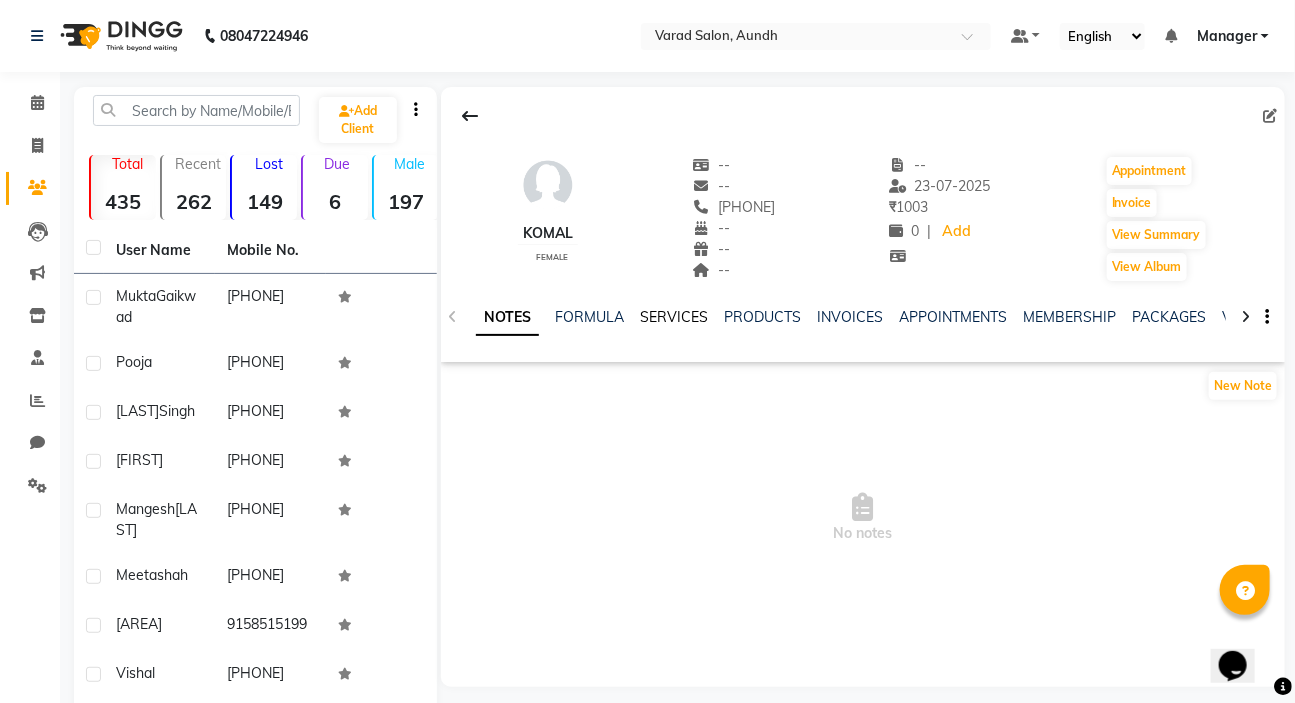 click on "SERVICES" 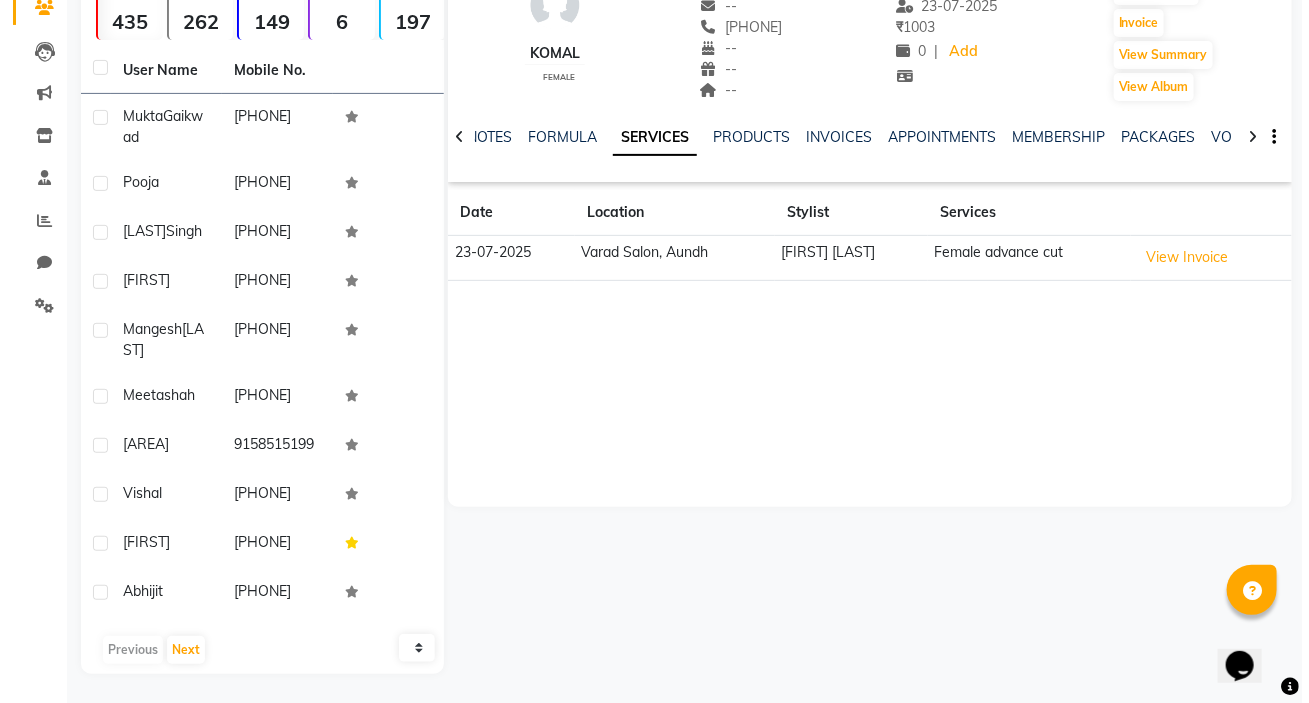scroll, scrollTop: 180, scrollLeft: 0, axis: vertical 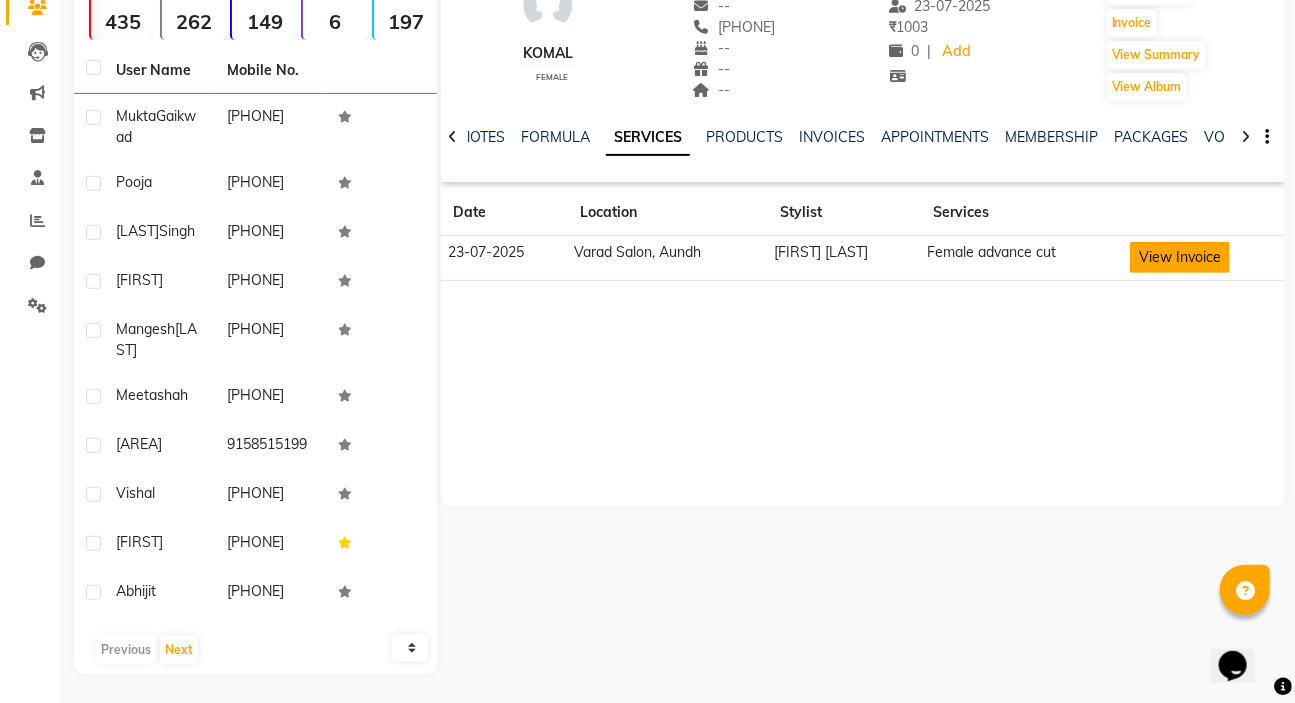 click on "View Invoice" 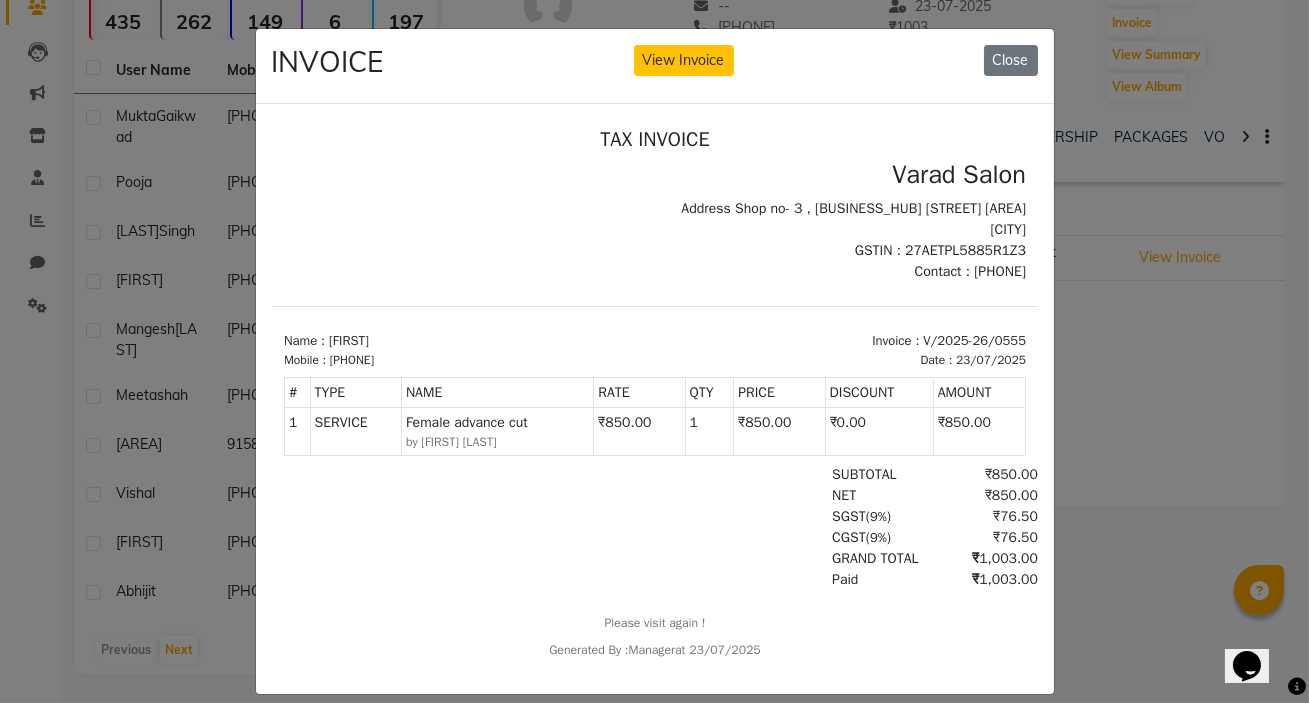 scroll, scrollTop: 16, scrollLeft: 0, axis: vertical 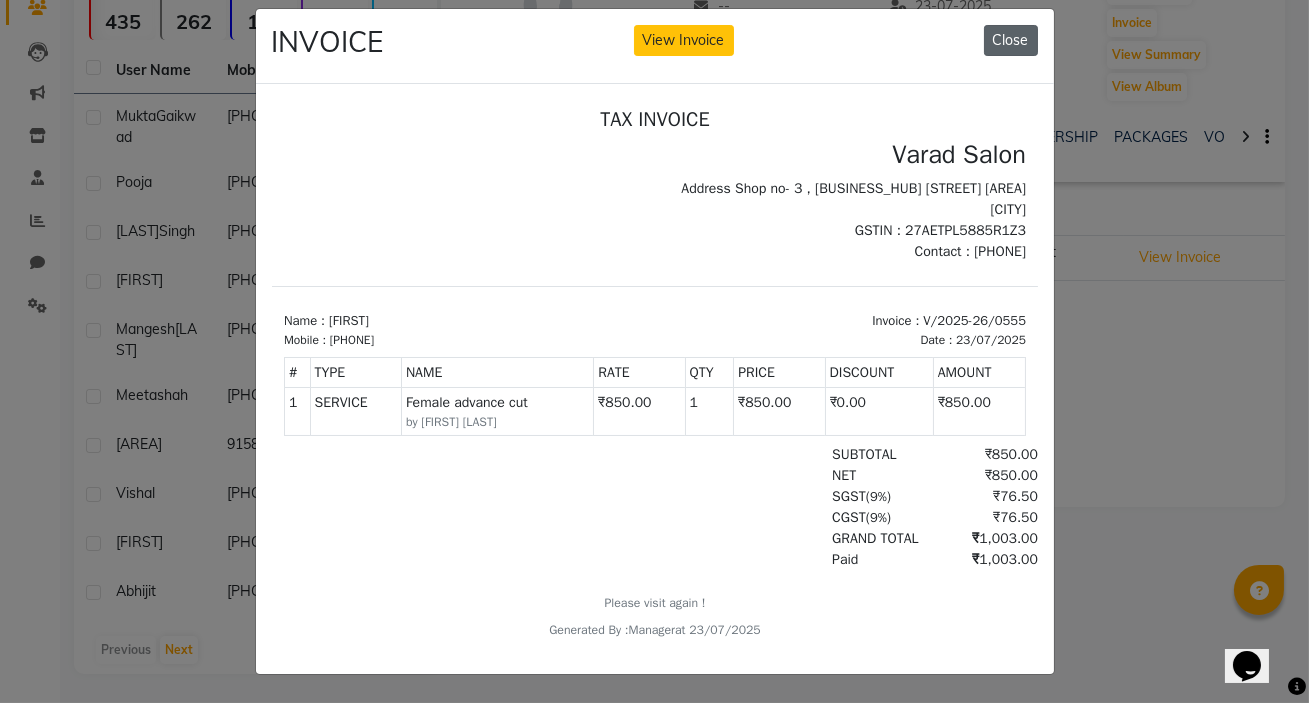 click on "Close" 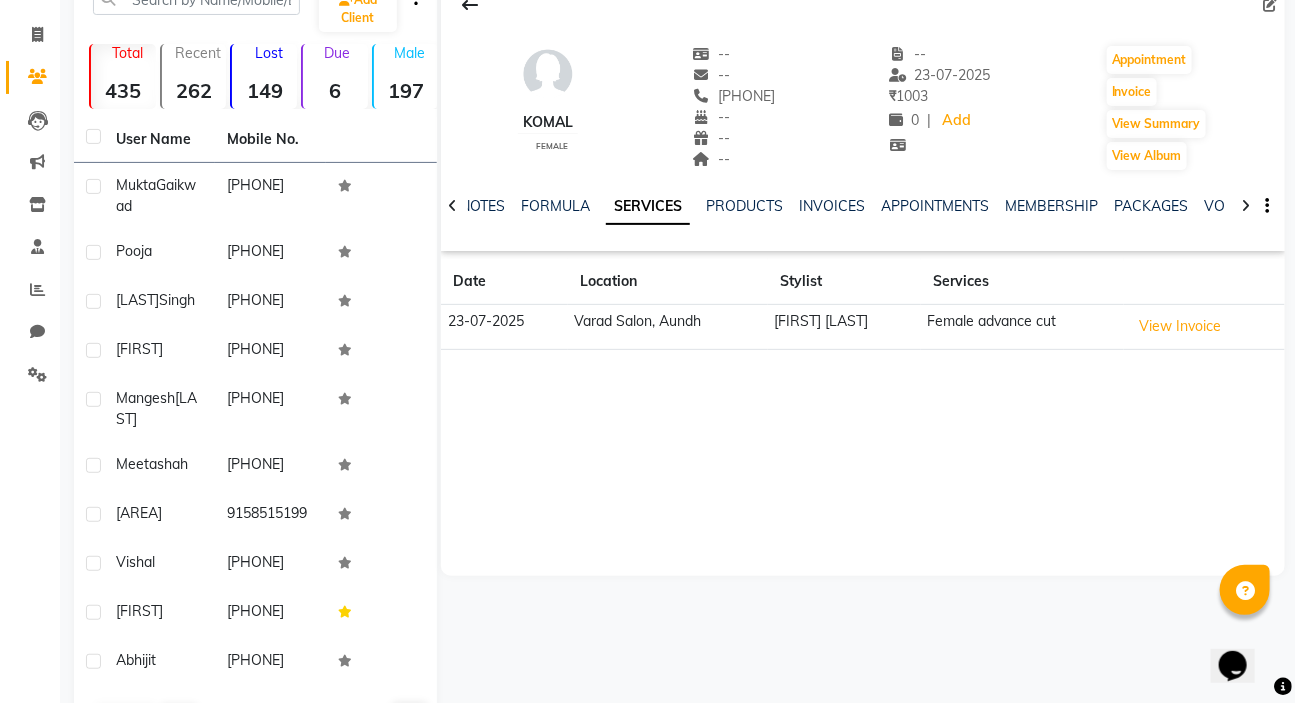 scroll, scrollTop: 0, scrollLeft: 0, axis: both 